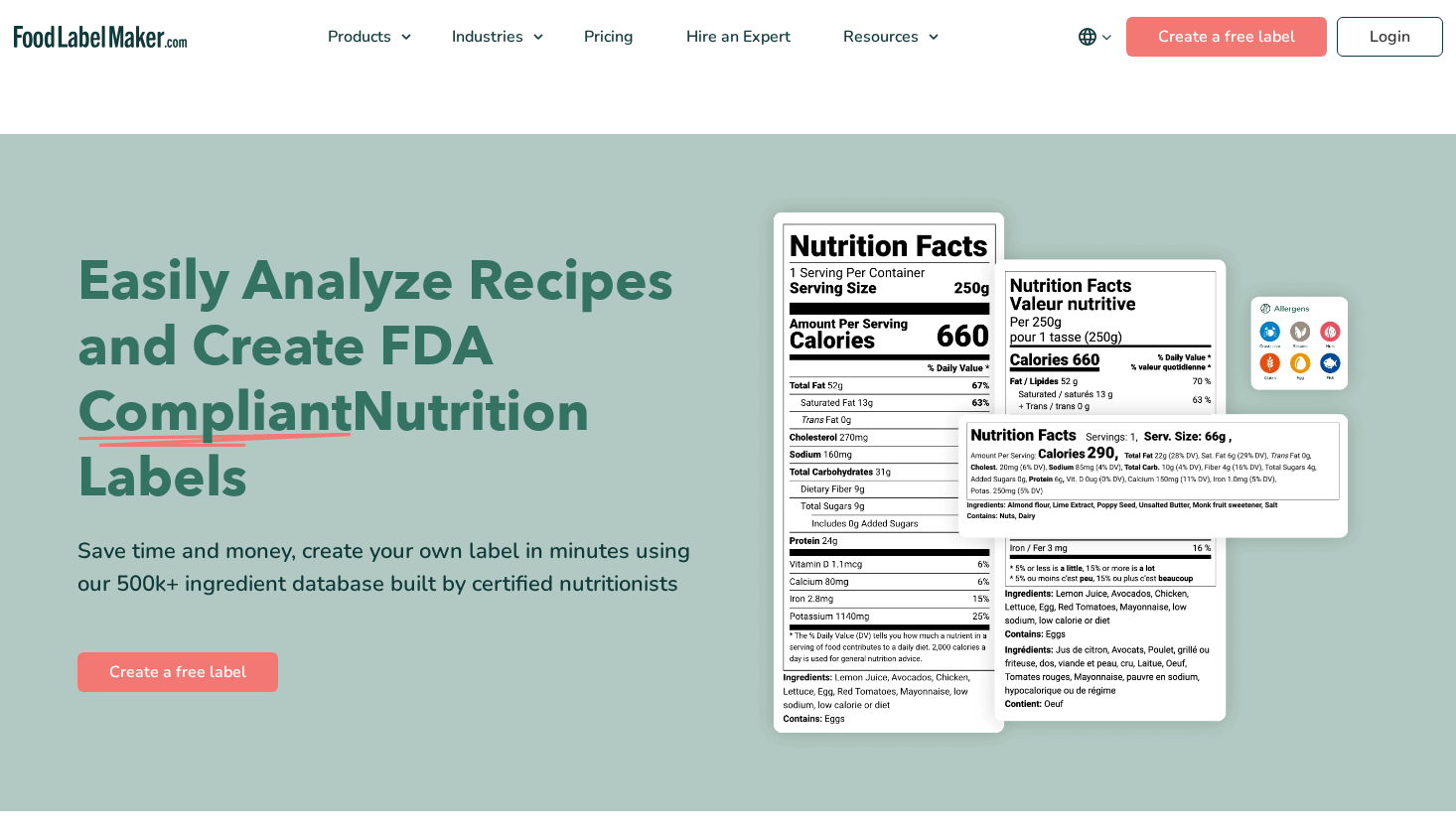 scroll, scrollTop: 0, scrollLeft: 0, axis: both 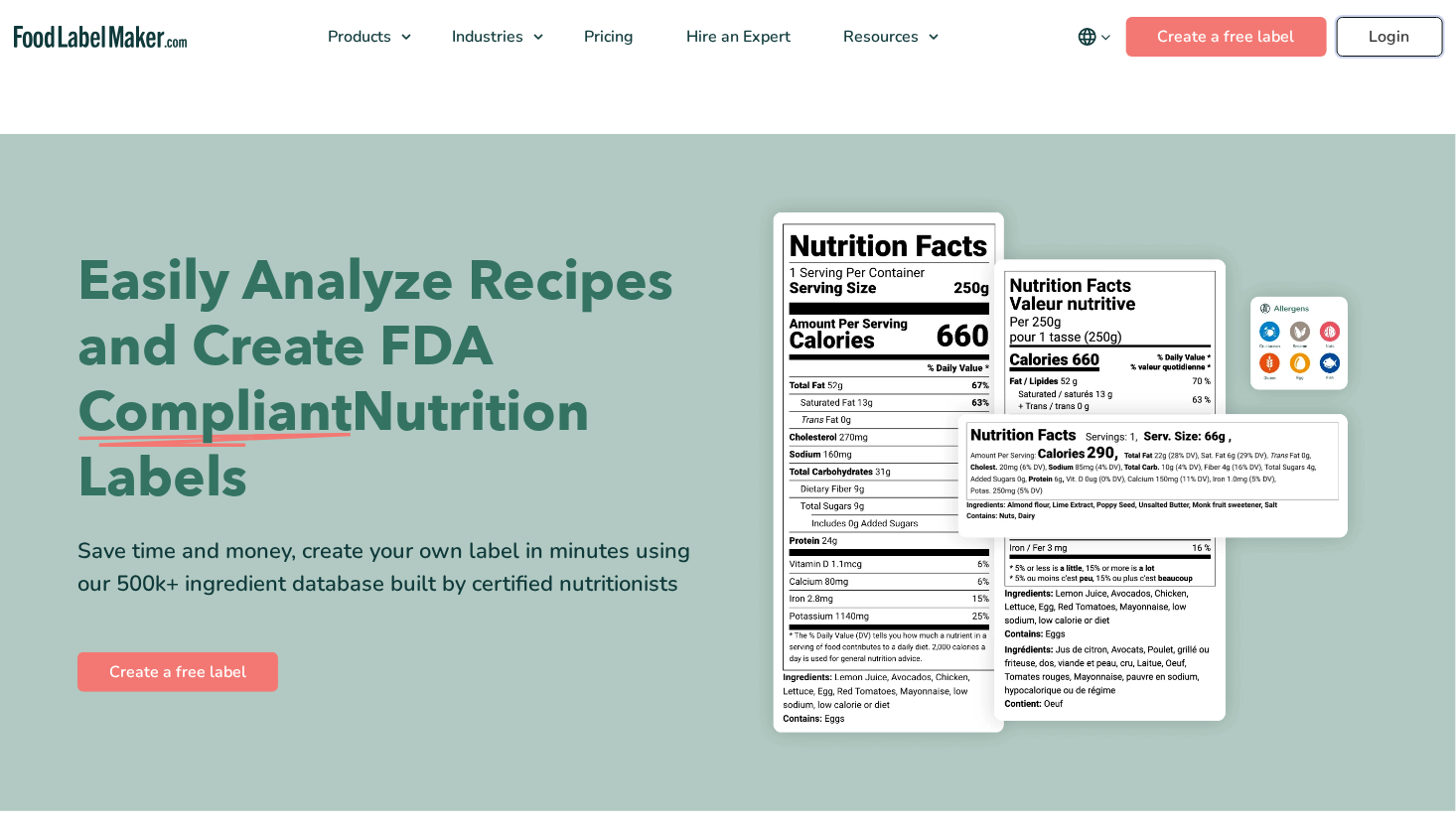 click on "Login" at bounding box center [1389, 37] 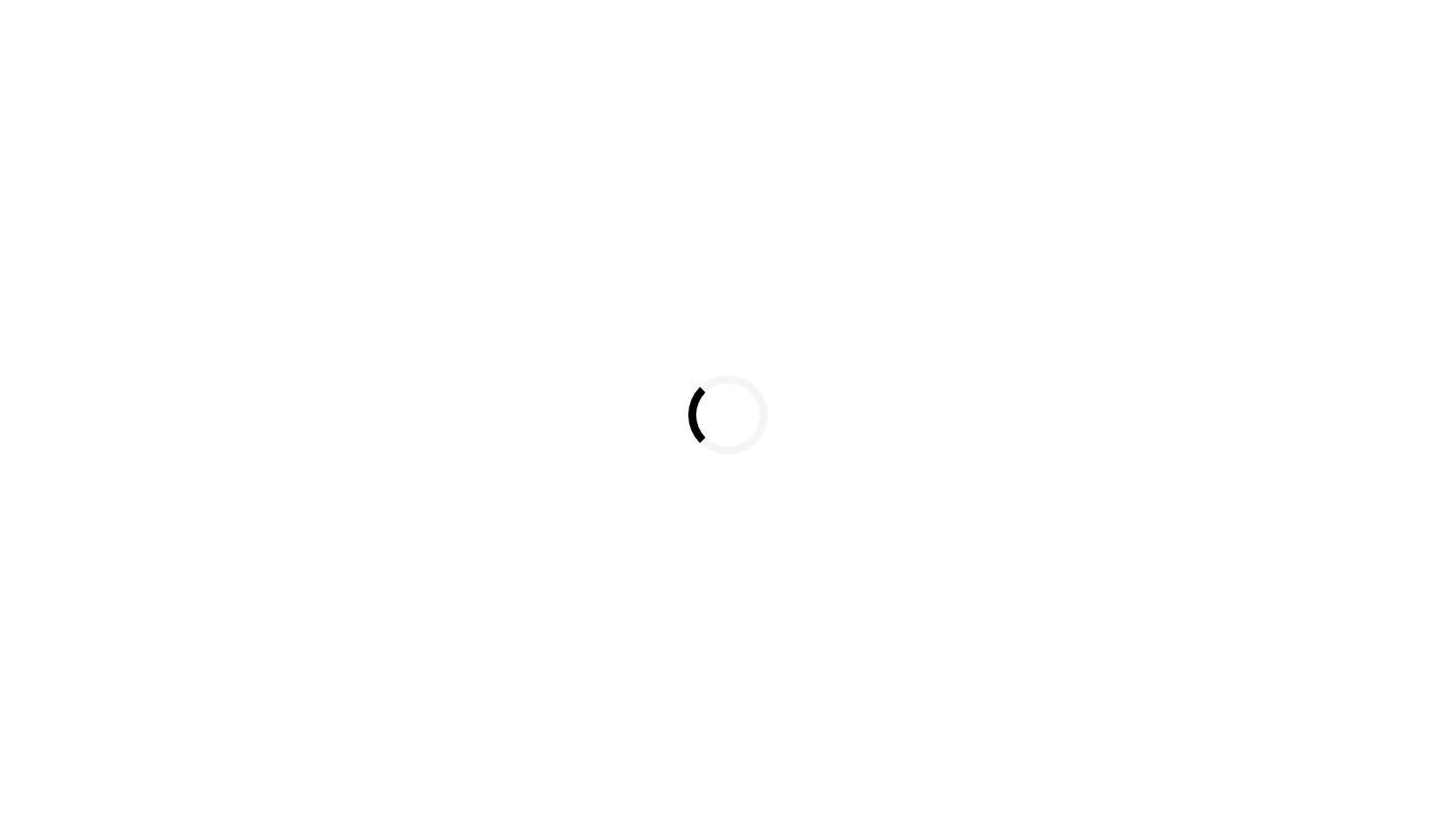 scroll, scrollTop: 0, scrollLeft: 0, axis: both 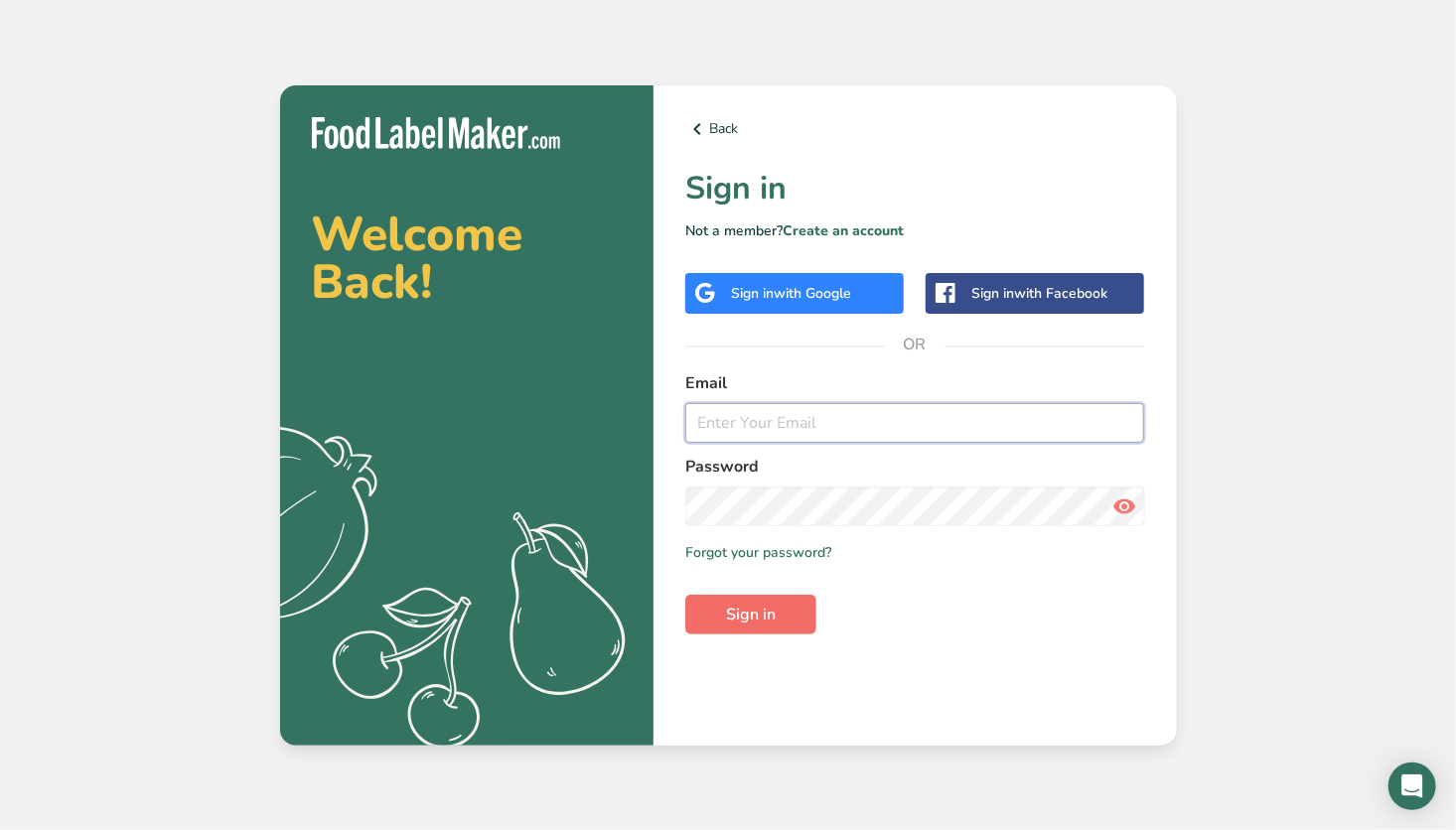 type on "[EMAIL]" 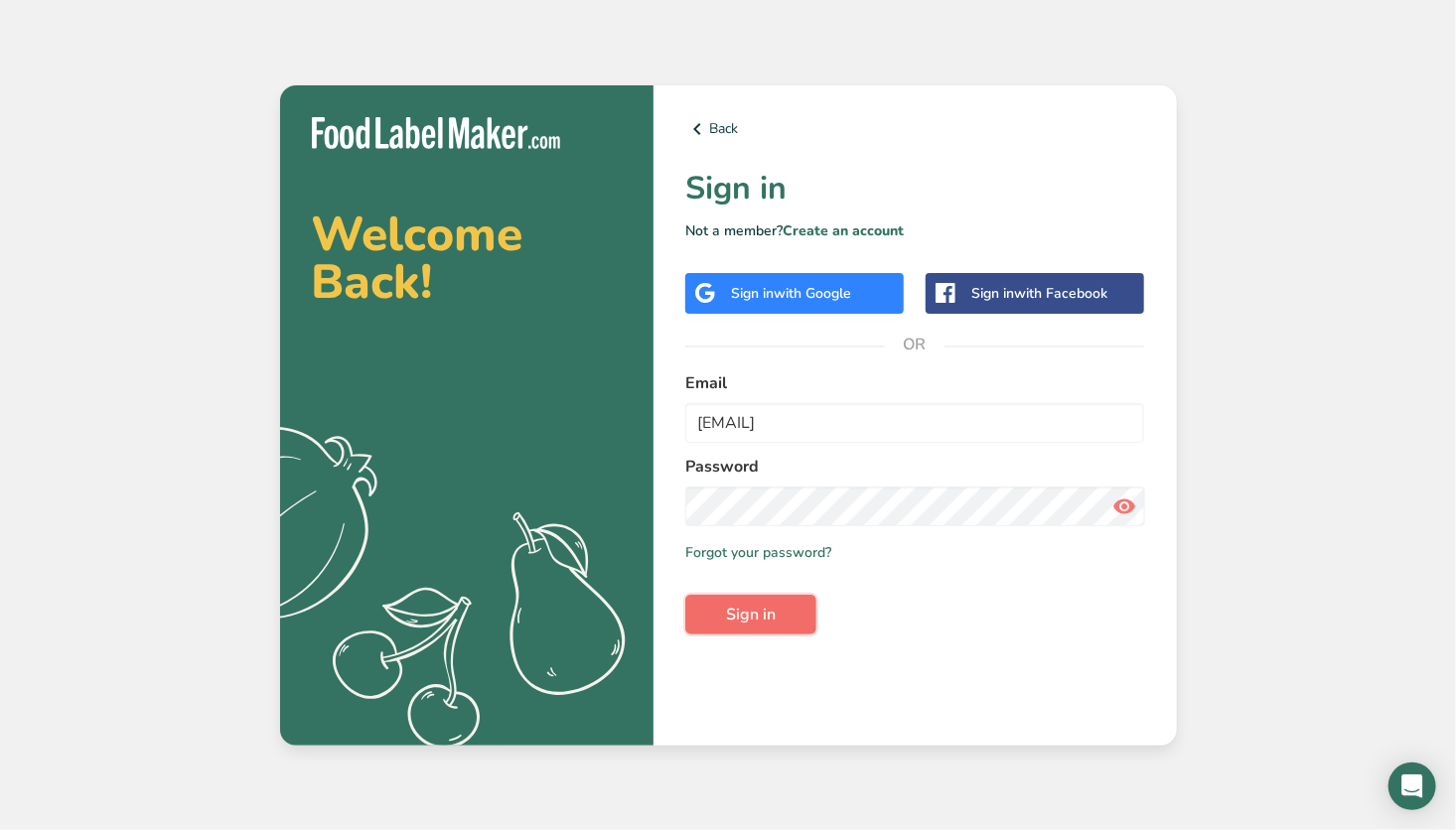 click on "Sign in" at bounding box center [751, 615] 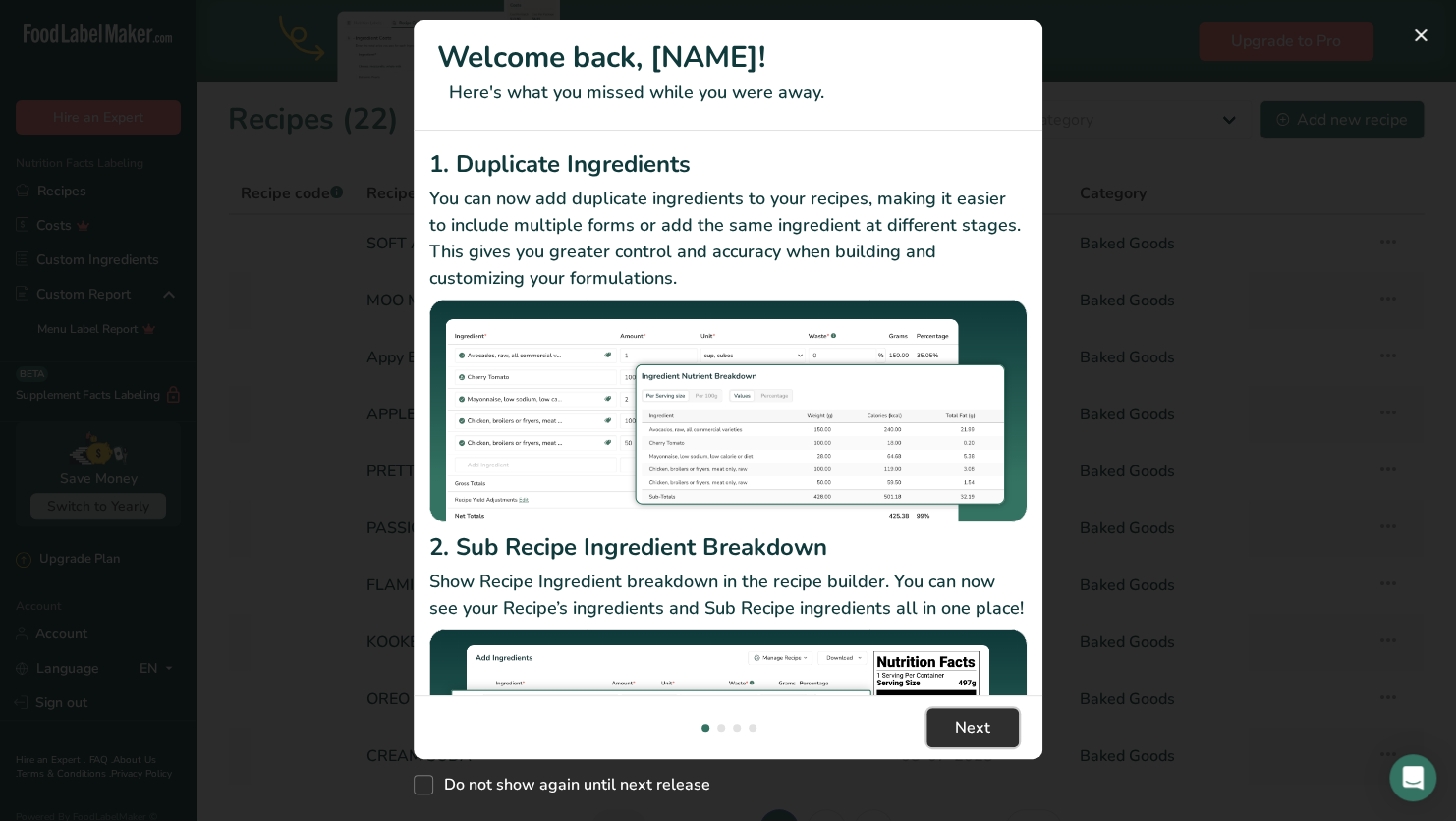 click on "Next" at bounding box center [973, 728] 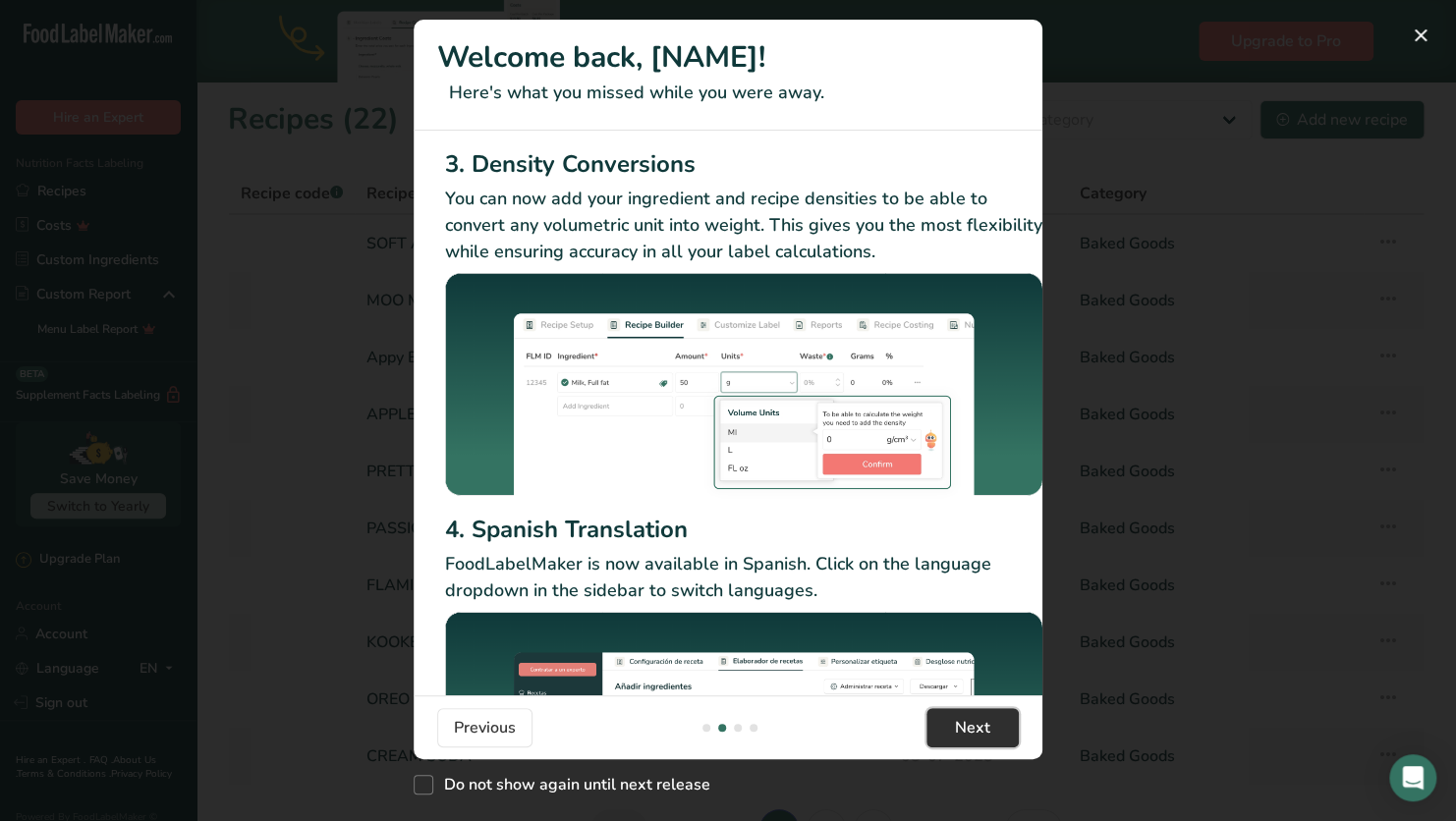click on "Next" at bounding box center (973, 728) 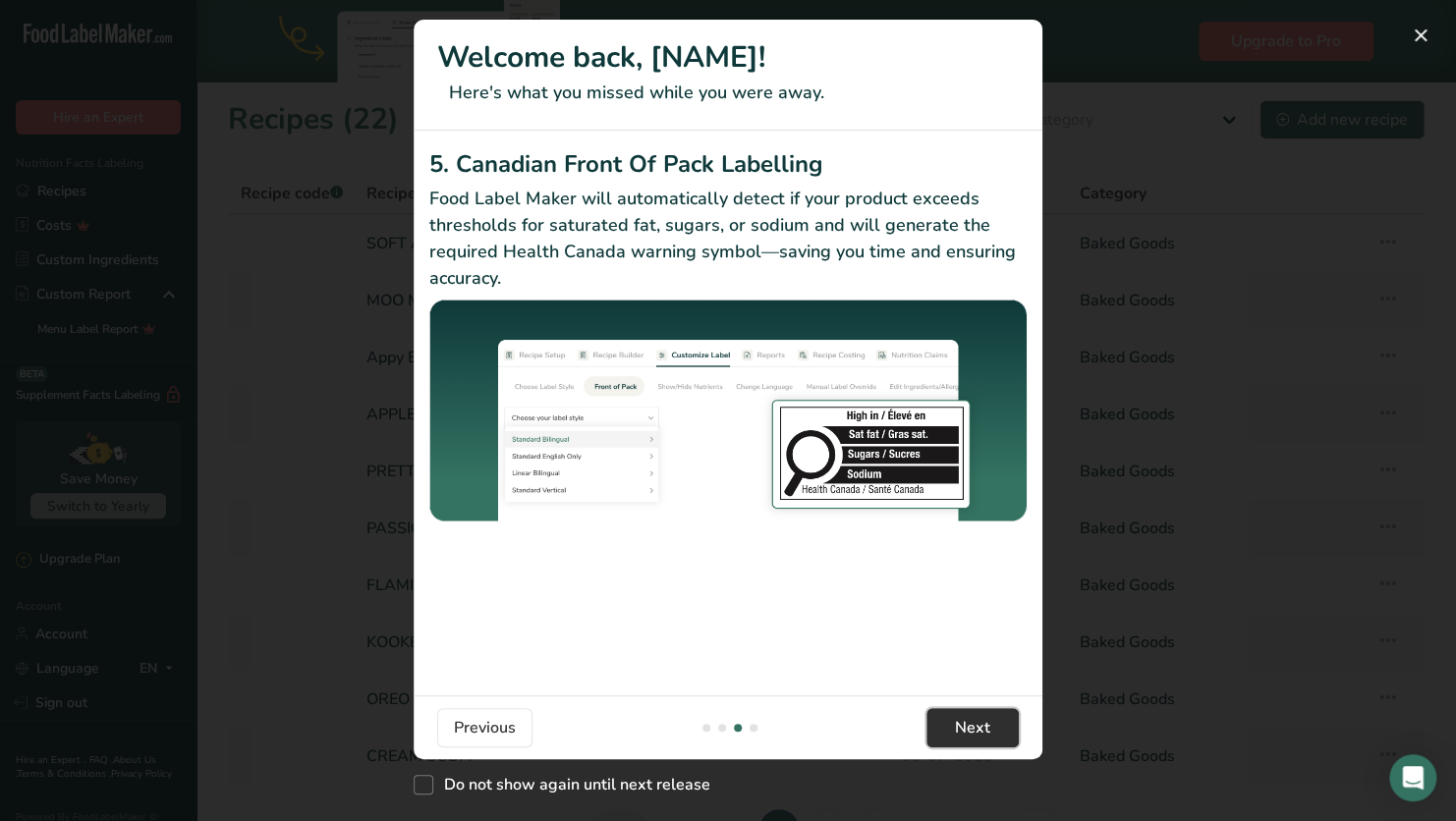 click on "Next" at bounding box center (973, 728) 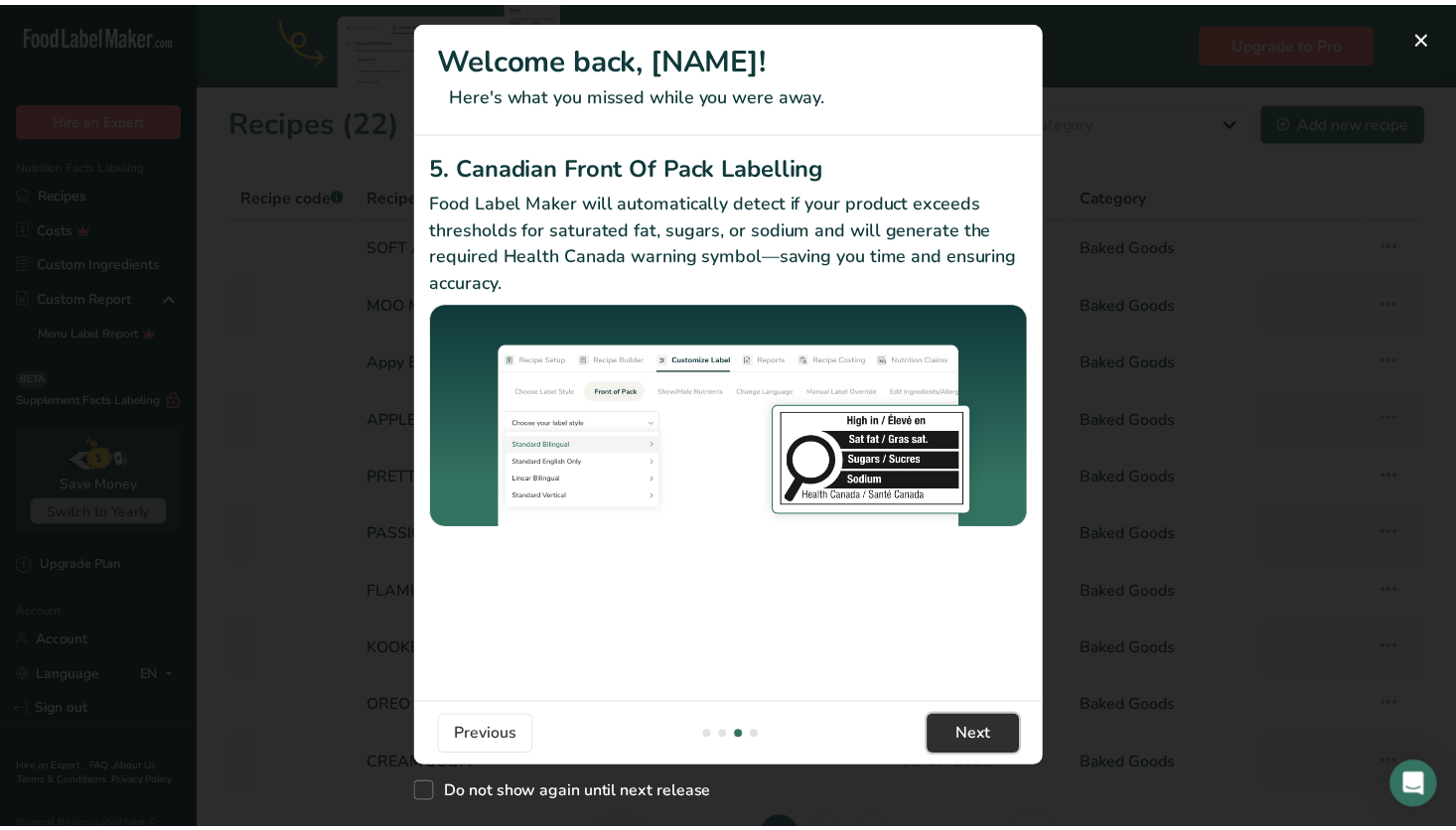 scroll, scrollTop: 0, scrollLeft: 1891, axis: horizontal 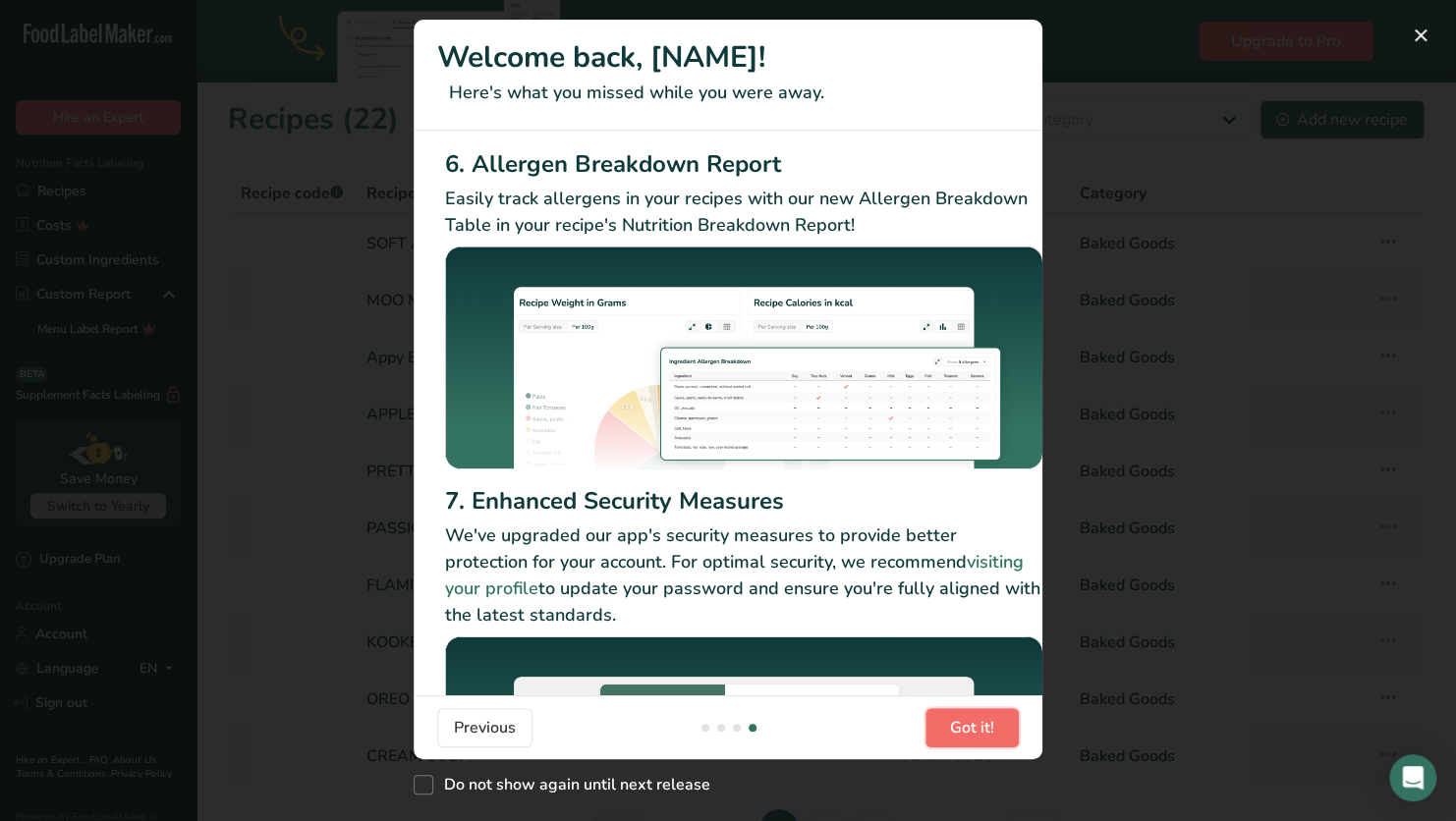 click on "Got it!" at bounding box center (972, 728) 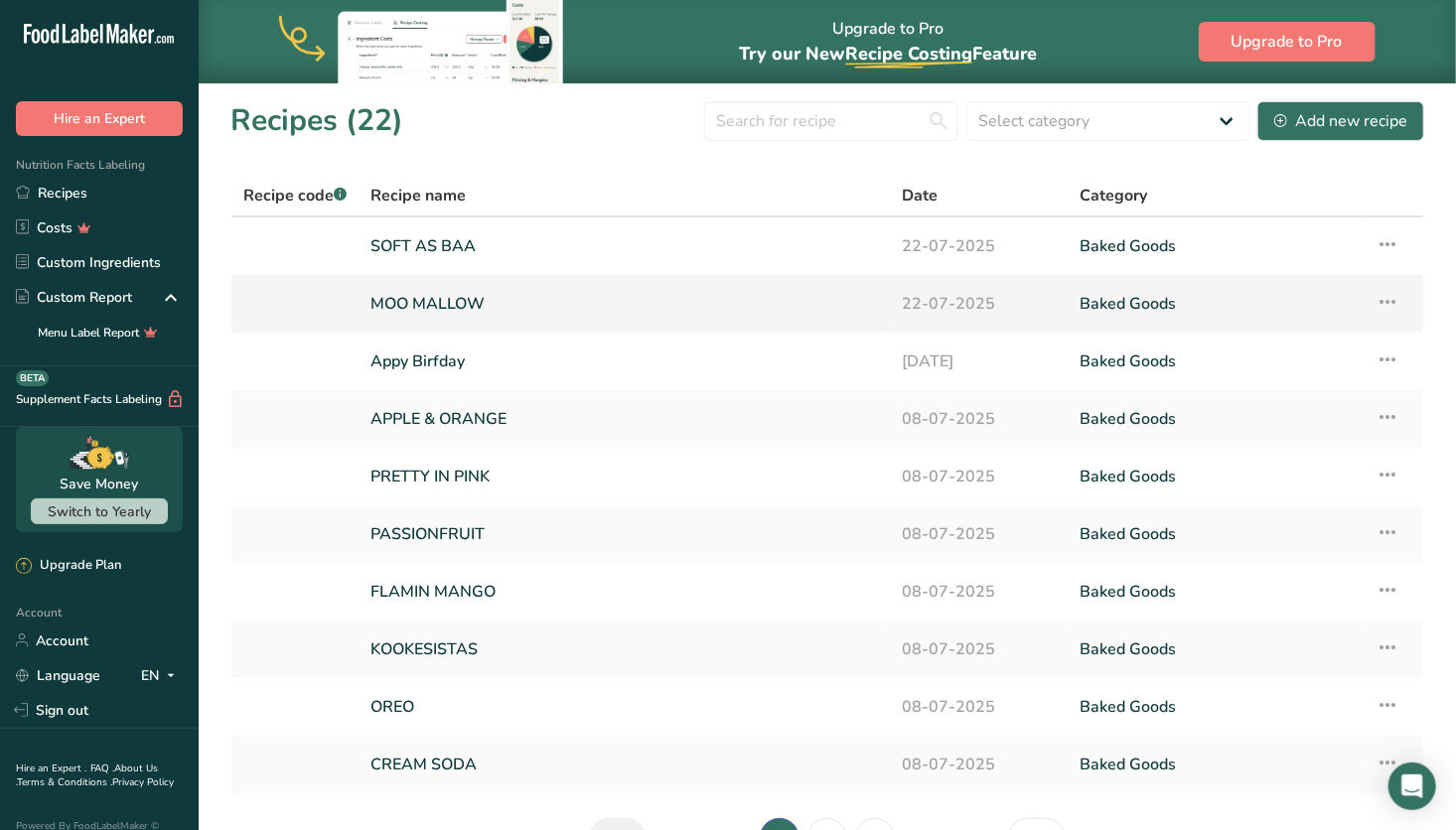 click on "MOO MALLOW" at bounding box center [624, 304] 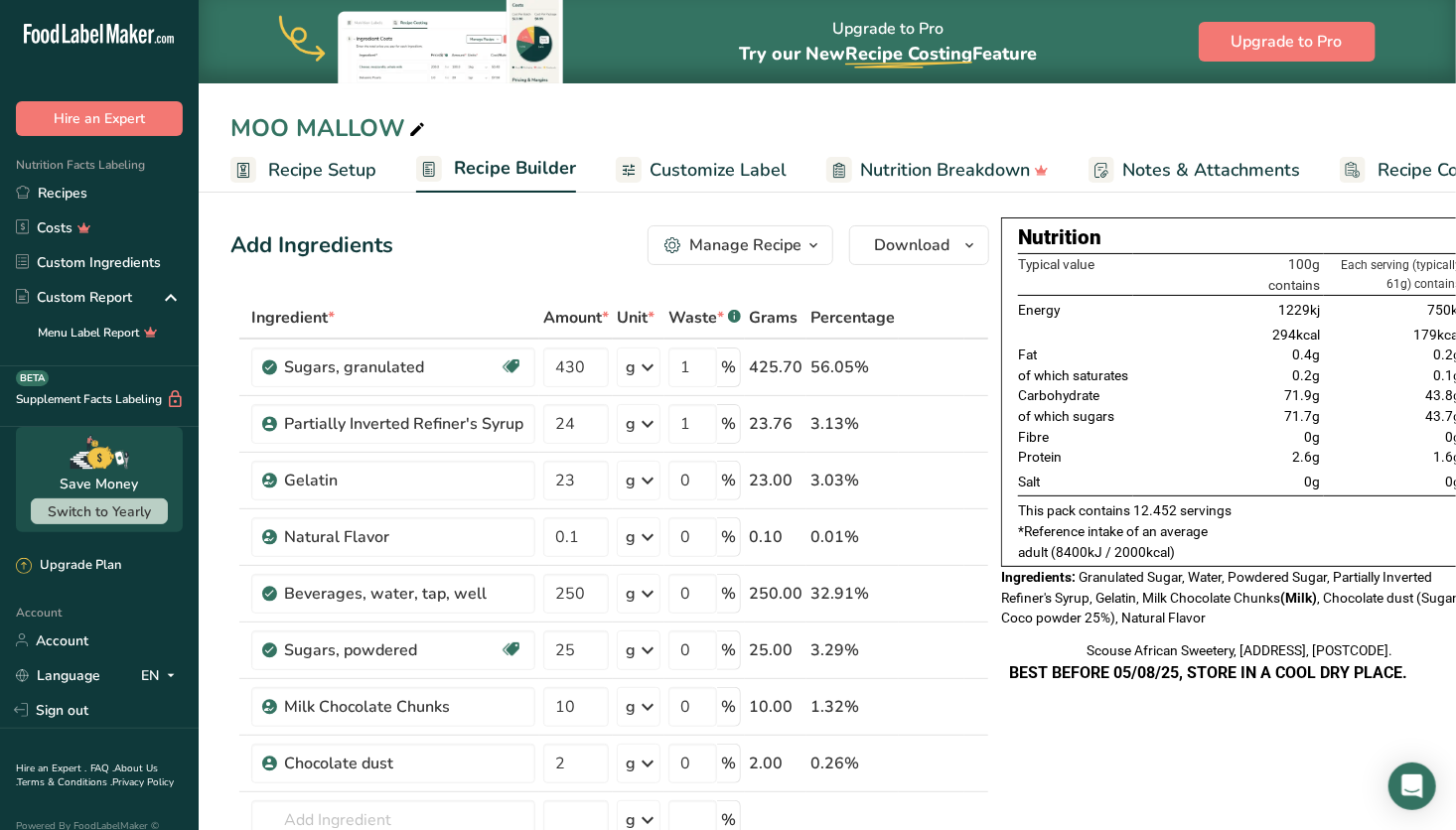 click on "Notes & Attachments" at bounding box center (1211, 170) 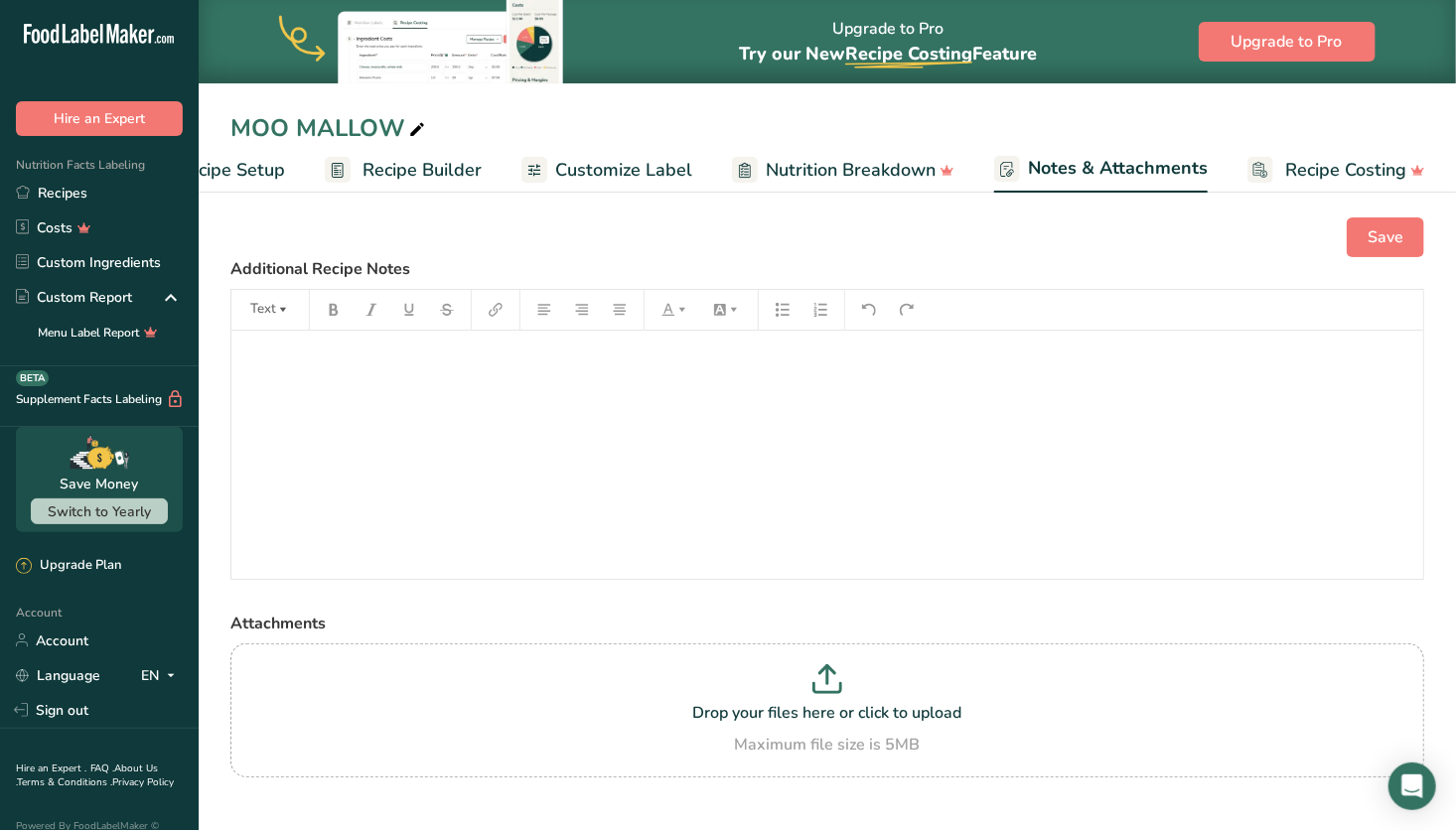 scroll, scrollTop: 0, scrollLeft: 92, axis: horizontal 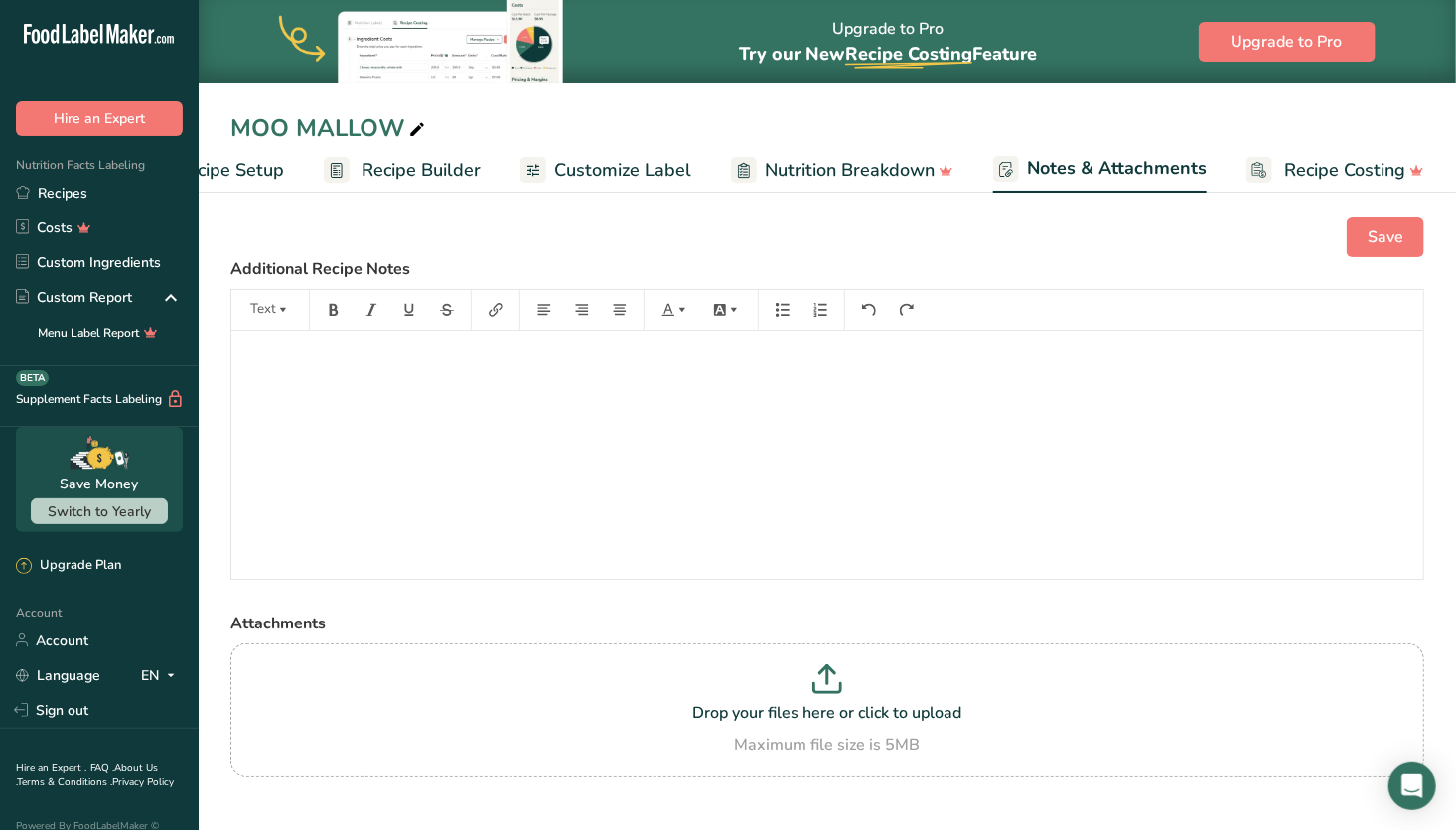 click on "Nutrition Breakdown" at bounding box center (849, 170) 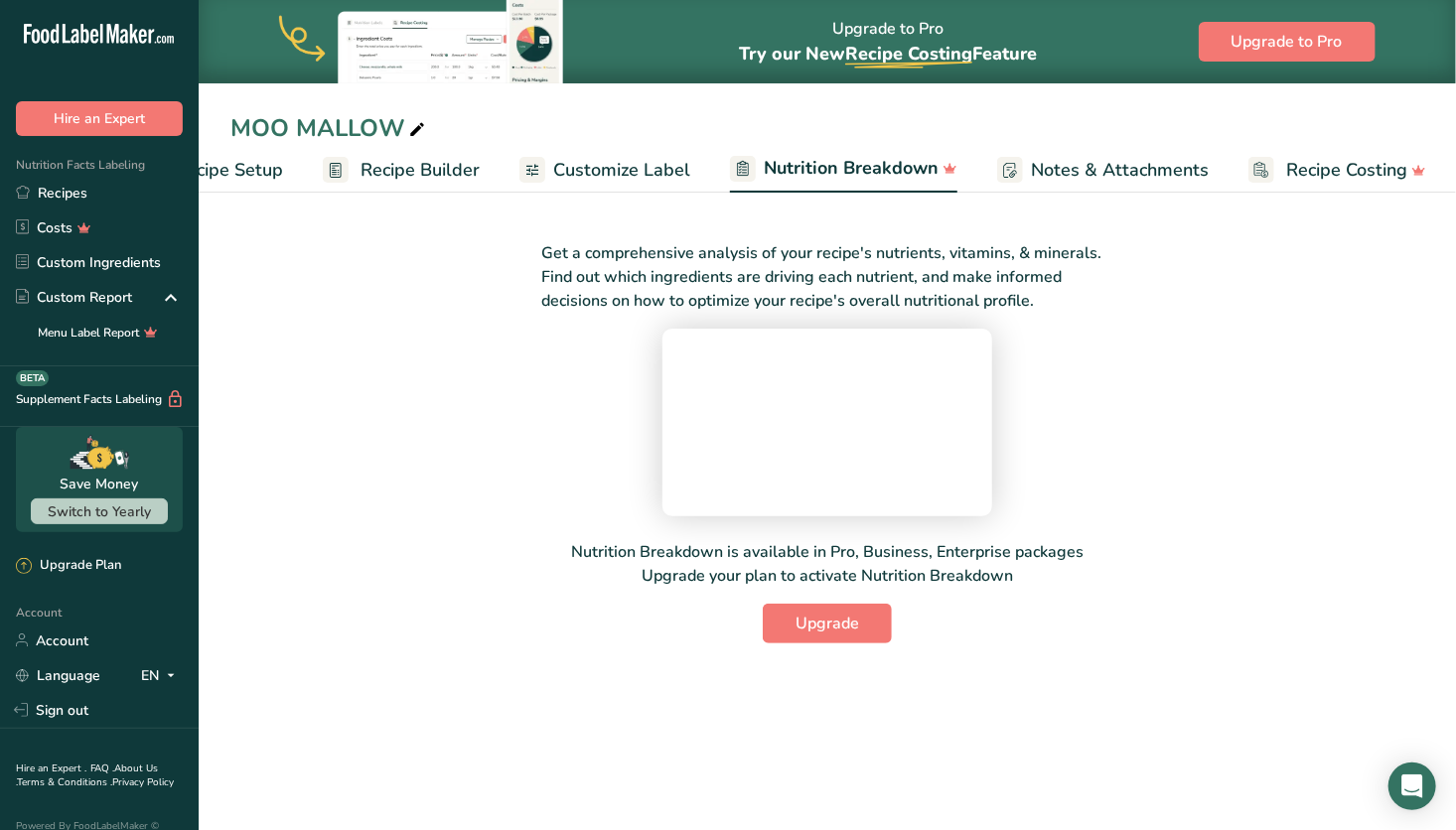 click on "Customize Label" at bounding box center [622, 170] 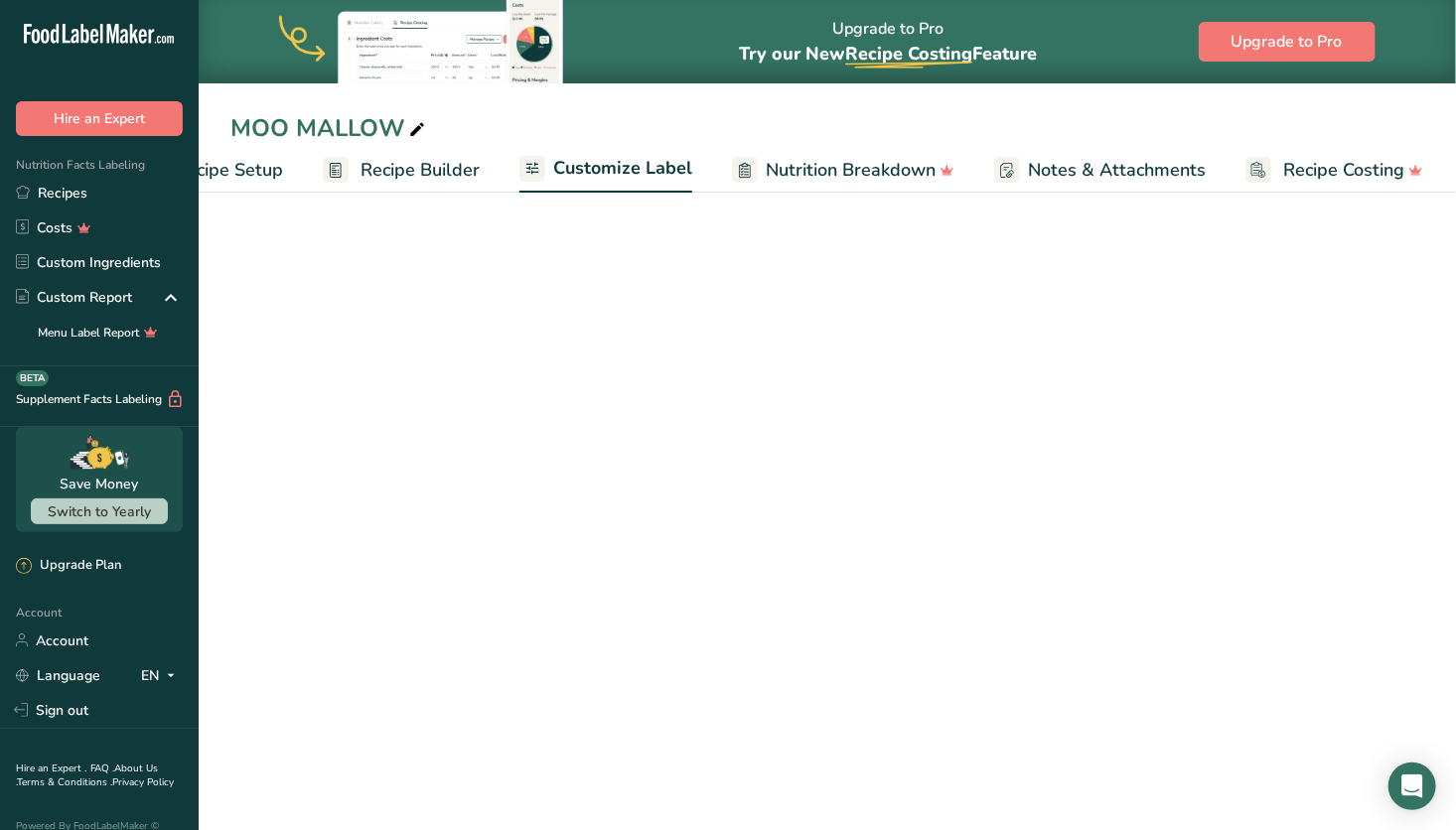 scroll, scrollTop: 0, scrollLeft: 91, axis: horizontal 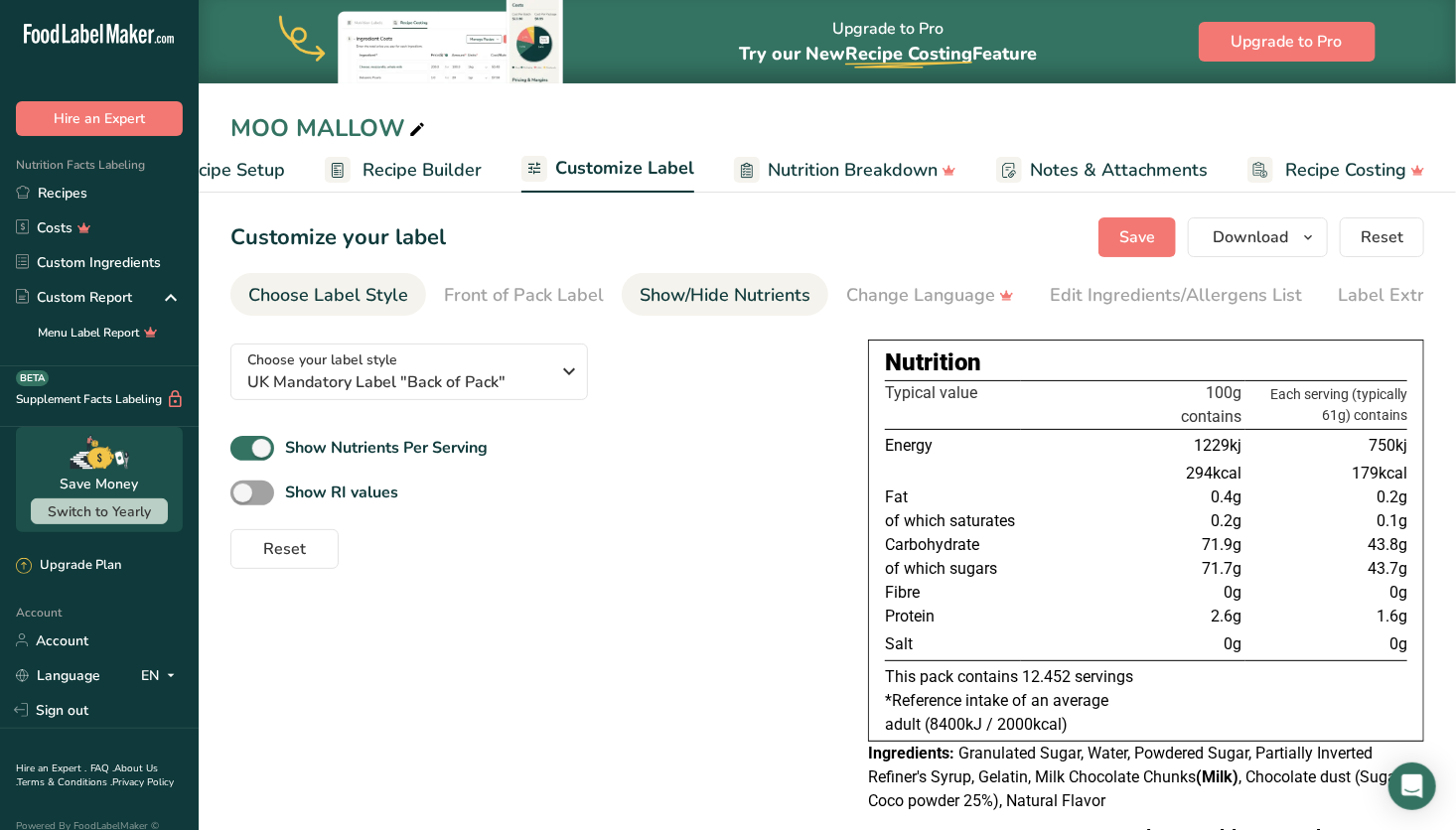 click on "Show/Hide Nutrients" at bounding box center [725, 295] 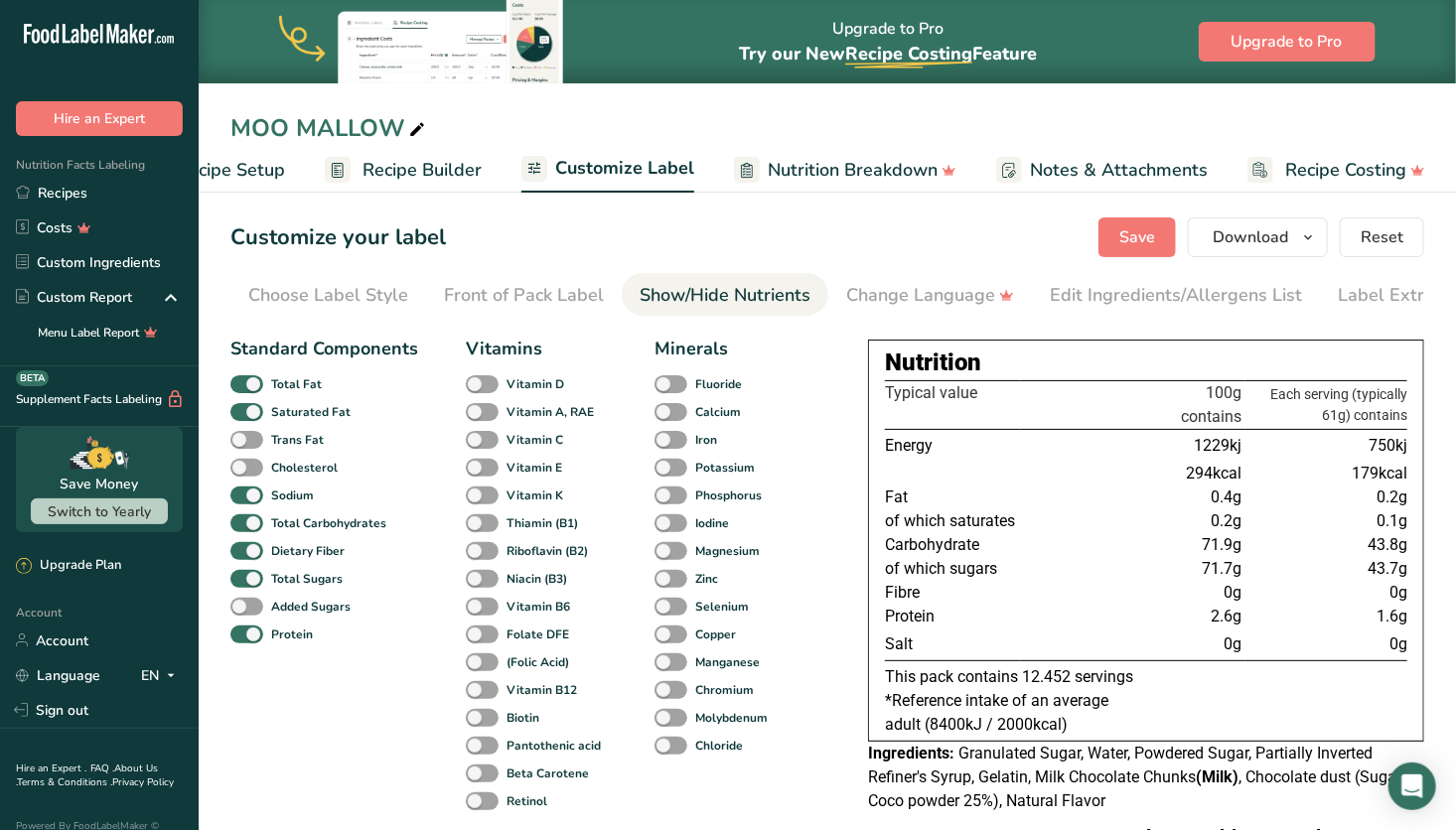 scroll, scrollTop: 0, scrollLeft: 52, axis: horizontal 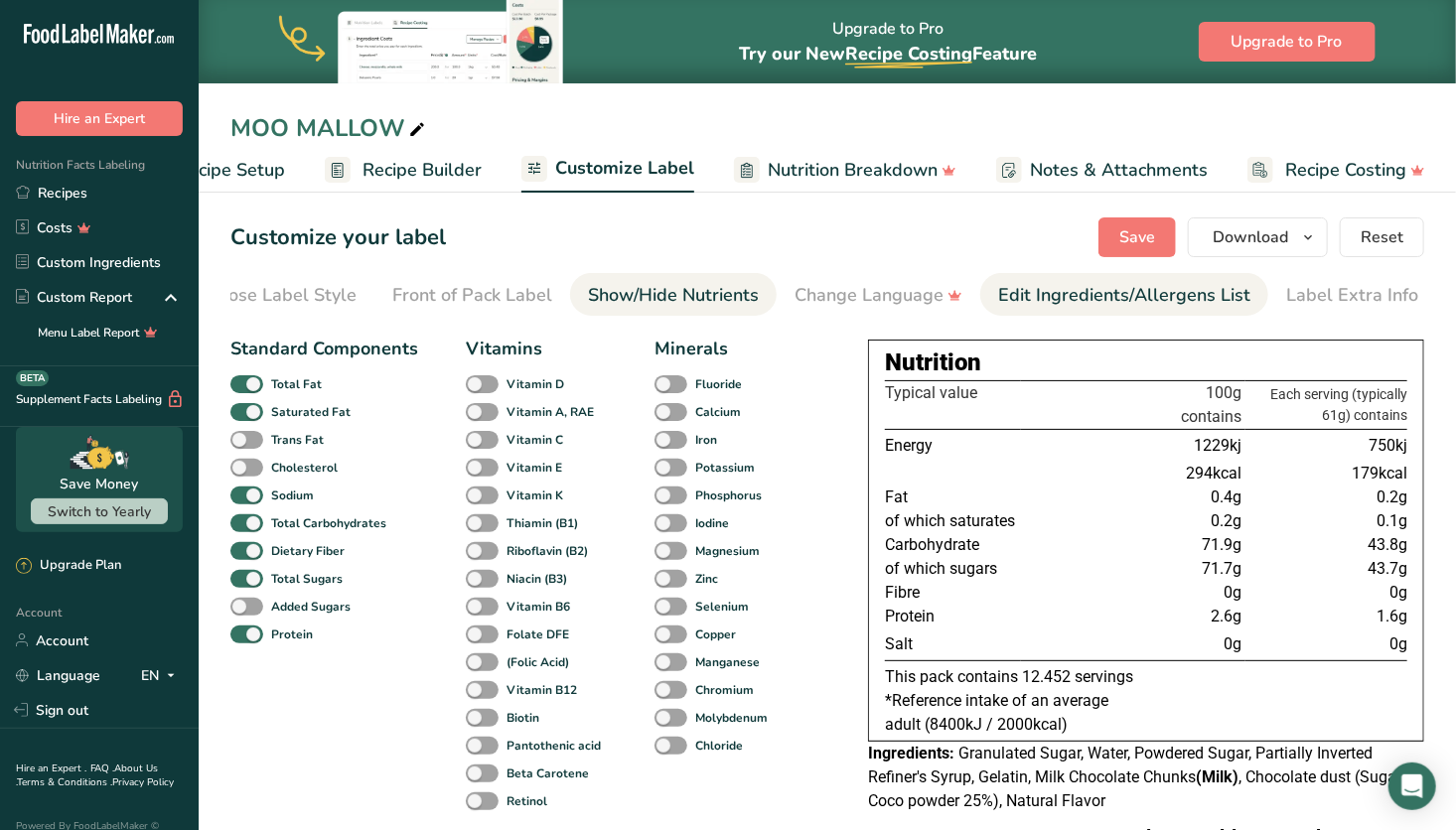 click on "Edit Ingredients/Allergens List" at bounding box center [1124, 295] 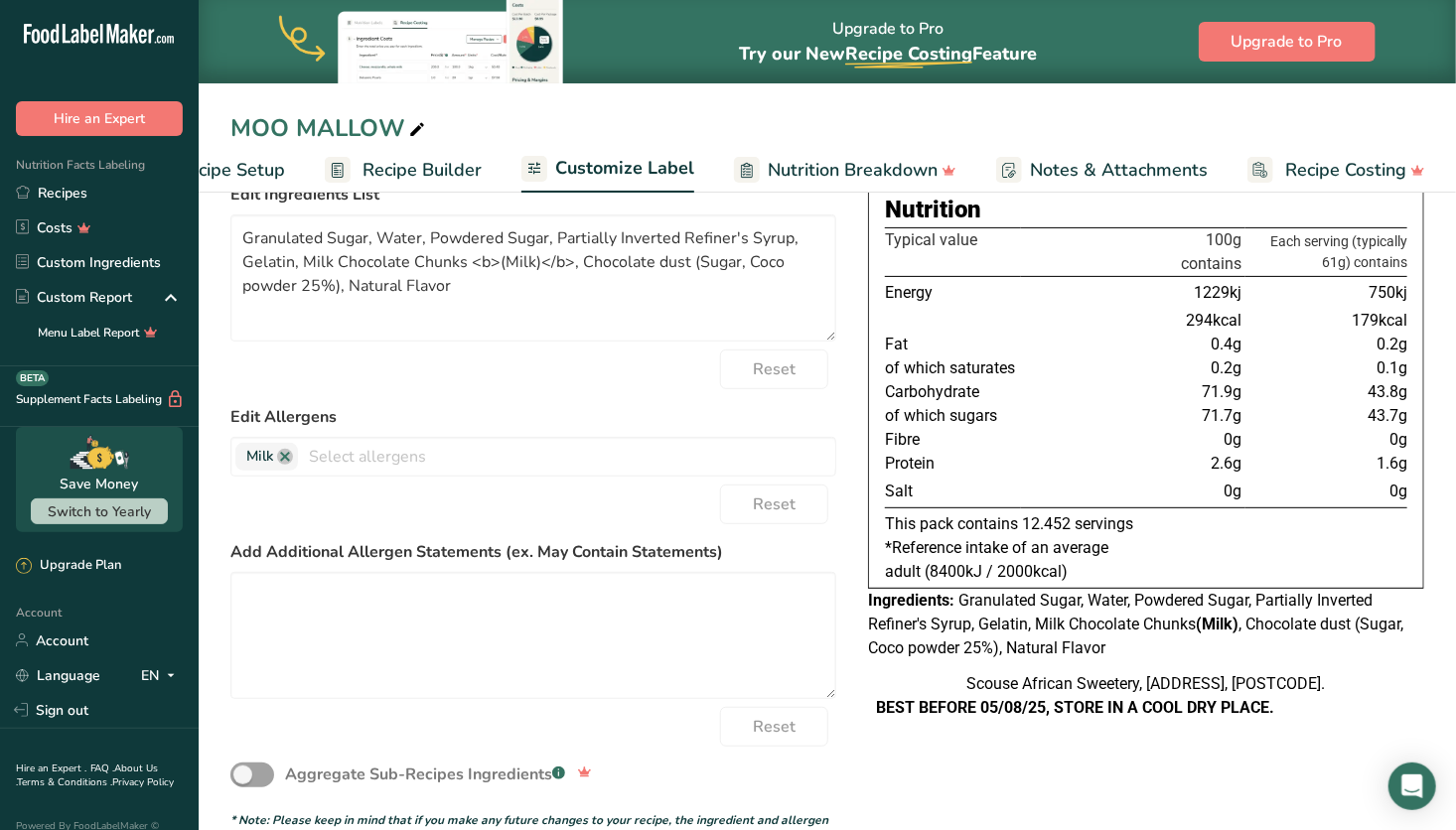 scroll, scrollTop: 0, scrollLeft: 0, axis: both 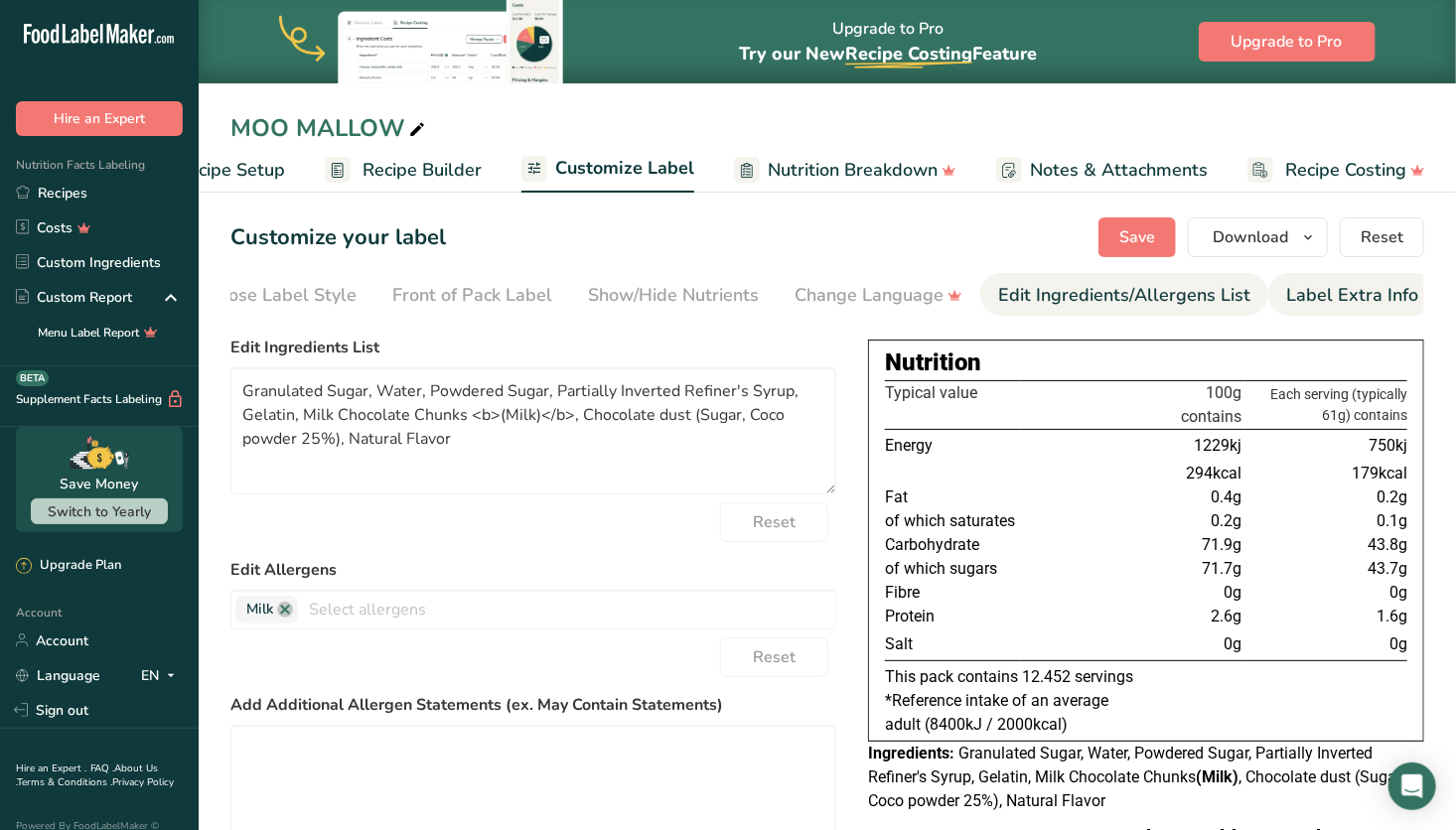 click on "Label Extra Info" at bounding box center (1352, 295) 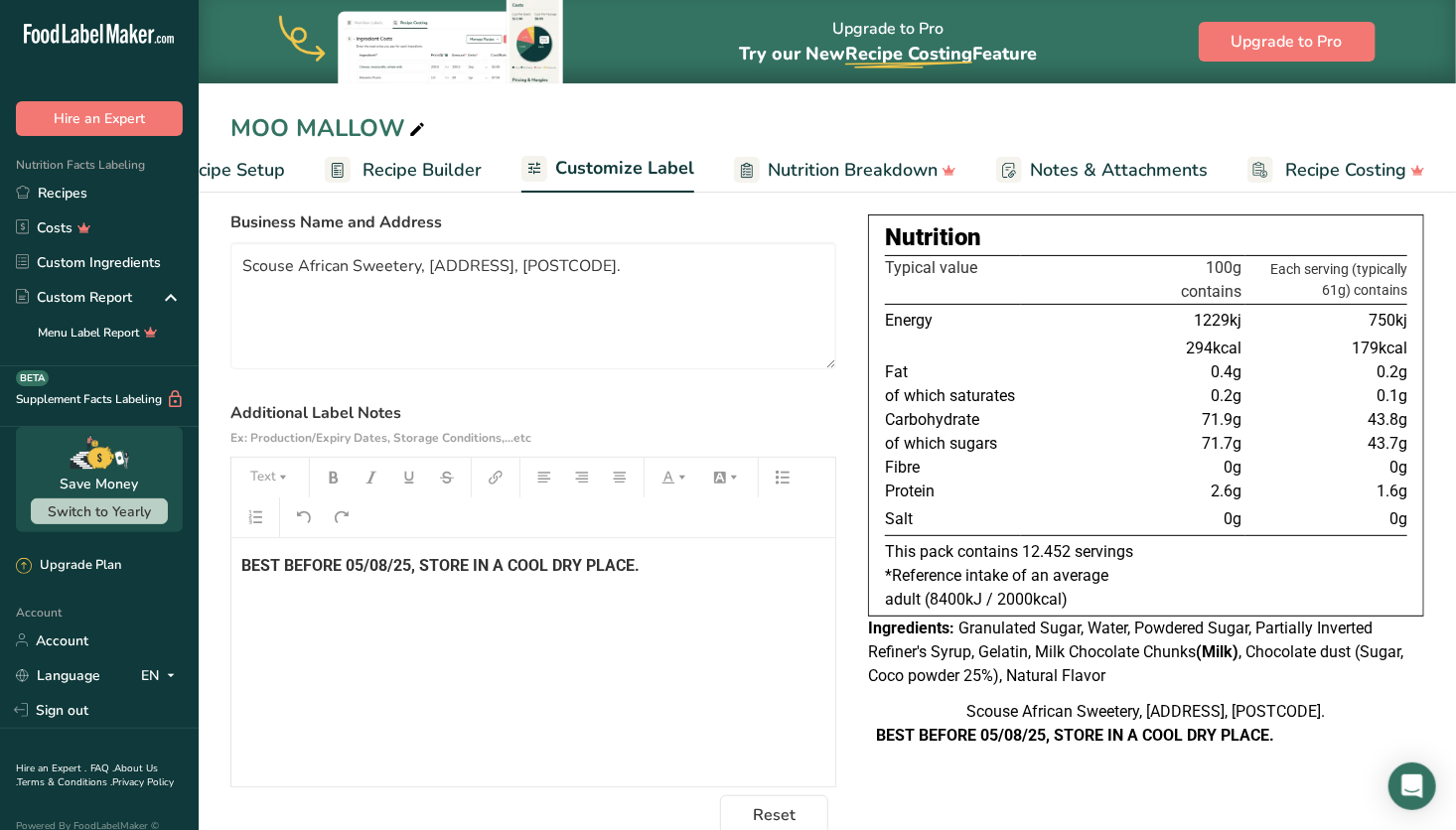 scroll, scrollTop: 126, scrollLeft: 0, axis: vertical 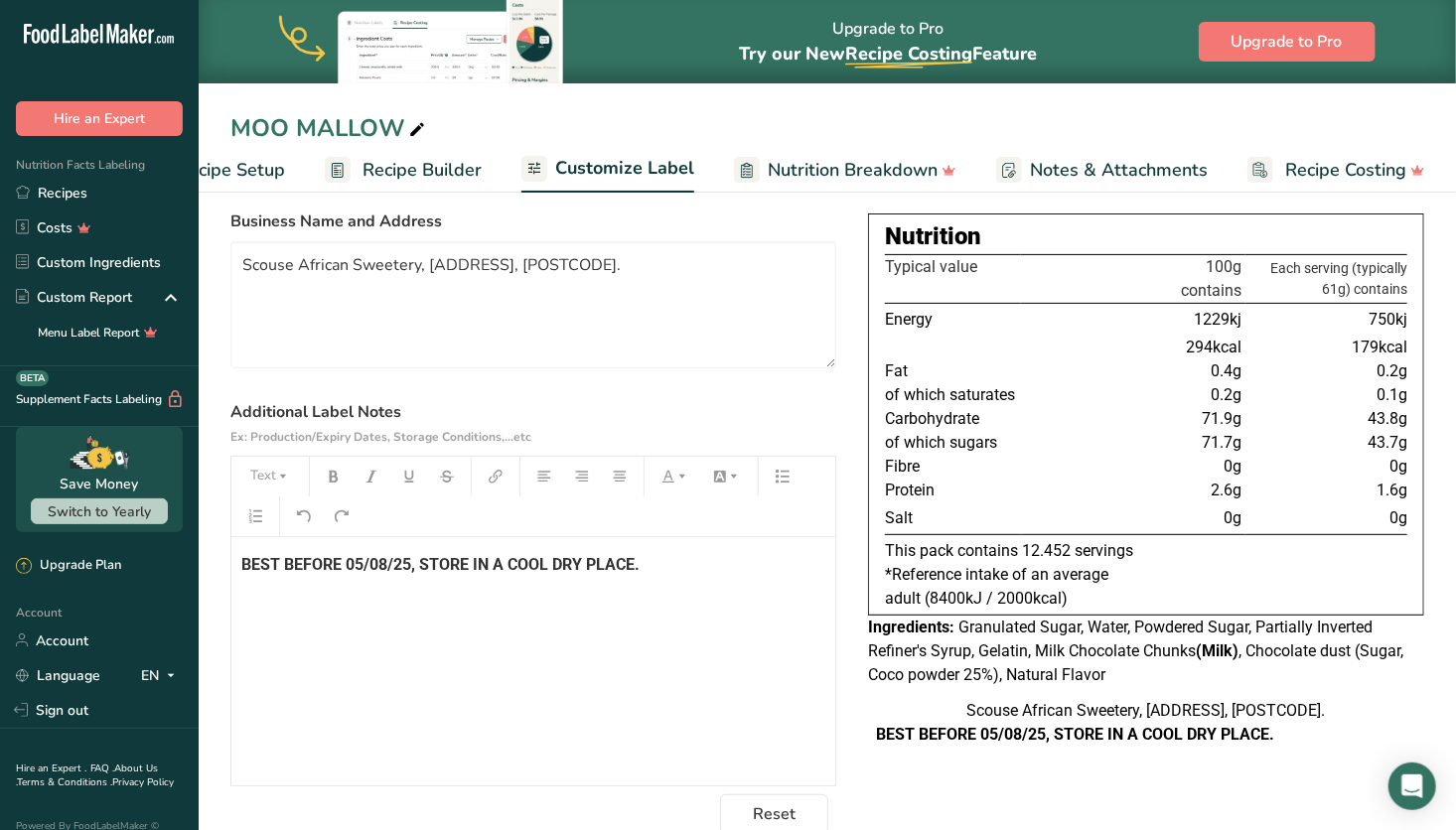 click on "BEST BEFORE 05/08/25, STORE IN A COOL DRY PLACE." at bounding box center [440, 564] 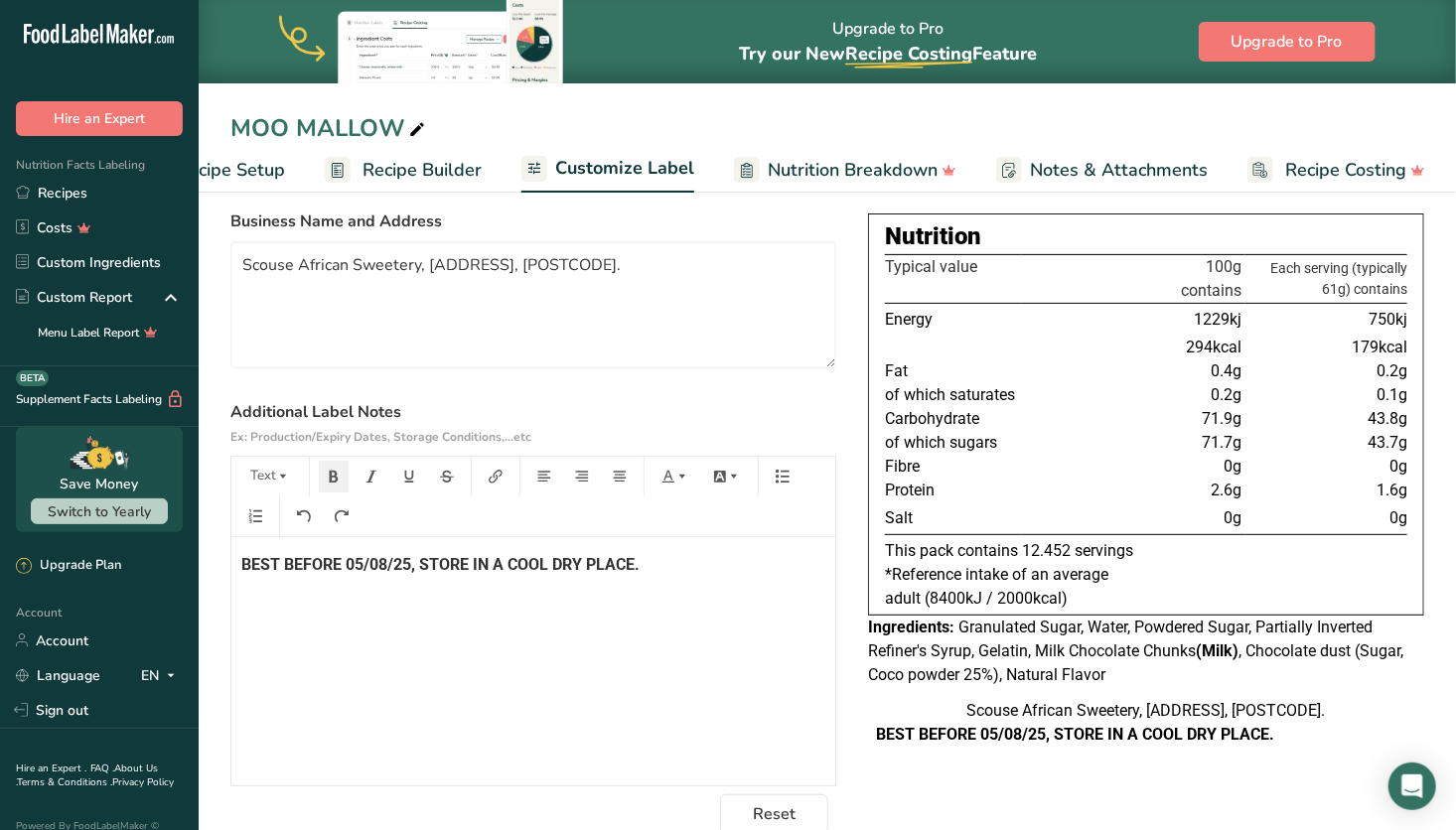 click on "BEST BEFORE 05/08/25, STORE IN A COOL DRY PLACE." at bounding box center (440, 564) 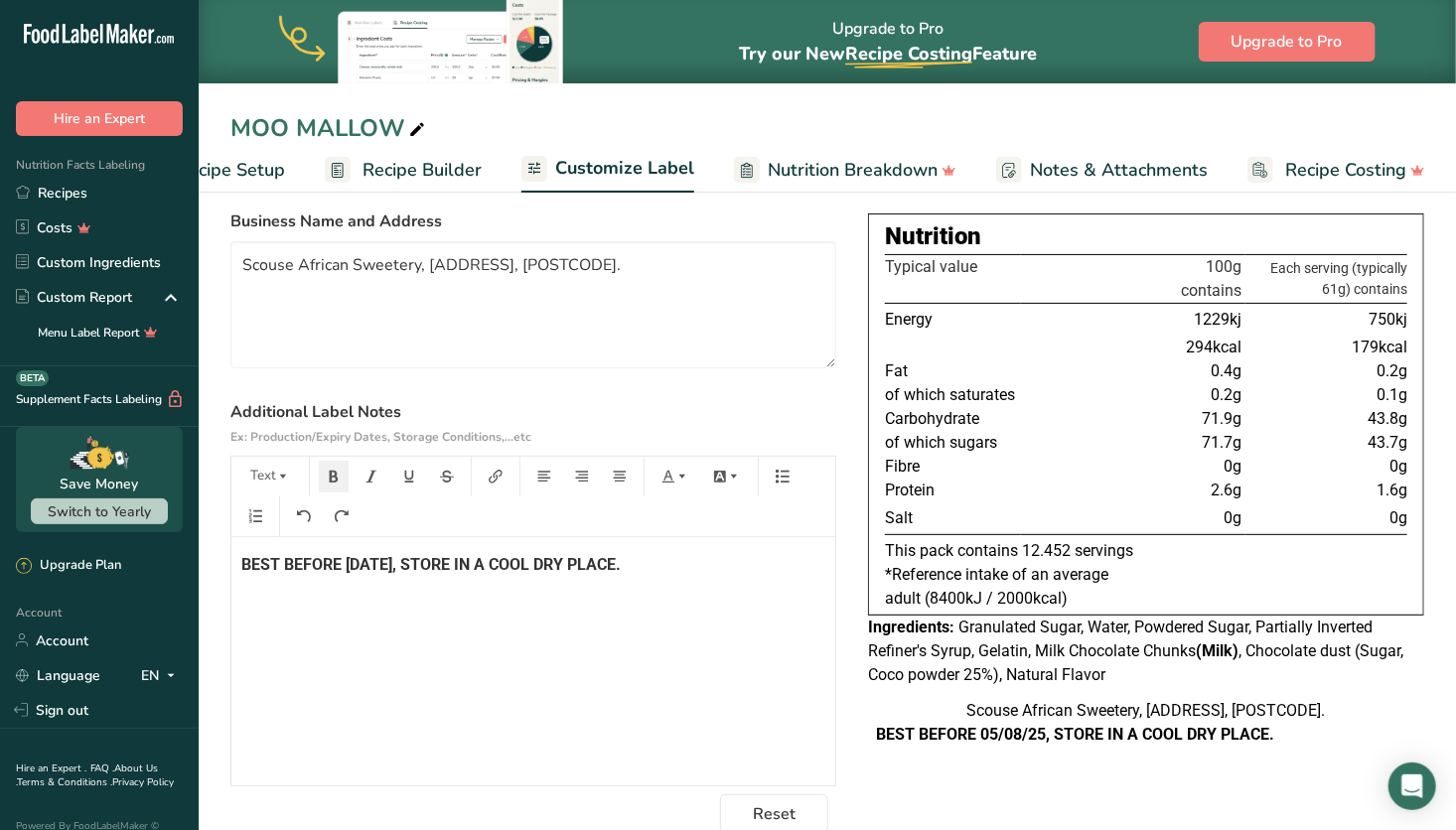click on "BEST BEFORE [DATE], STORE IN A COOL DRY PLACE." at bounding box center [533, 565] 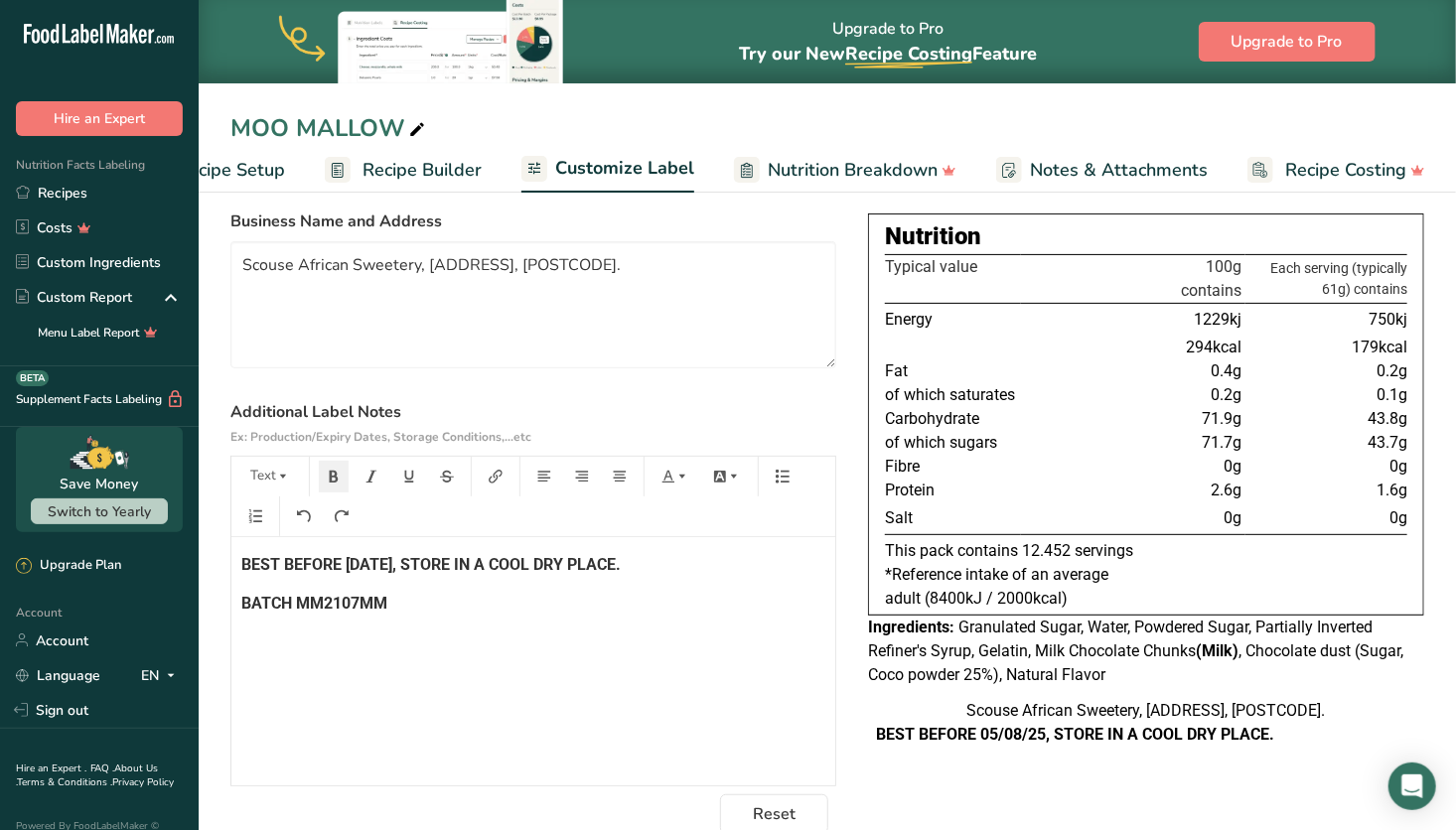 scroll, scrollTop: 0, scrollLeft: 0, axis: both 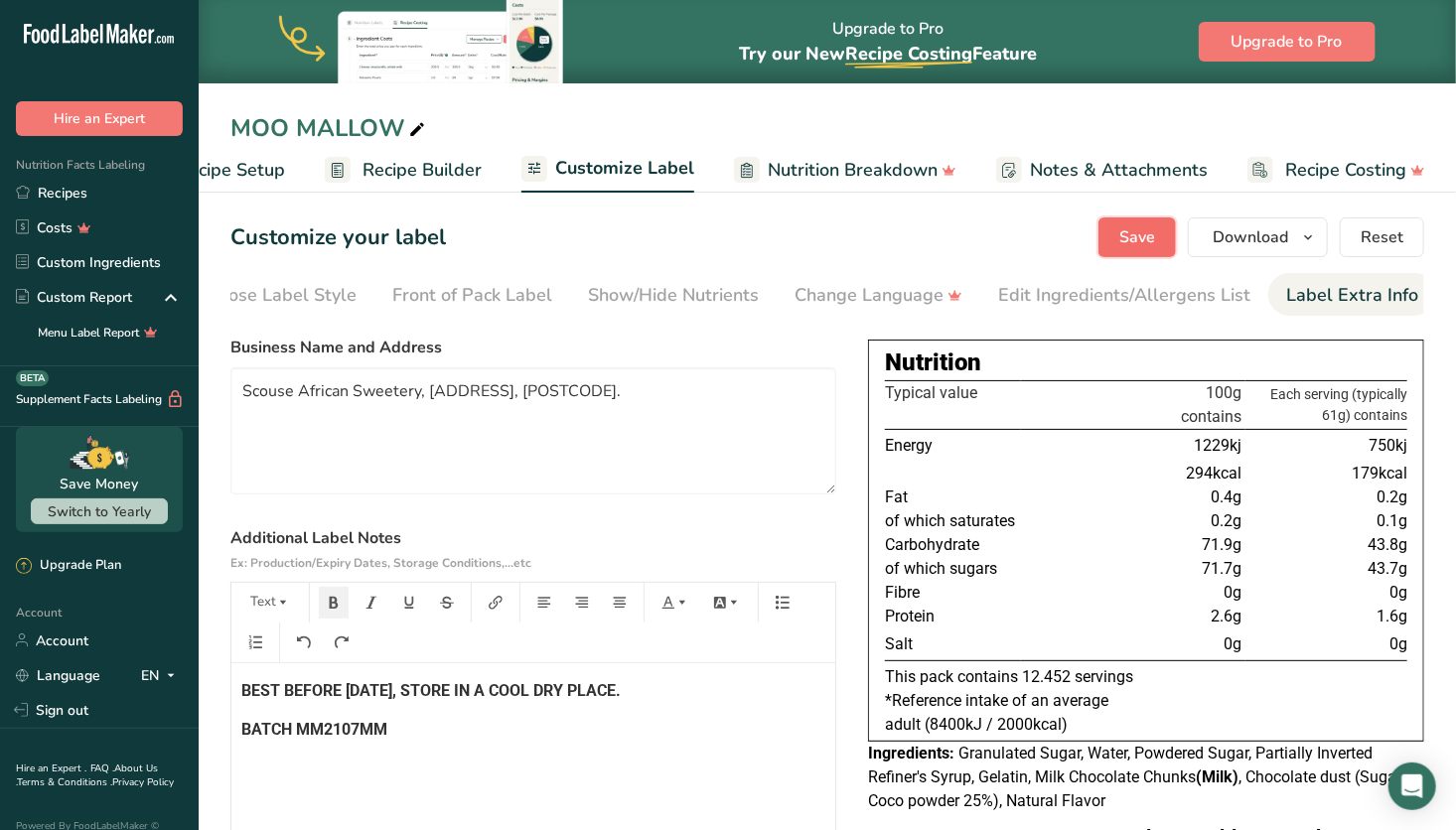 click on "Save" at bounding box center [1137, 237] 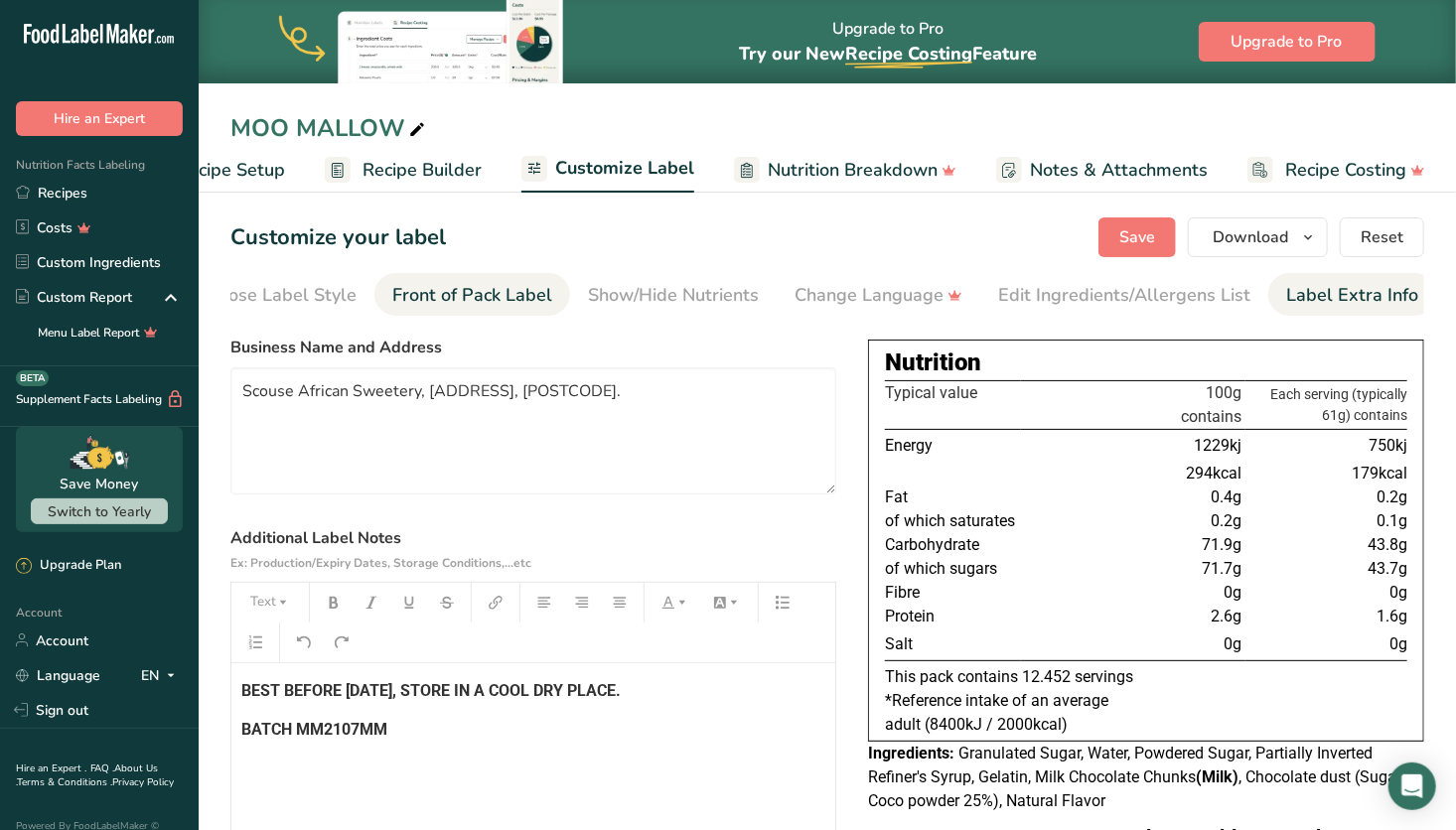 scroll, scrollTop: 0, scrollLeft: 0, axis: both 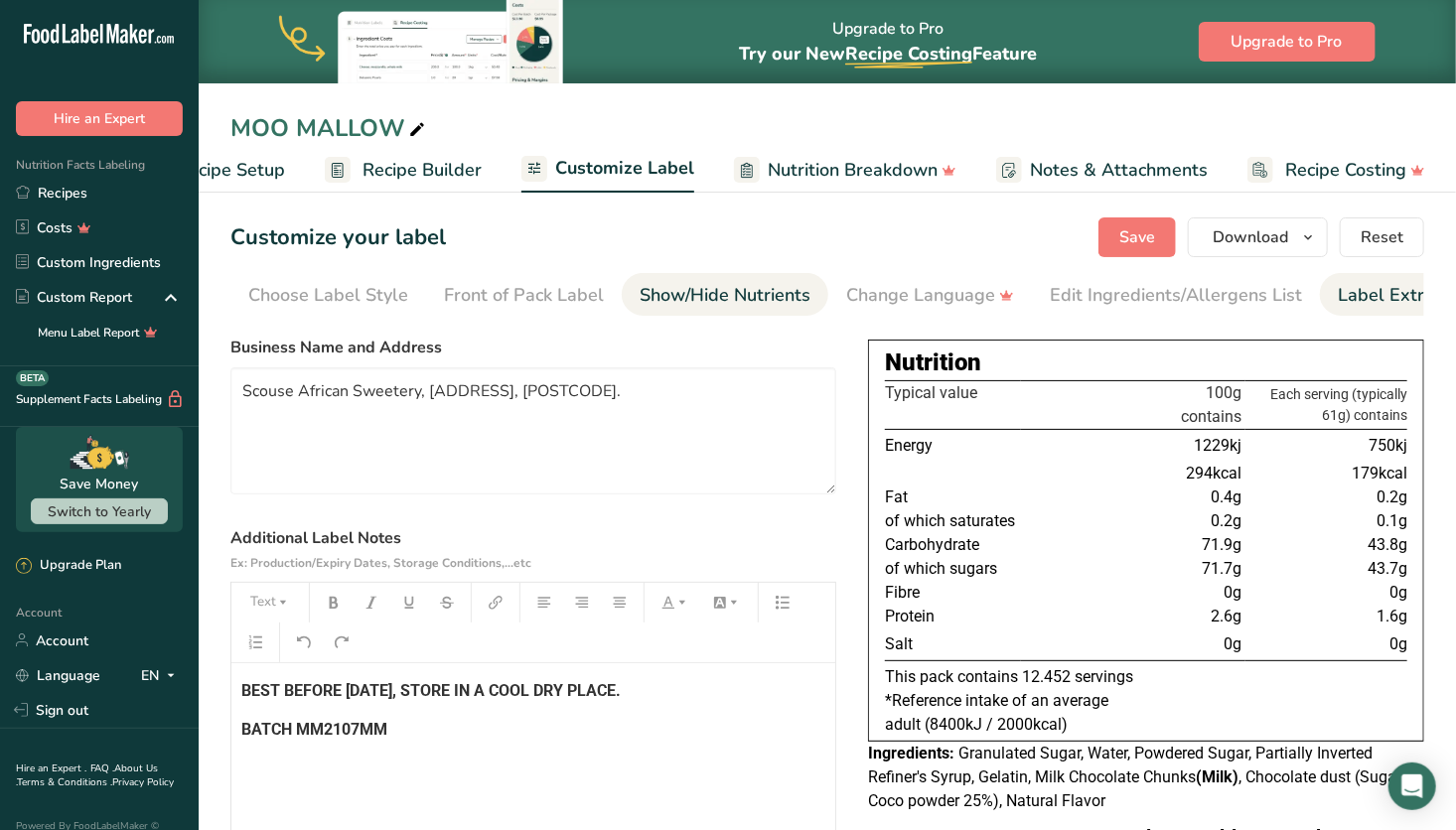 click on "Show/Hide Nutrients" at bounding box center [725, 295] 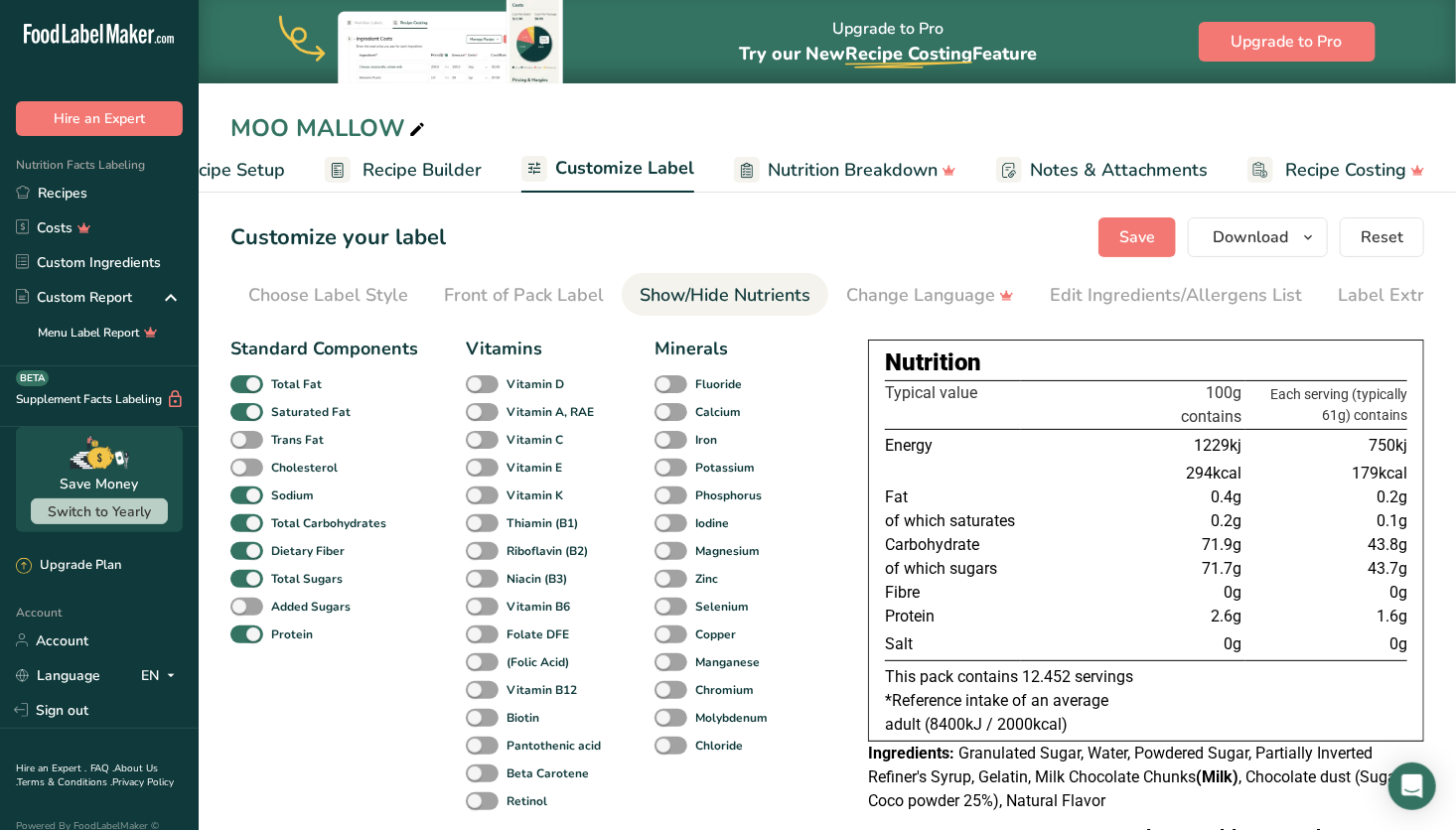 scroll, scrollTop: 0, scrollLeft: 52, axis: horizontal 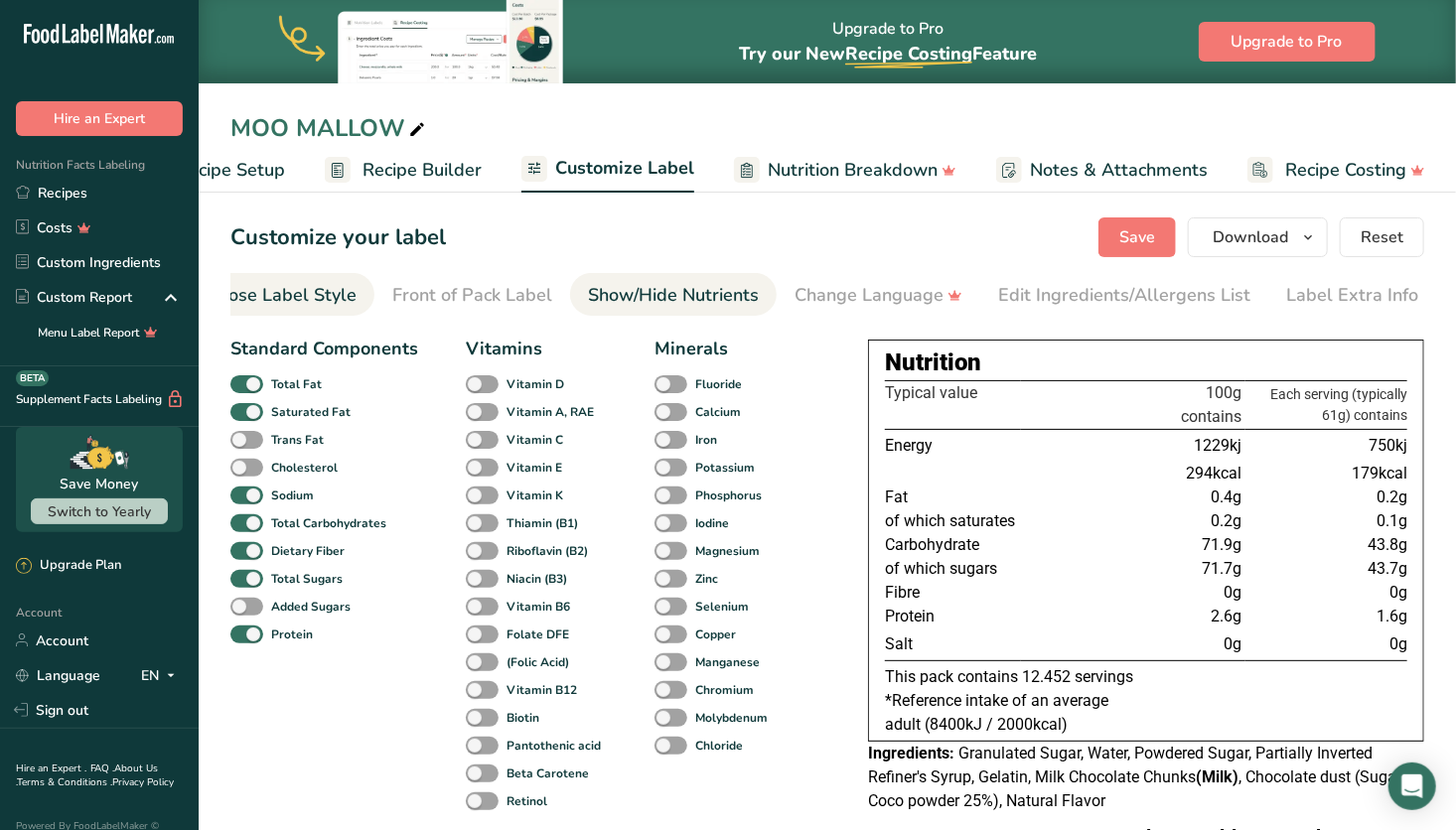 click on "Choose Label Style" at bounding box center [276, 295] 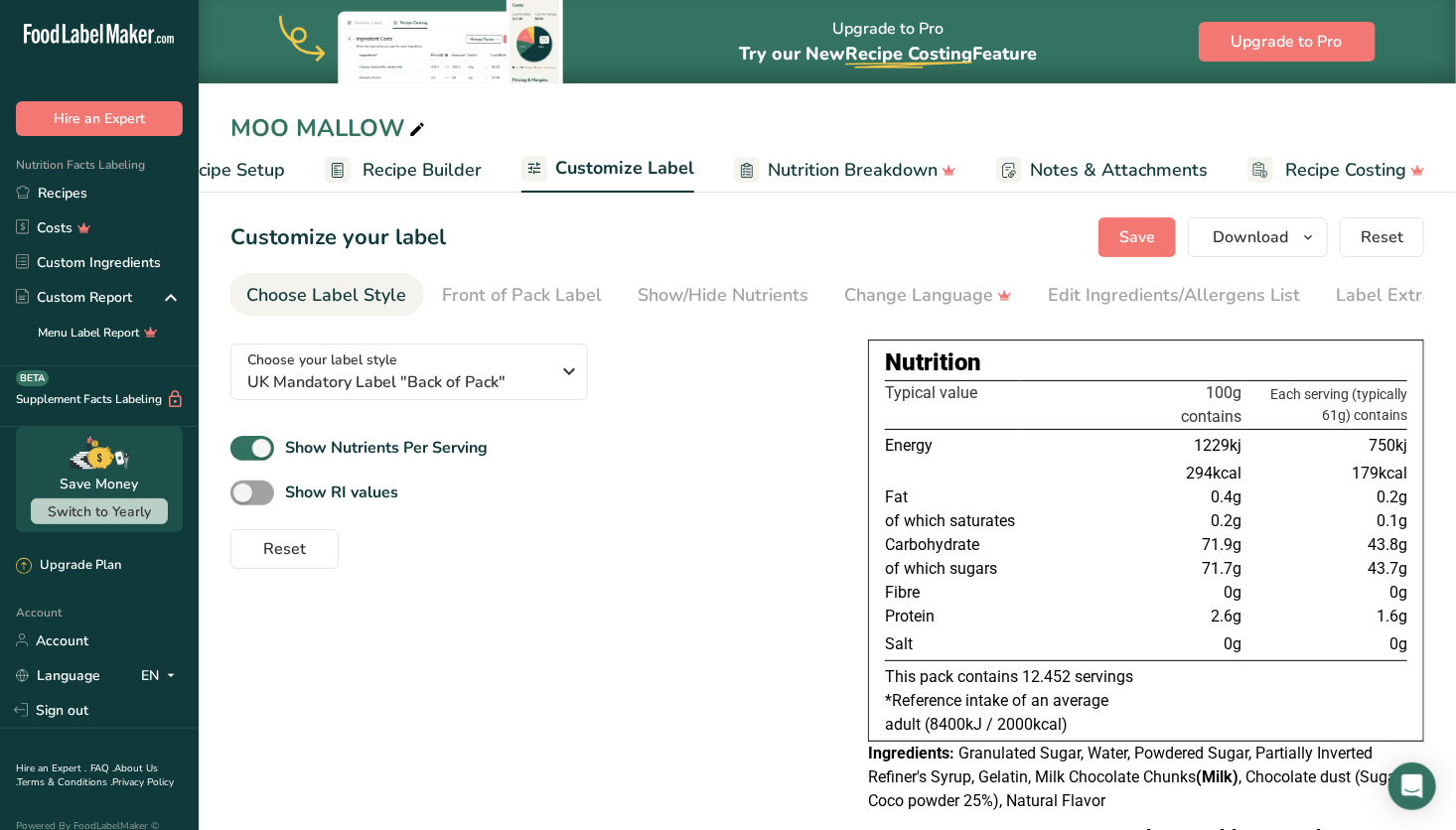 scroll, scrollTop: 0, scrollLeft: 0, axis: both 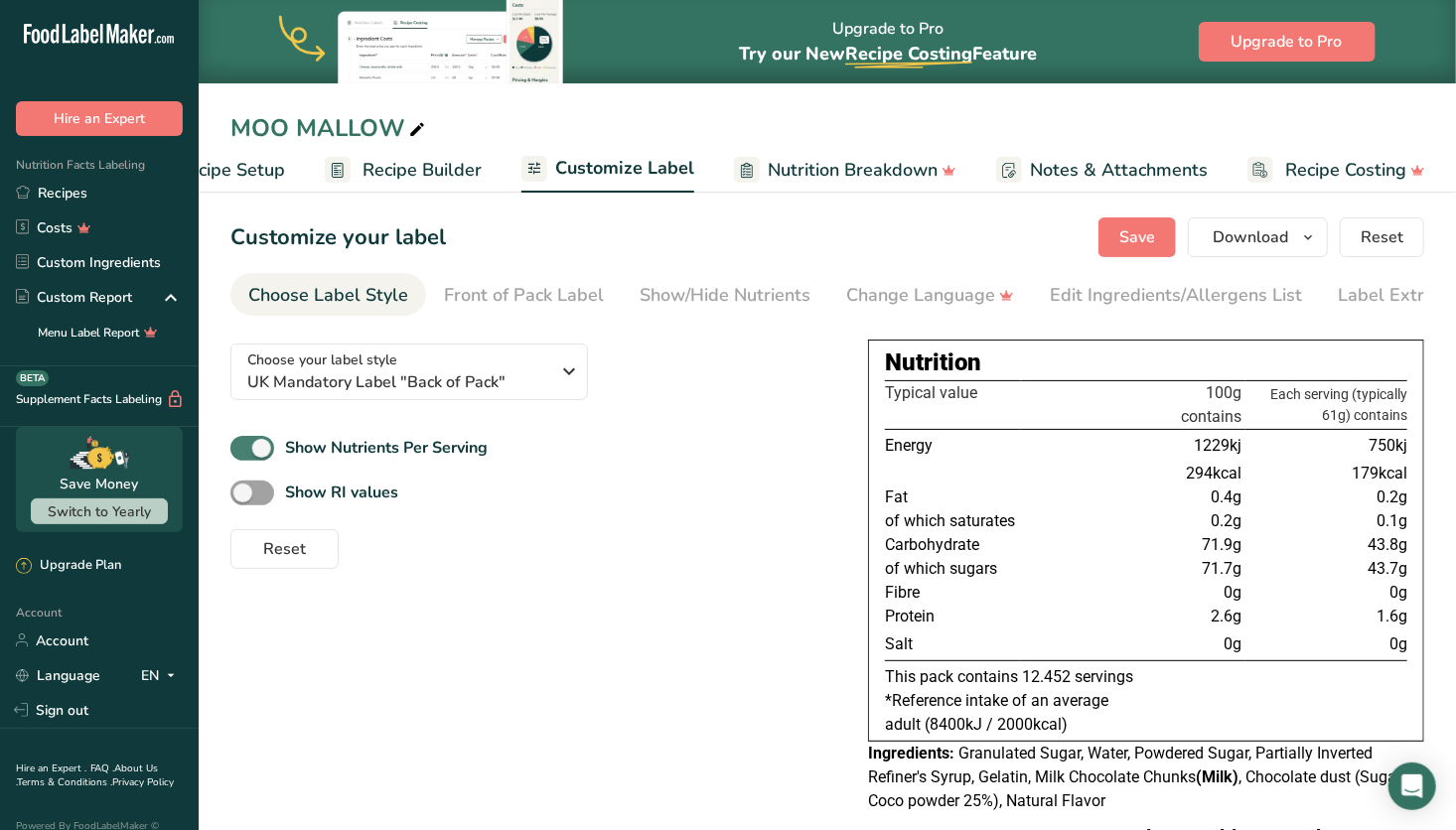 click at bounding box center (252, 448) 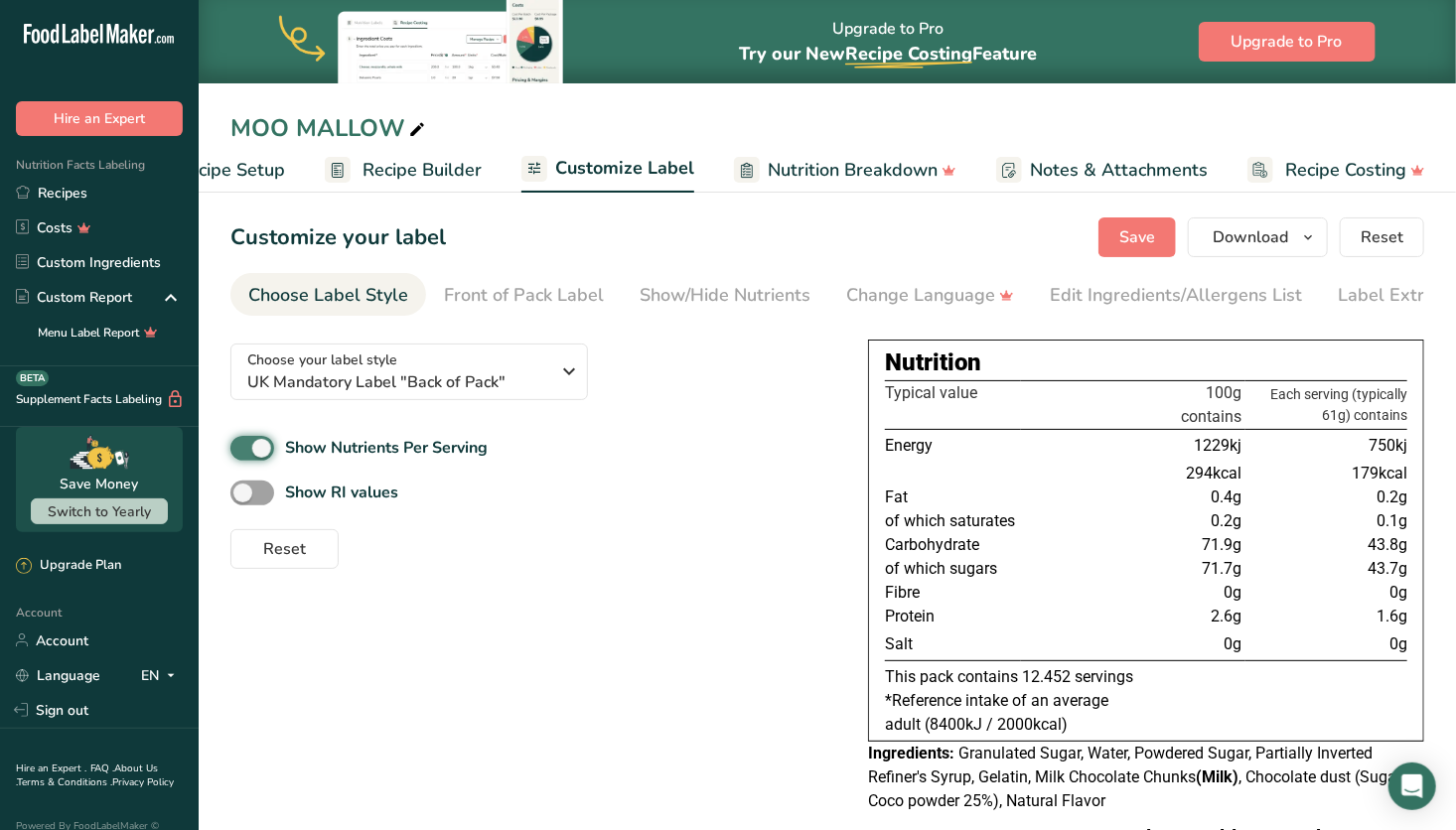 click on "Show Nutrients Per Serving" at bounding box center [236, 448] 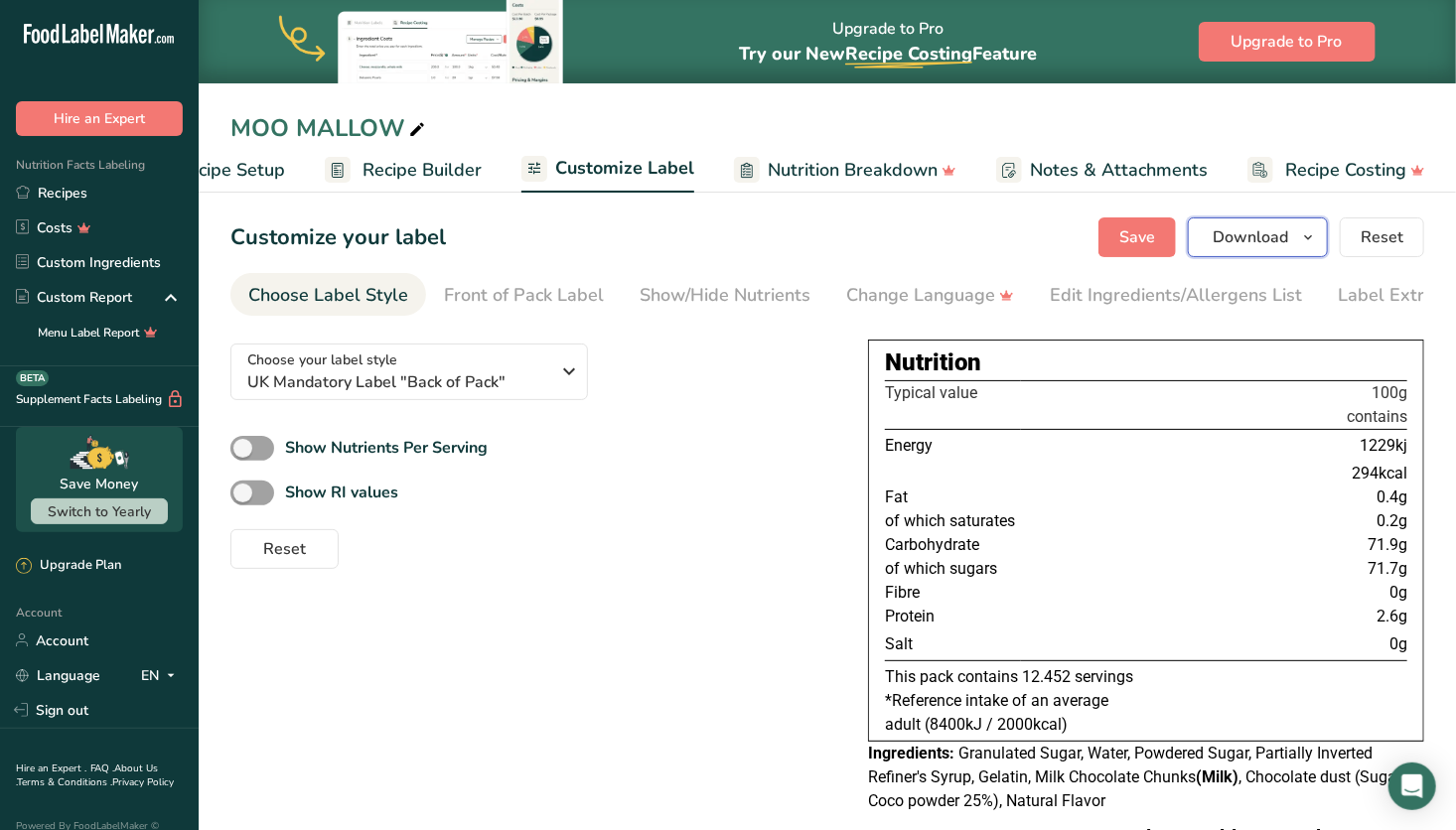 click at bounding box center (1308, 237) 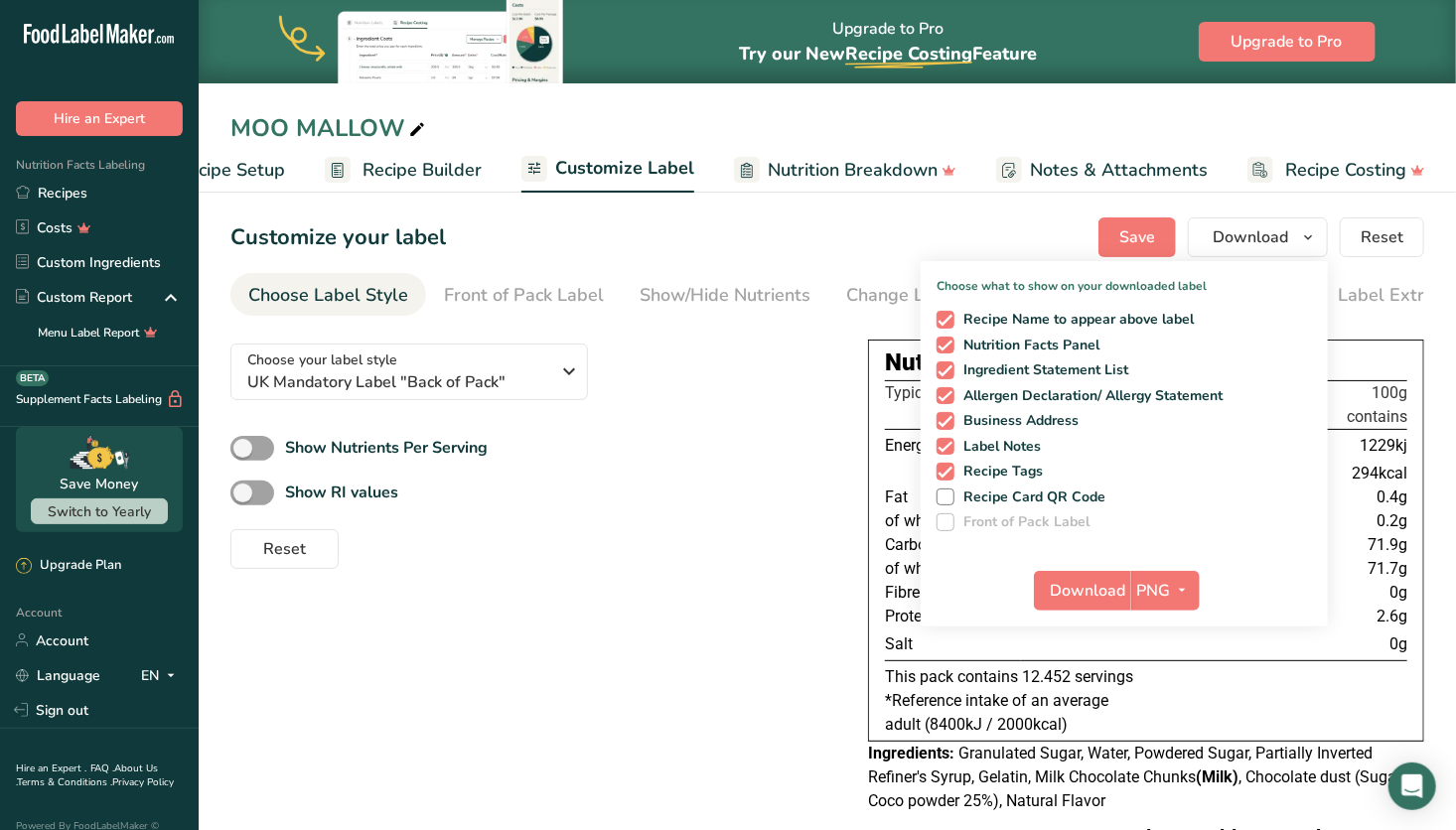 click on "Show Nutrients Per Serving" at bounding box center (533, 448) 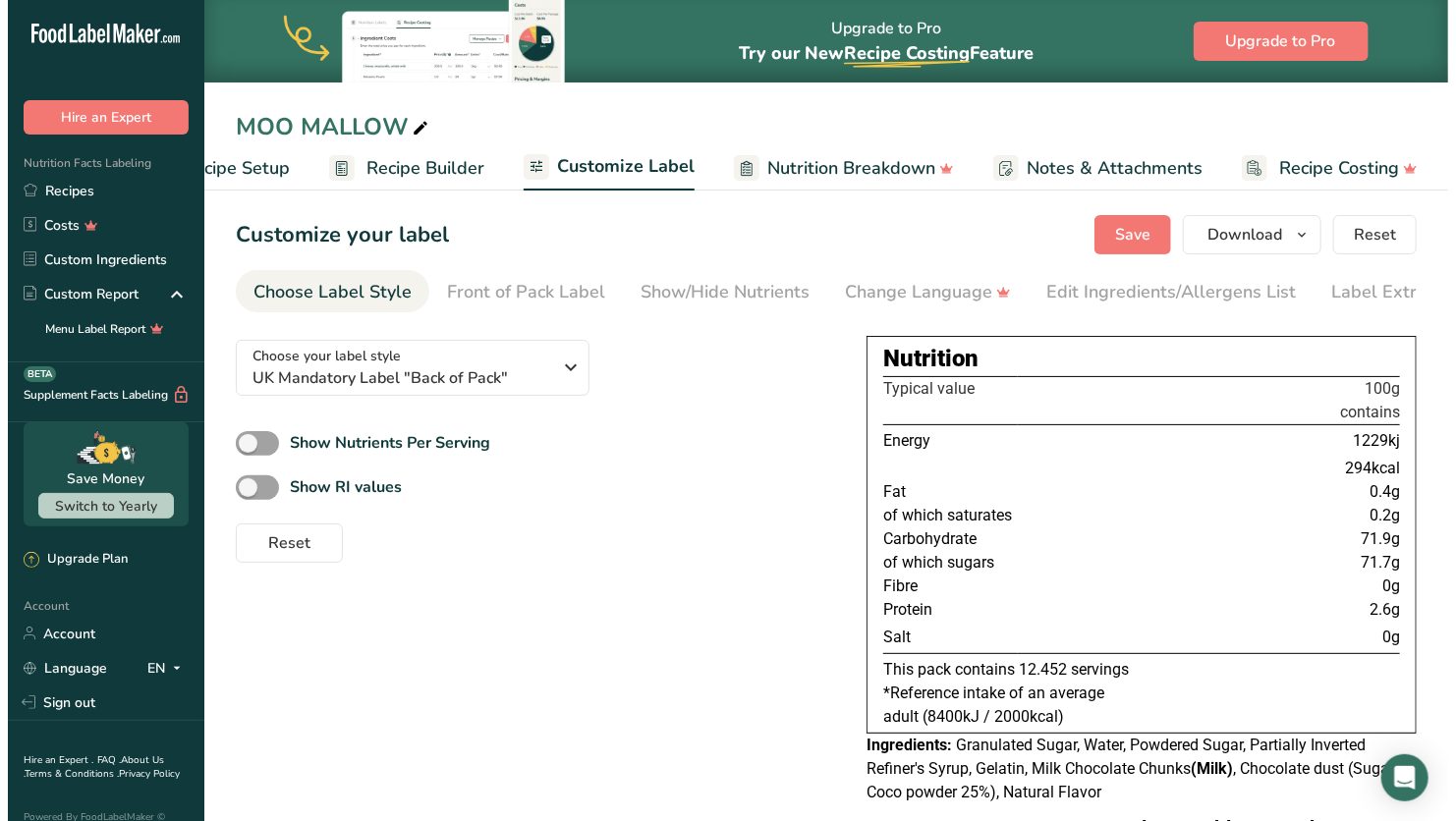 scroll, scrollTop: 0, scrollLeft: 0, axis: both 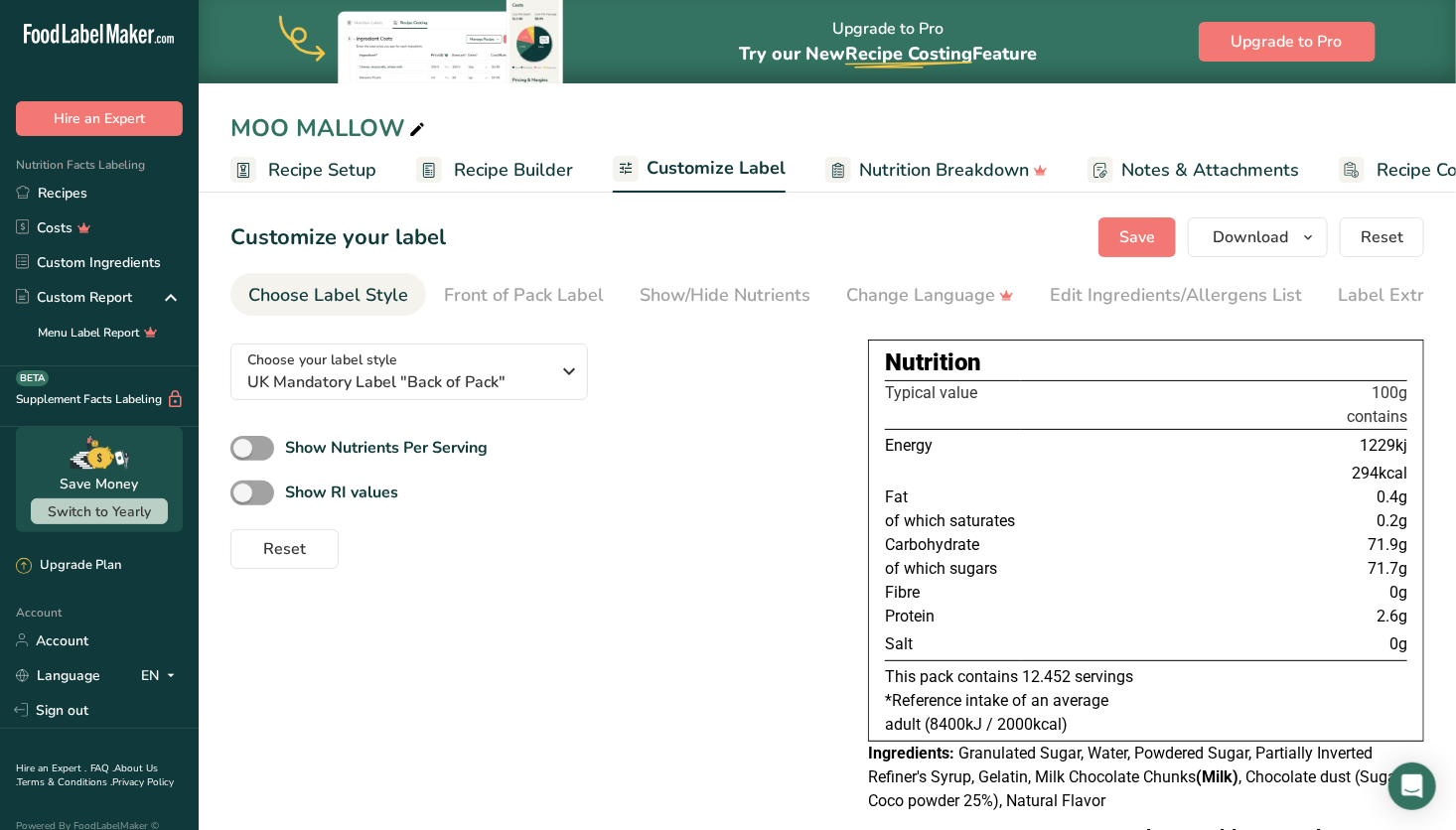click on "Recipe Setup                       Recipe Builder   Customize Label               Nutrition Breakdown                 Notes & Attachments                 Recipe Costing" at bounding box center (877, 169) 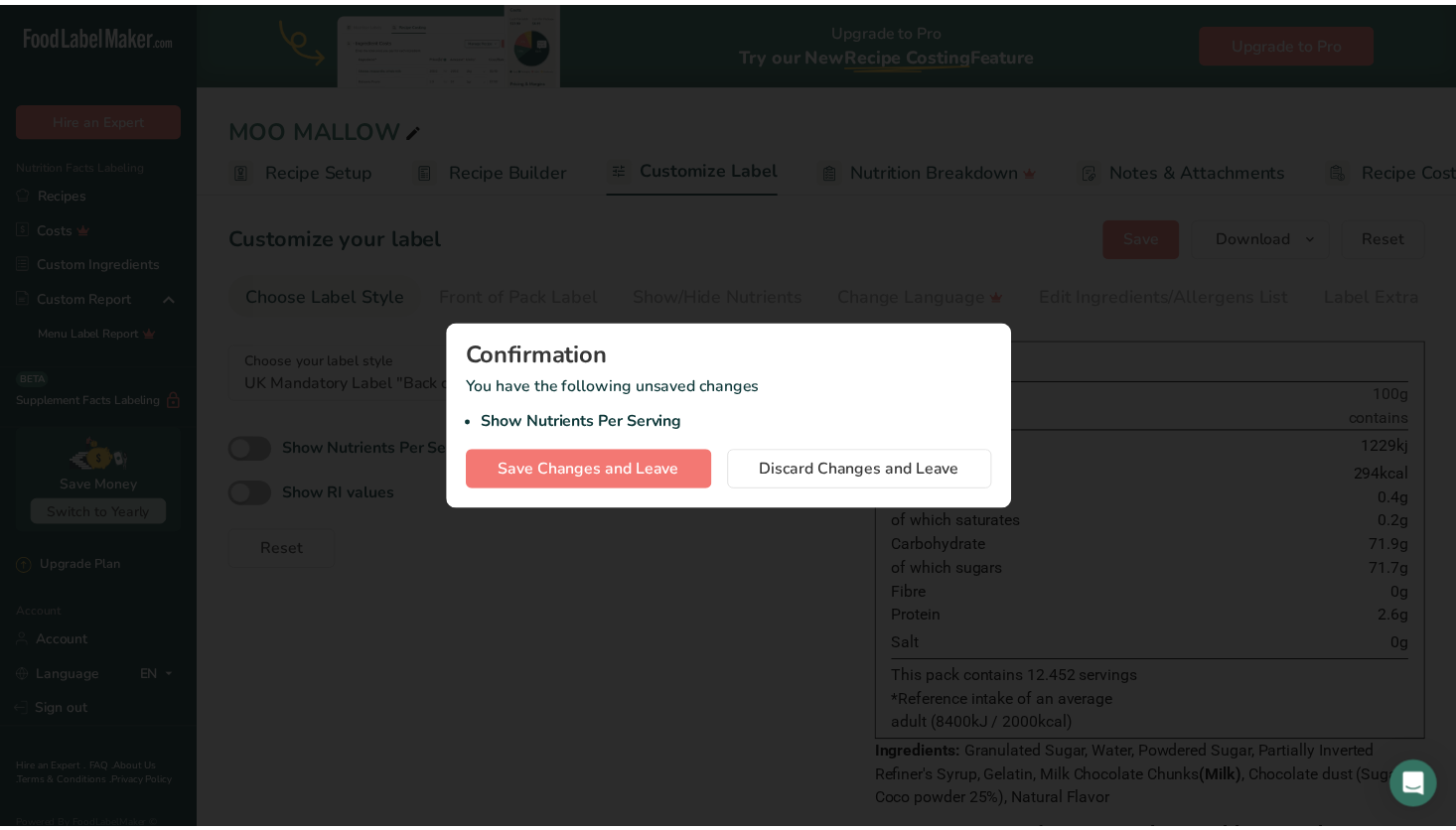 scroll, scrollTop: 0, scrollLeft: 7, axis: horizontal 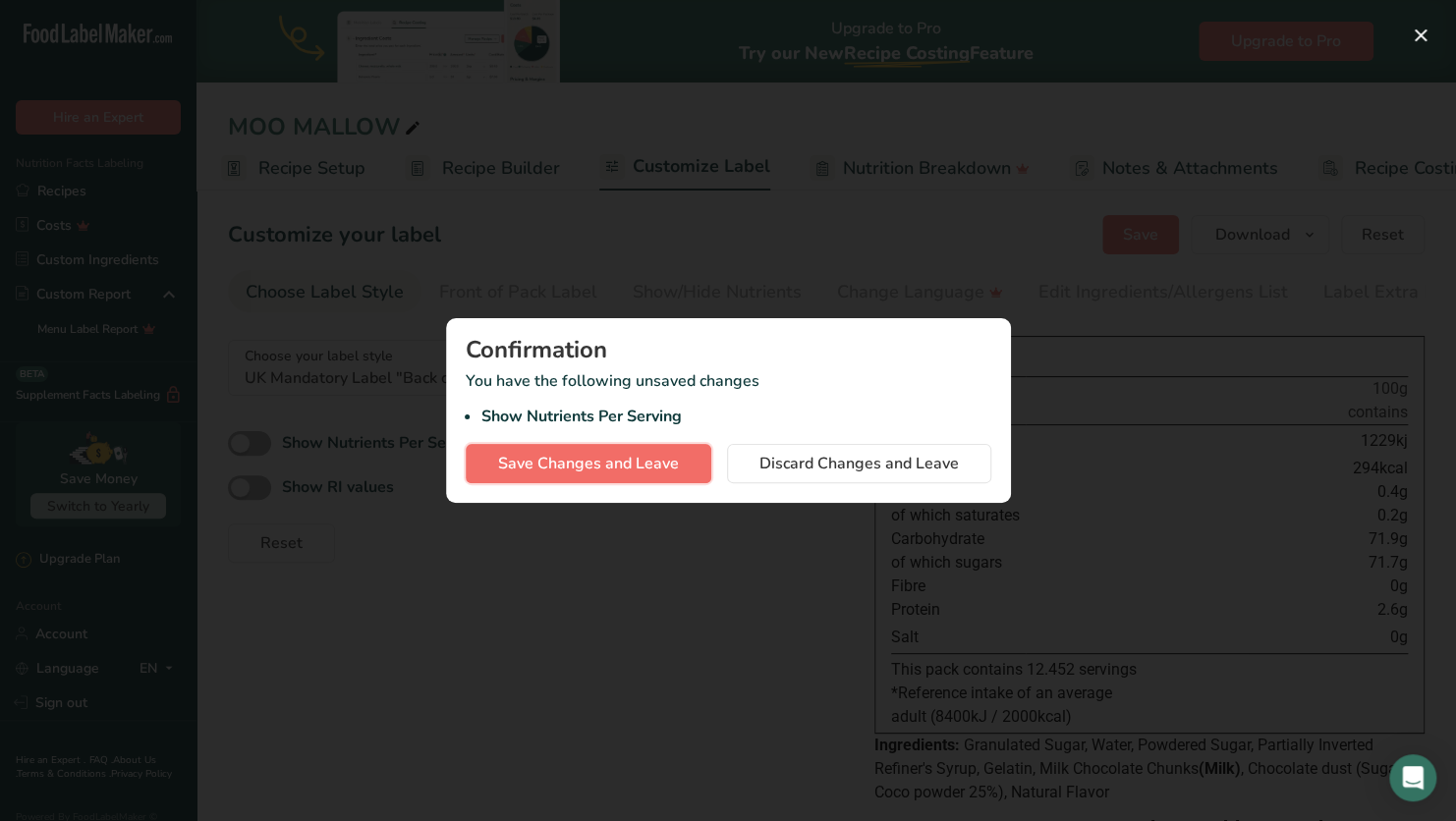 click on "Save Changes and Leave" at bounding box center [588, 464] 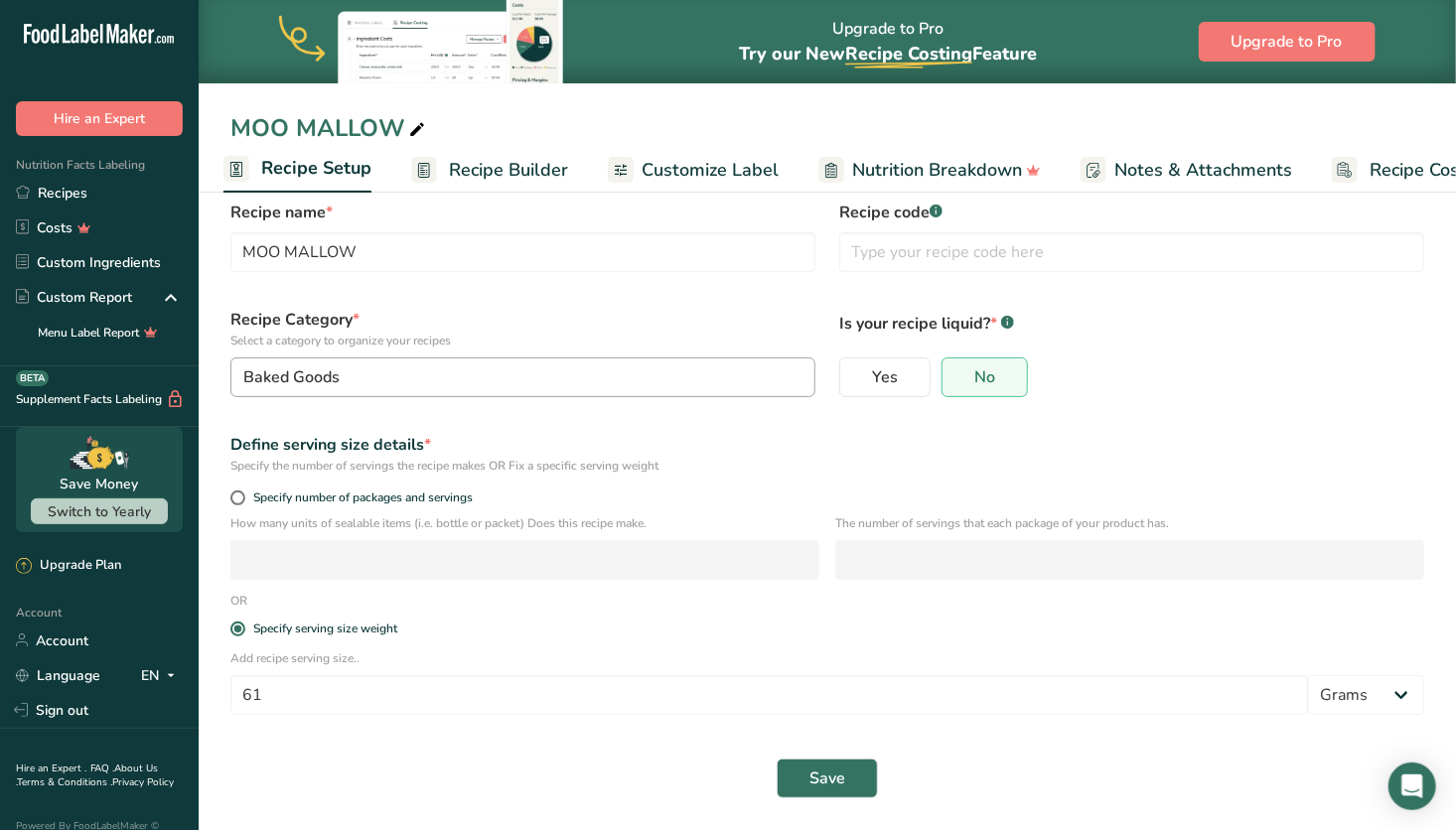 scroll, scrollTop: 0, scrollLeft: 0, axis: both 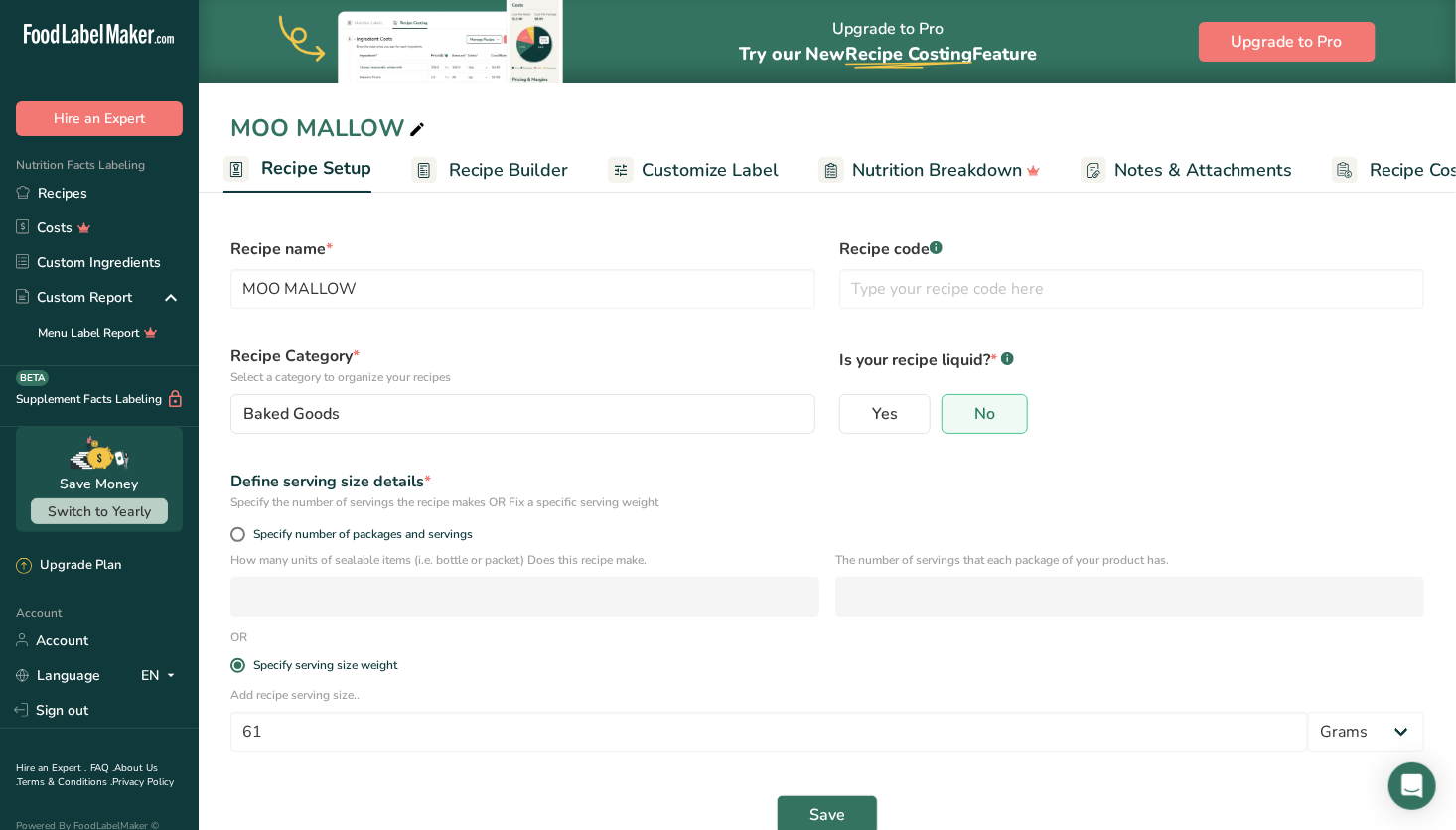 click on "Recipe Builder" at bounding box center [509, 170] 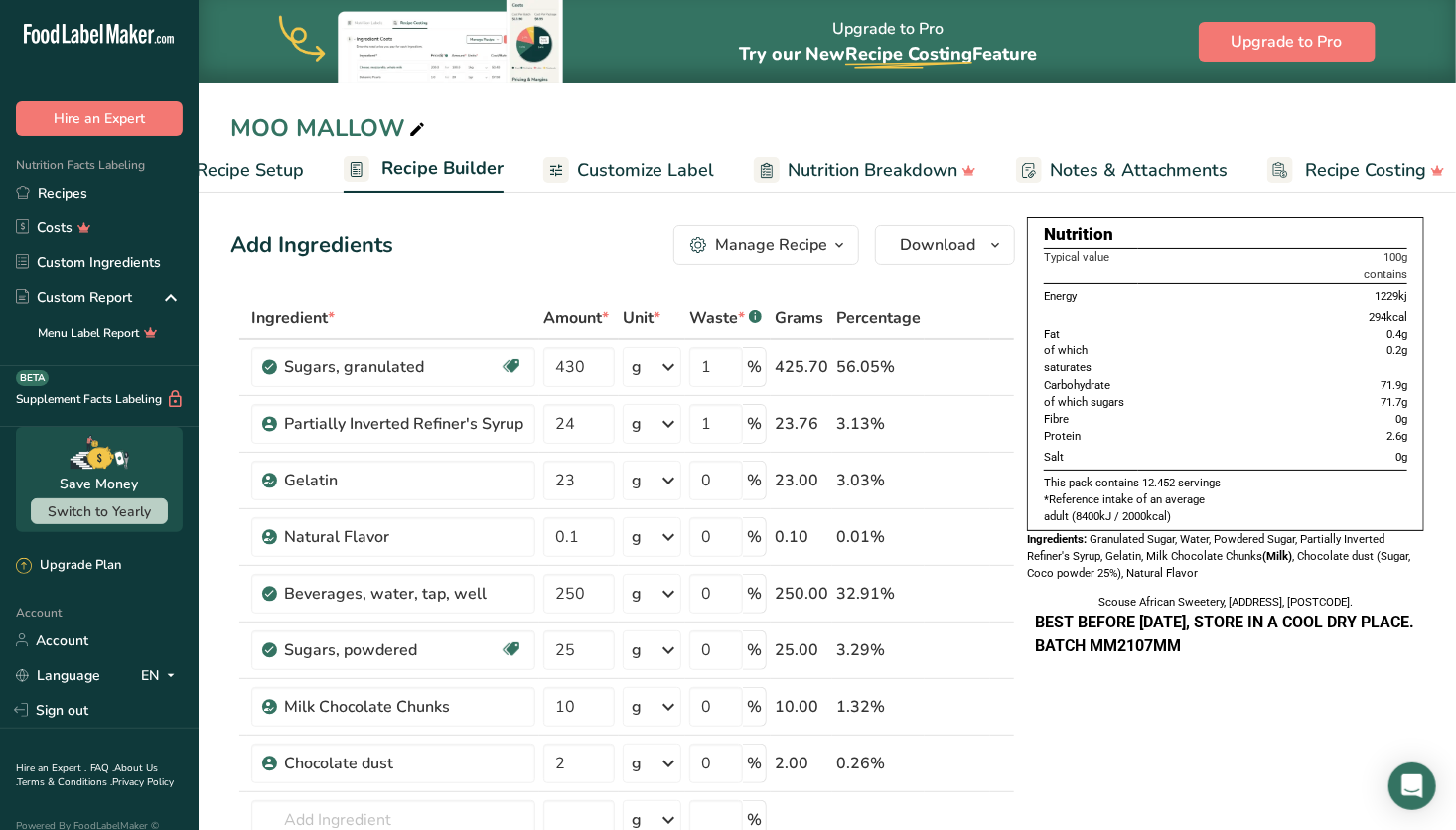 scroll, scrollTop: 0, scrollLeft: 91, axis: horizontal 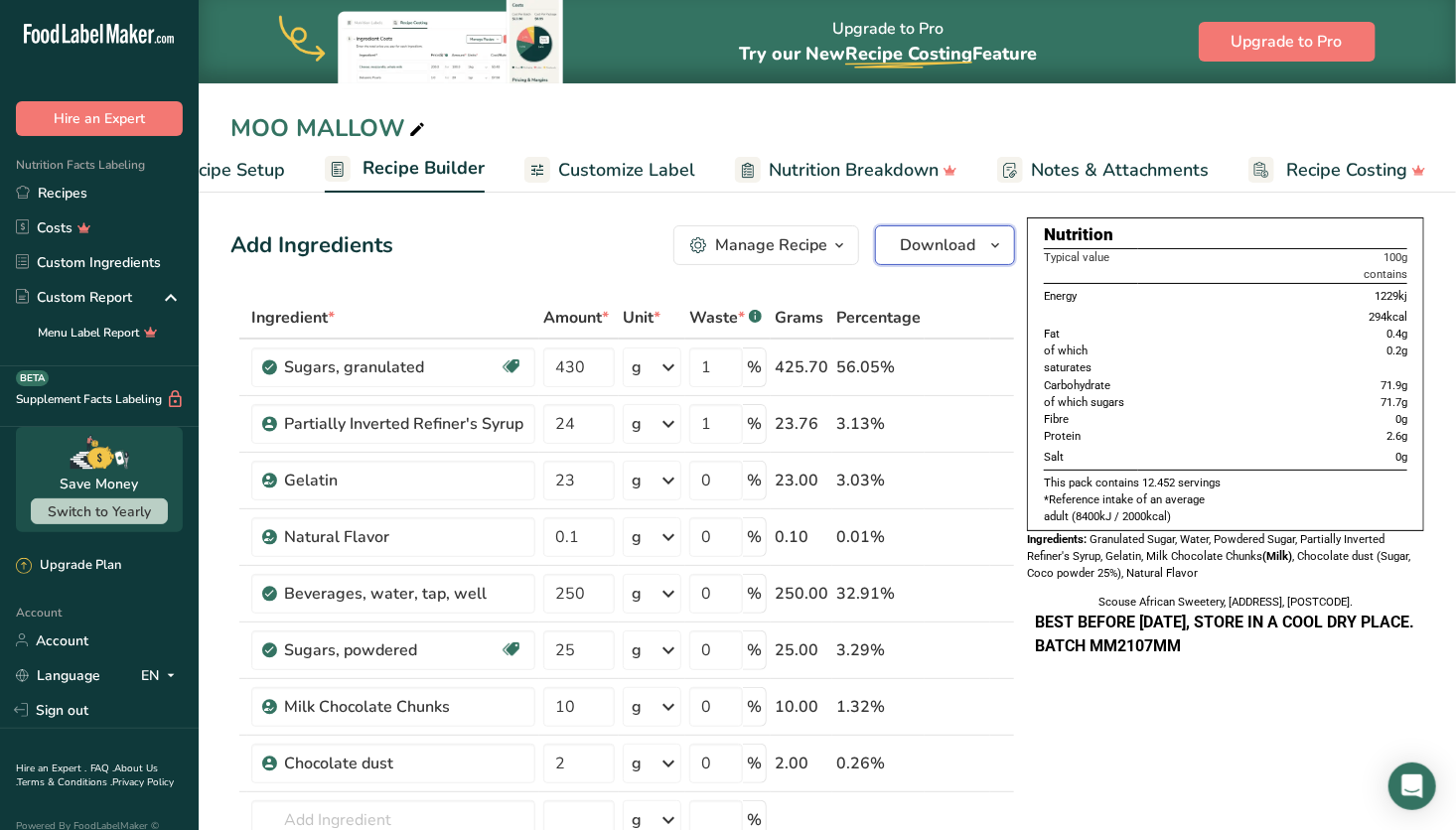 click on "Download" at bounding box center (938, 245) 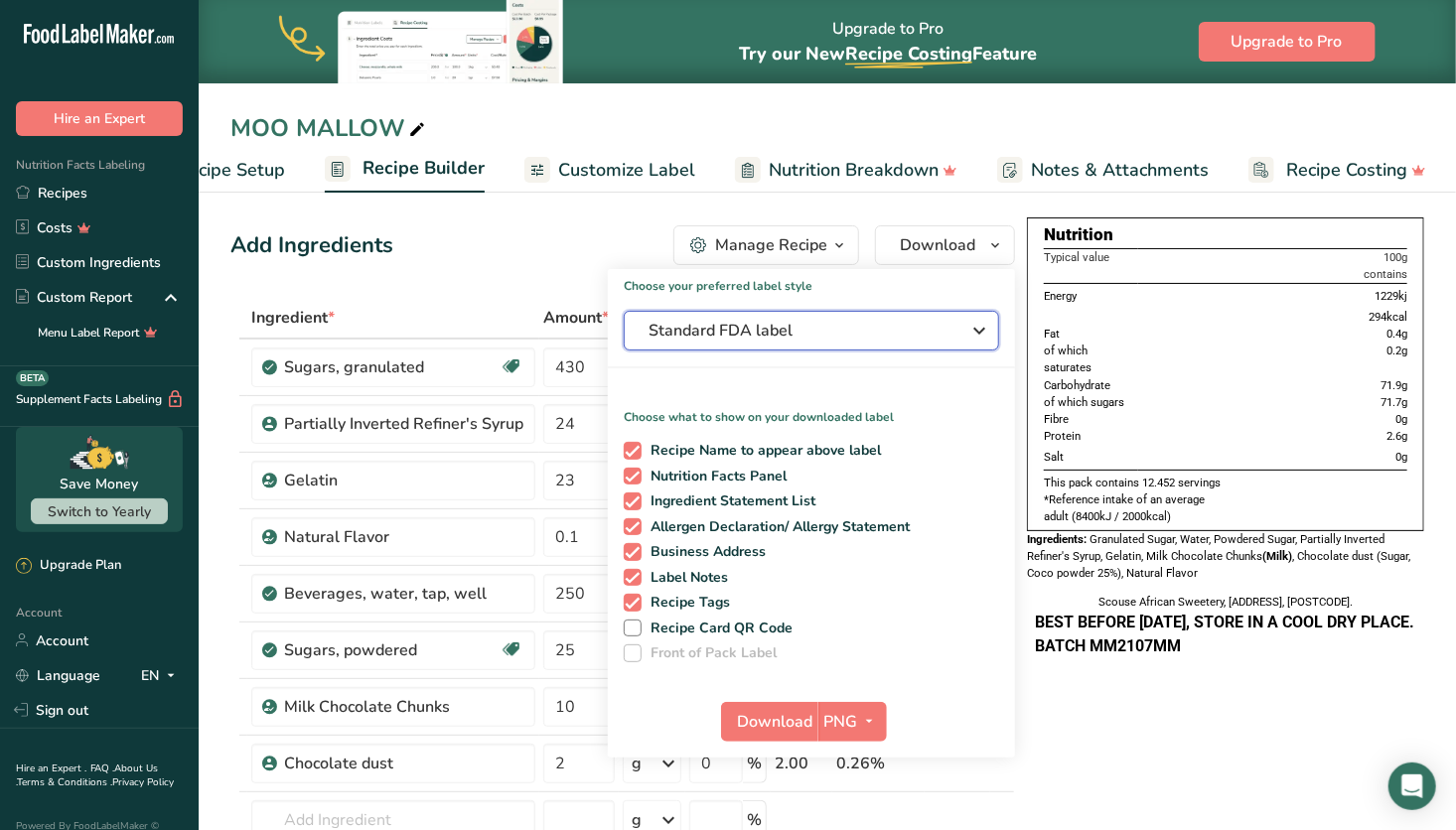 click on "Standard FDA label" at bounding box center (798, 331) 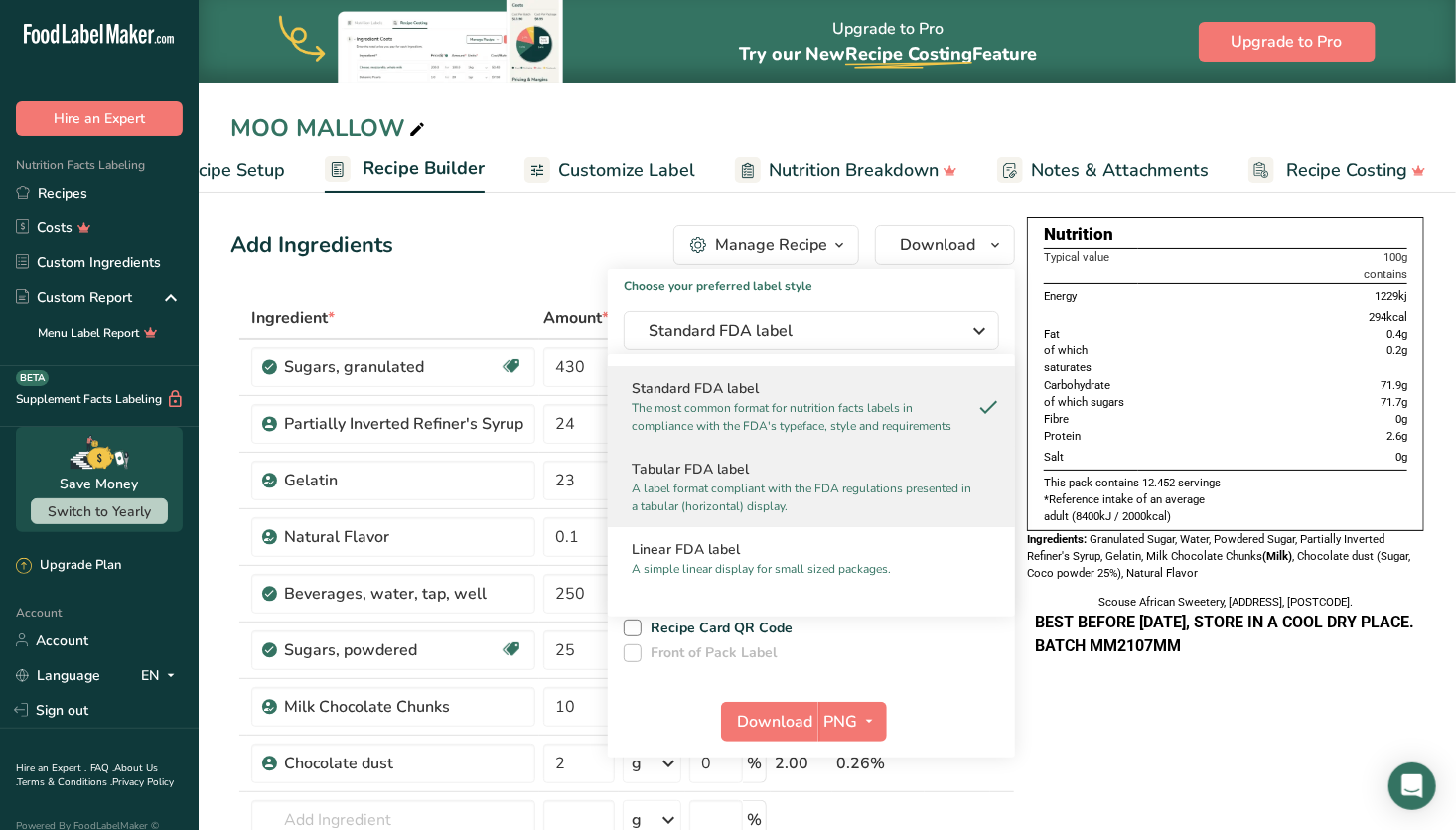 click on "A label format compliant with the FDA regulations presented in a tabular (horizontal) display." at bounding box center [802, 497] 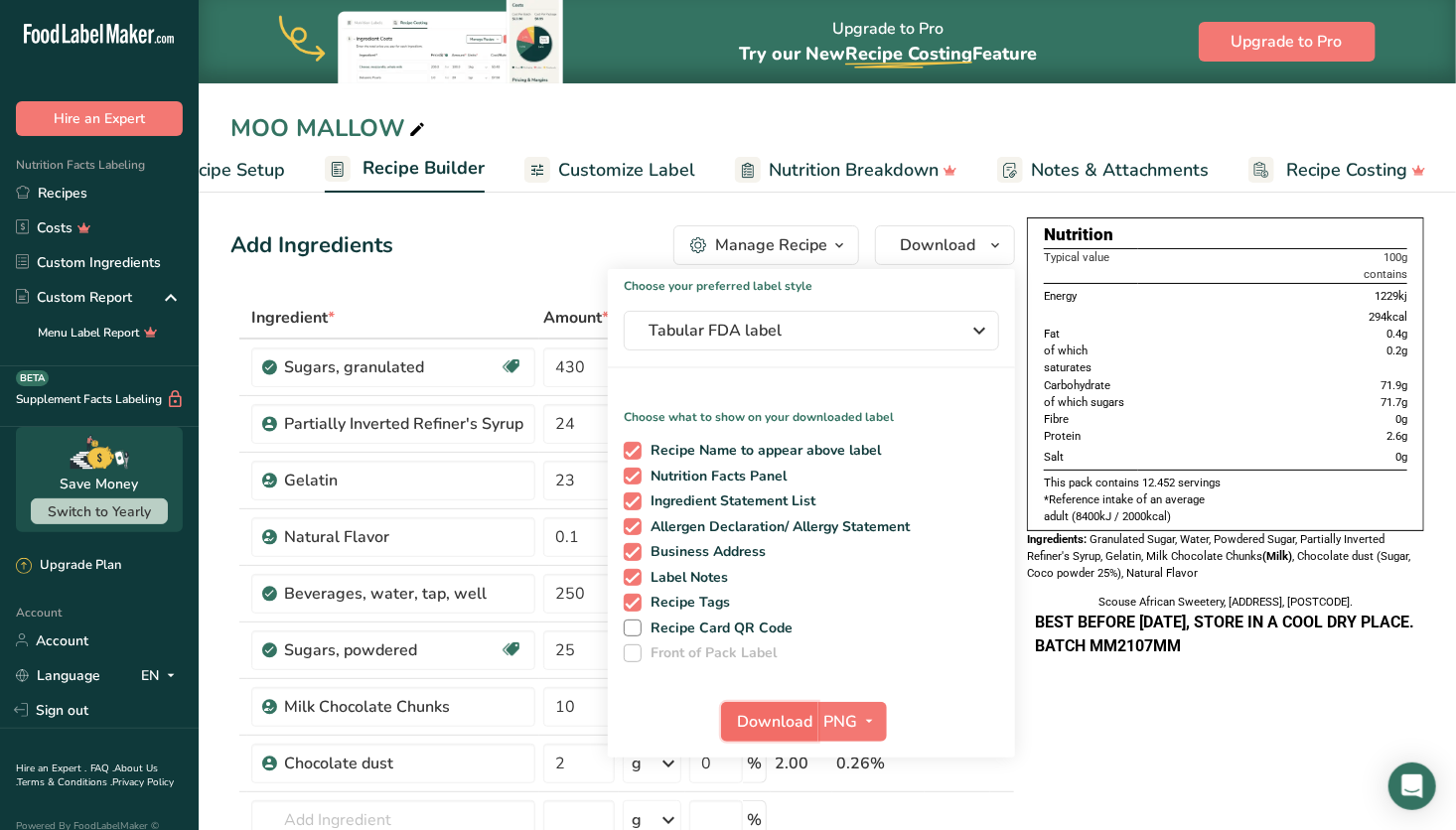 click on "Download" at bounding box center (776, 722) 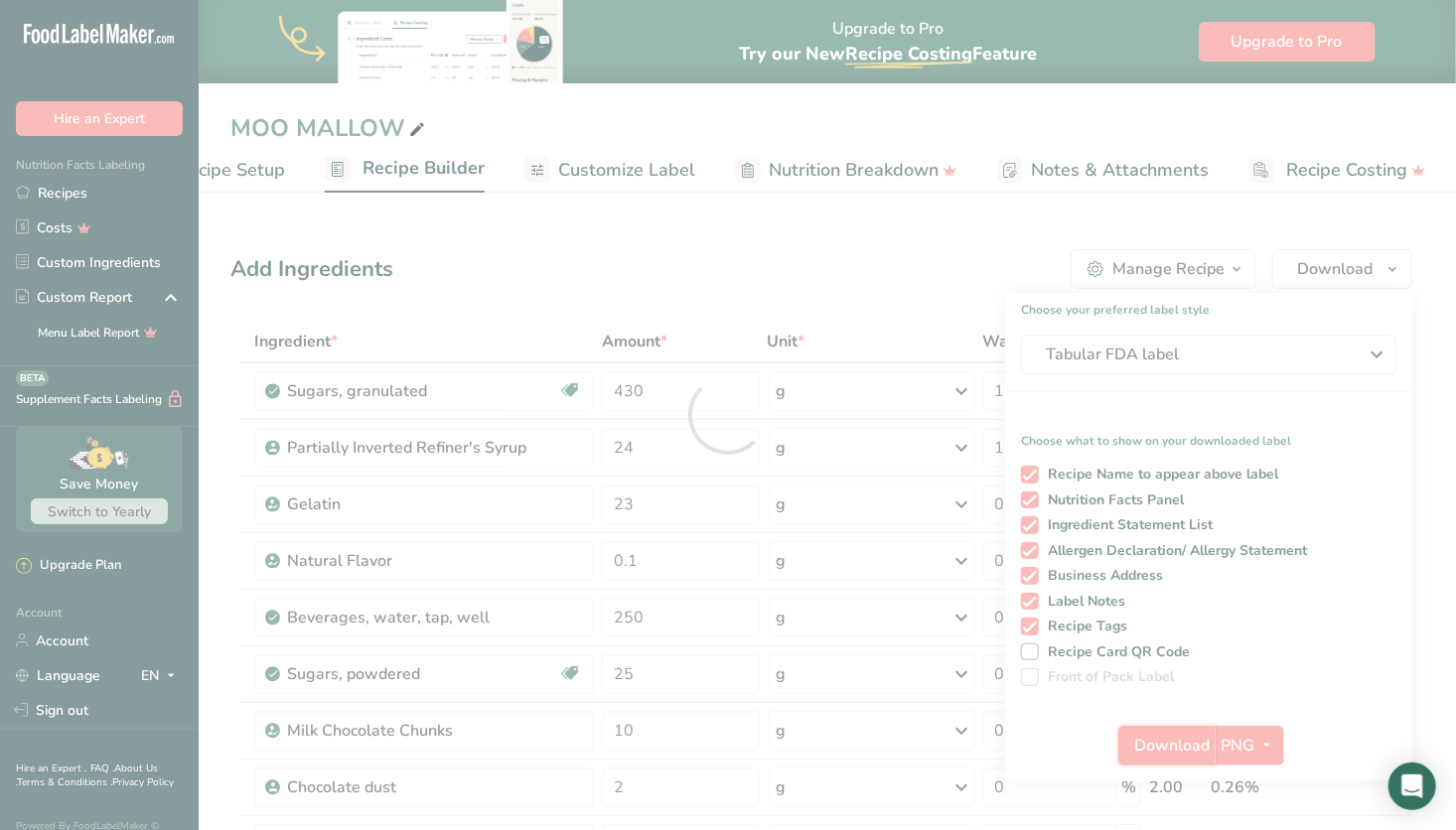 scroll, scrollTop: 0, scrollLeft: 0, axis: both 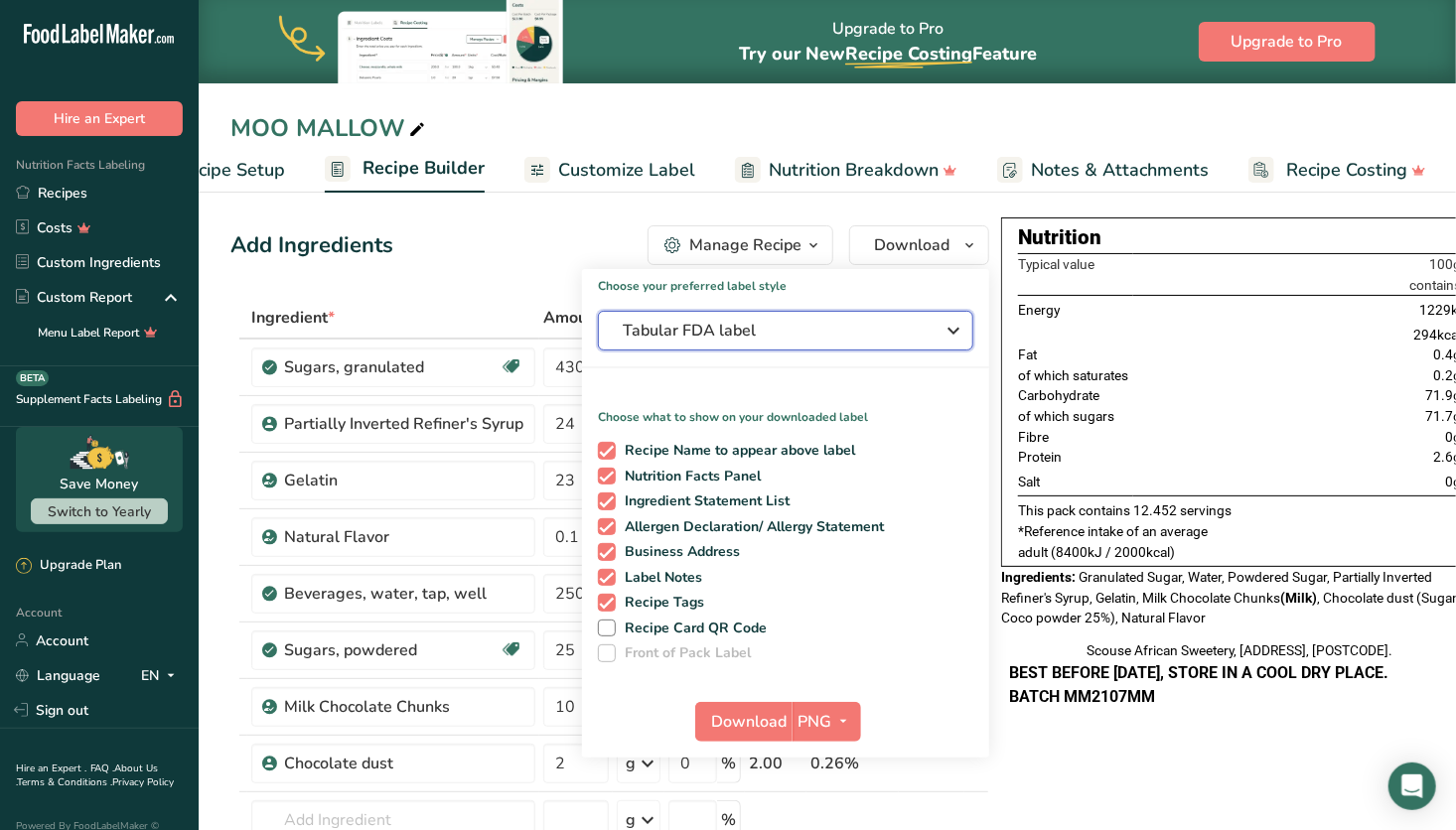 click on "Tabular FDA label" at bounding box center (772, 331) 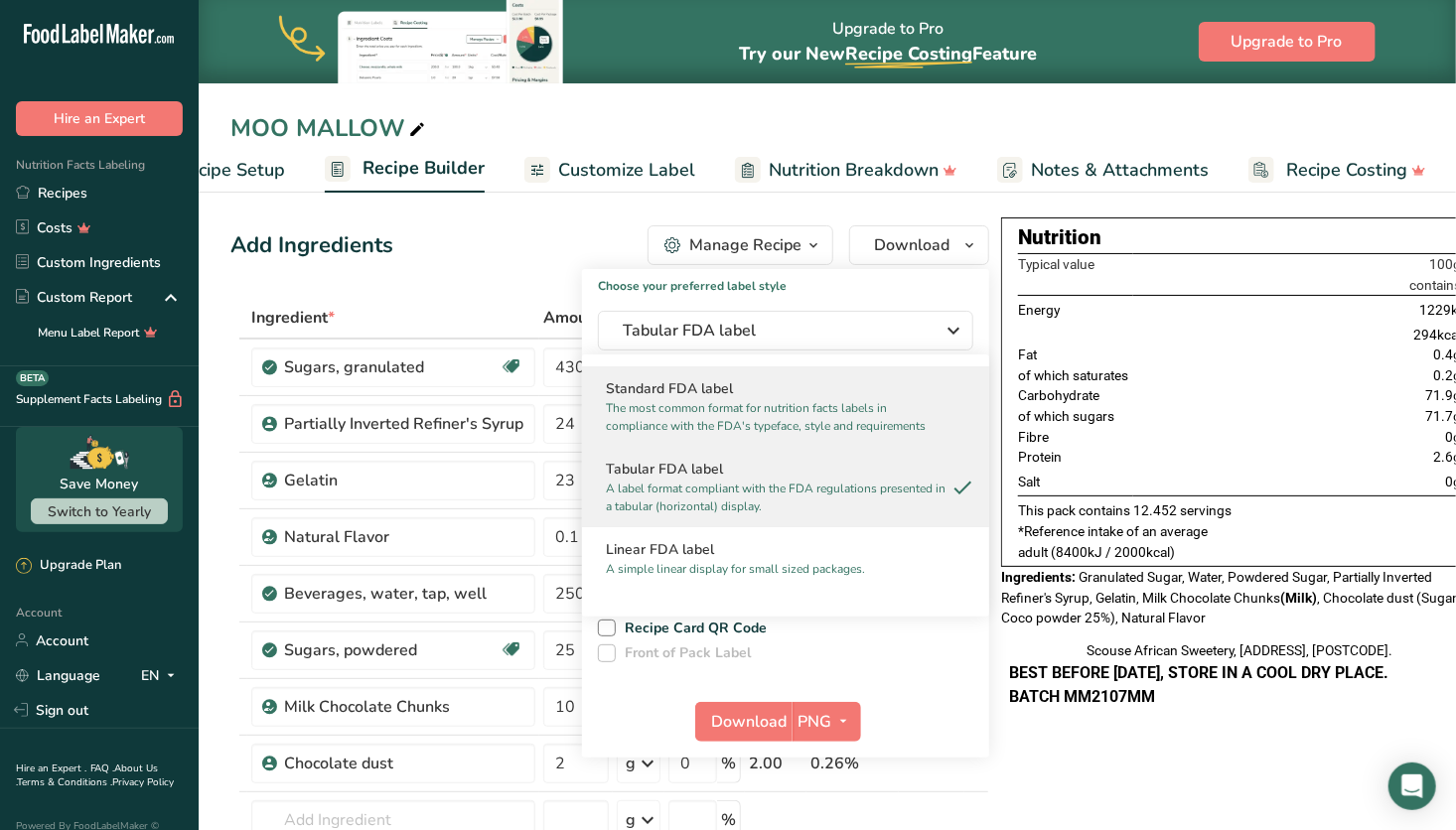 click on "The most common format for nutrition facts labels in compliance with the FDA's typeface, style and requirements" at bounding box center (777, 417) 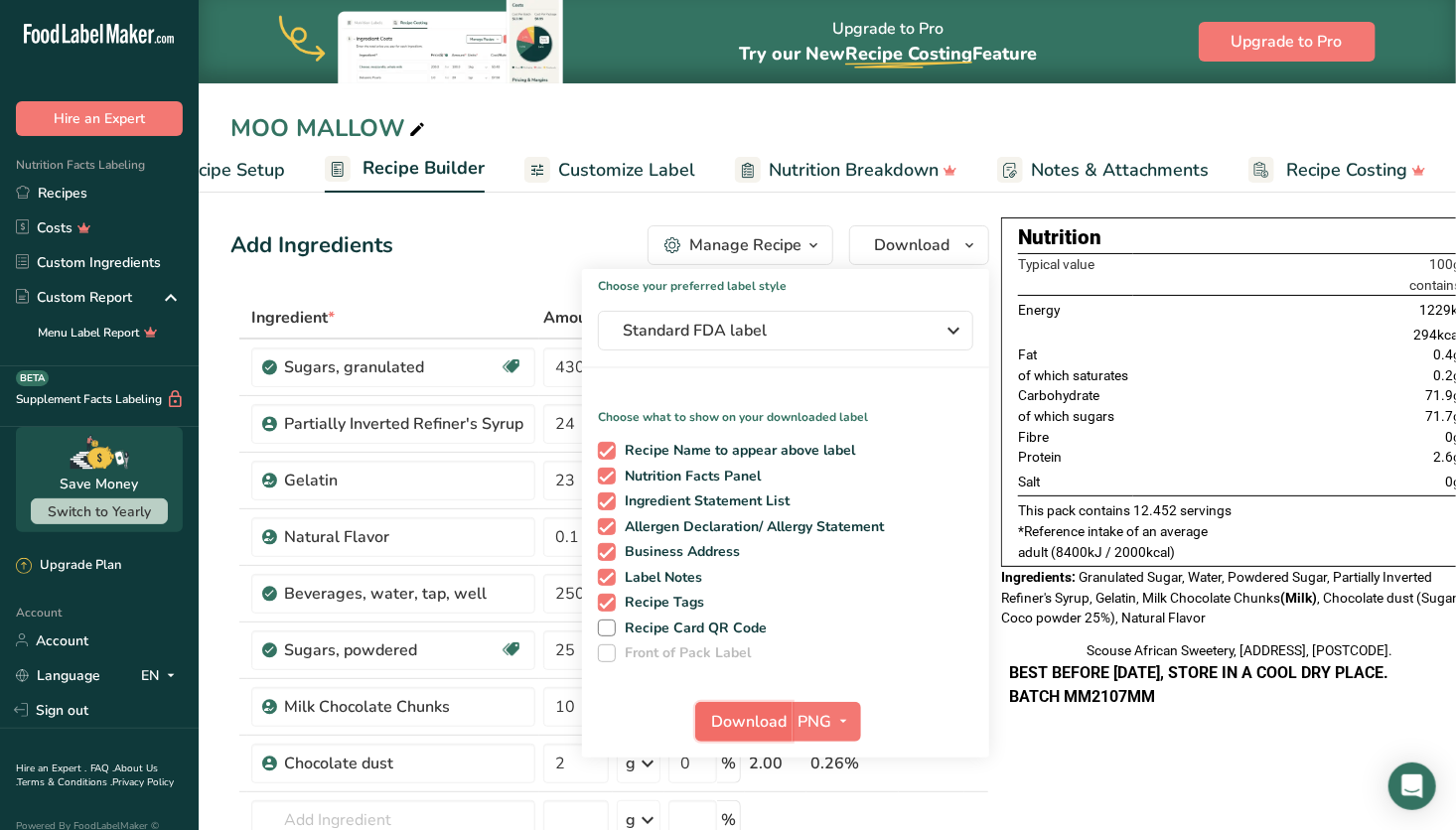 click on "Download" at bounding box center (750, 722) 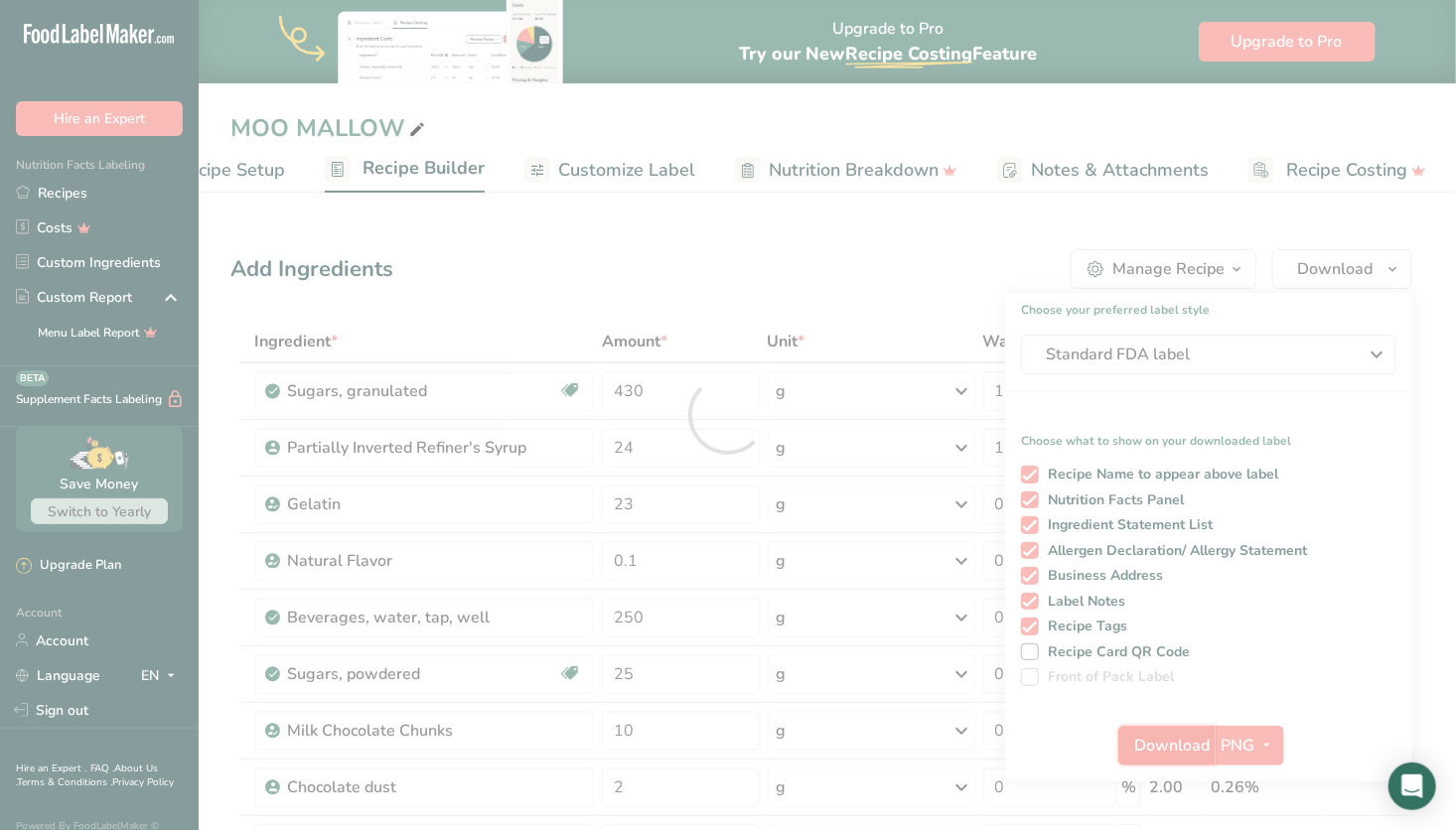 scroll, scrollTop: 0, scrollLeft: 0, axis: both 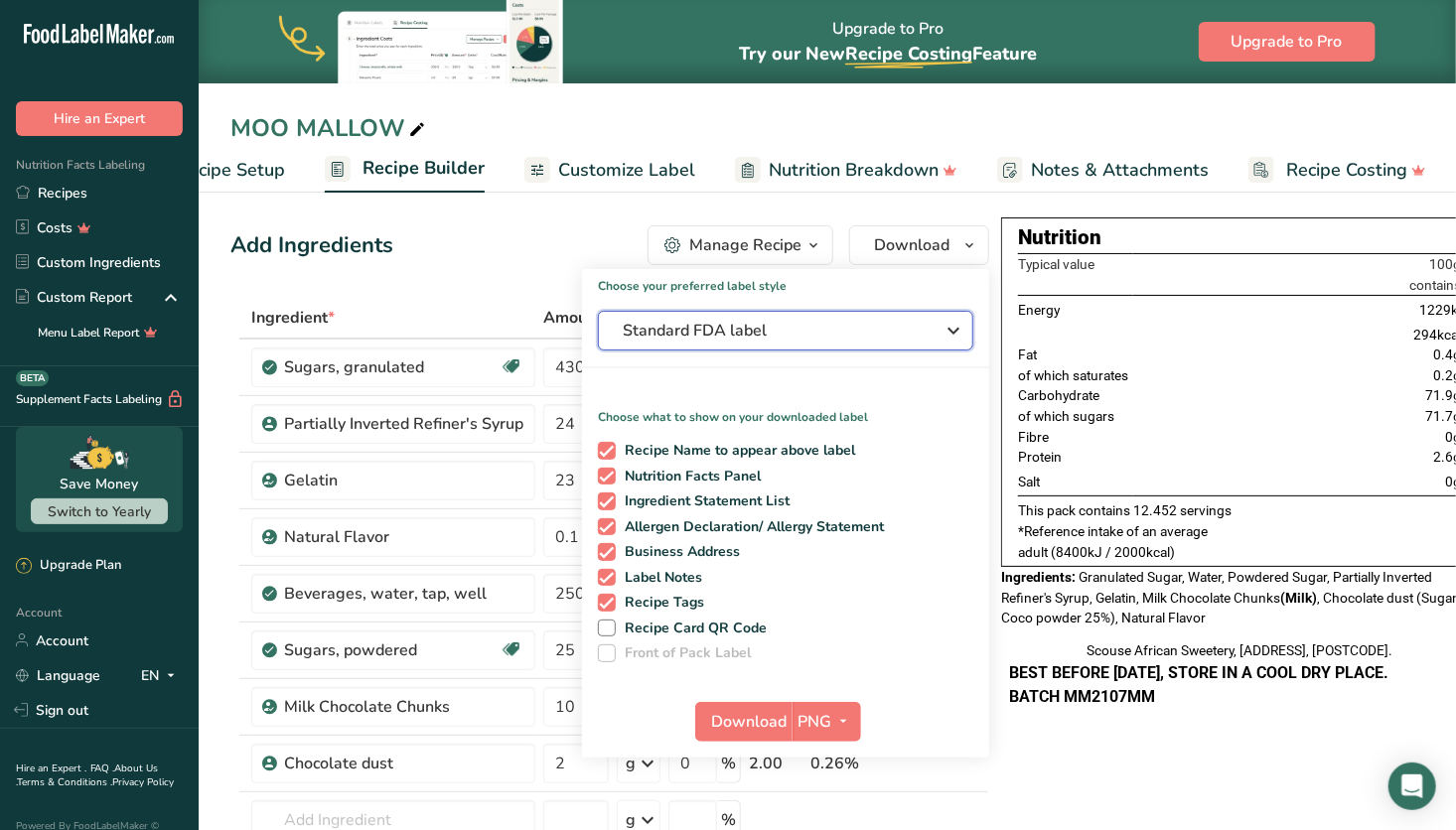 click on "Standard FDA label" at bounding box center (772, 331) 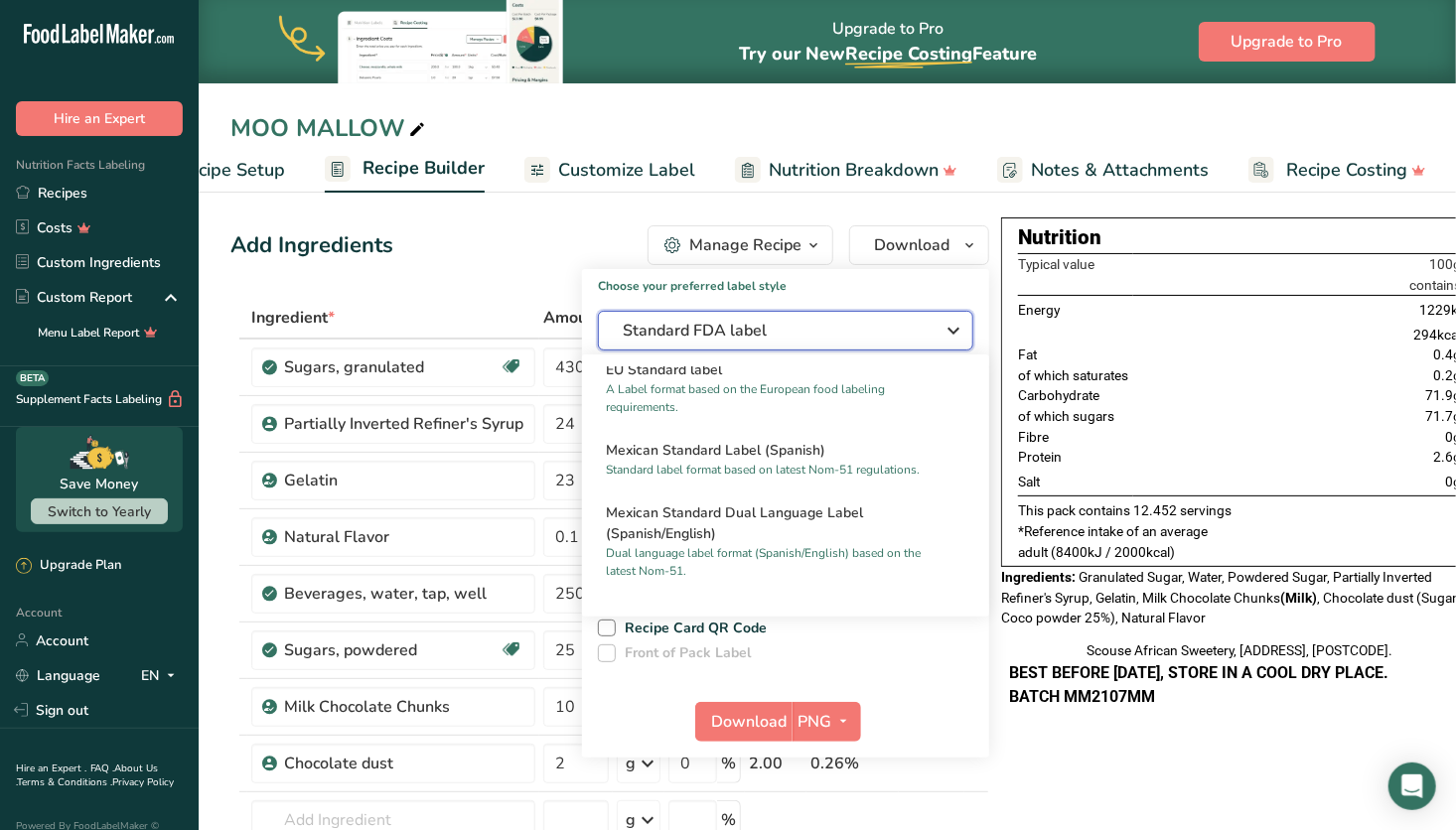 scroll, scrollTop: 1036, scrollLeft: 0, axis: vertical 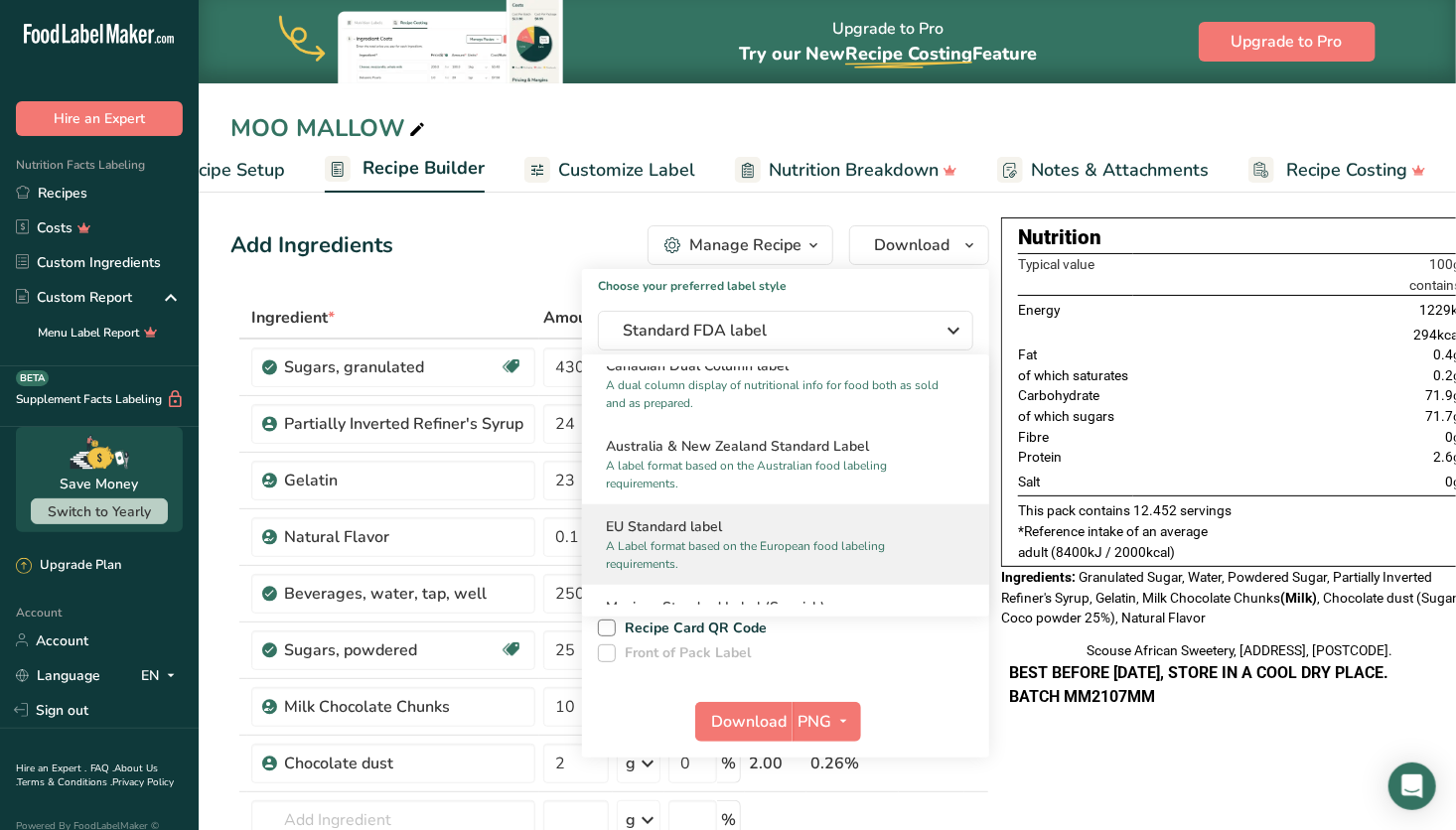 click on "EU Standard label" at bounding box center [786, 526] 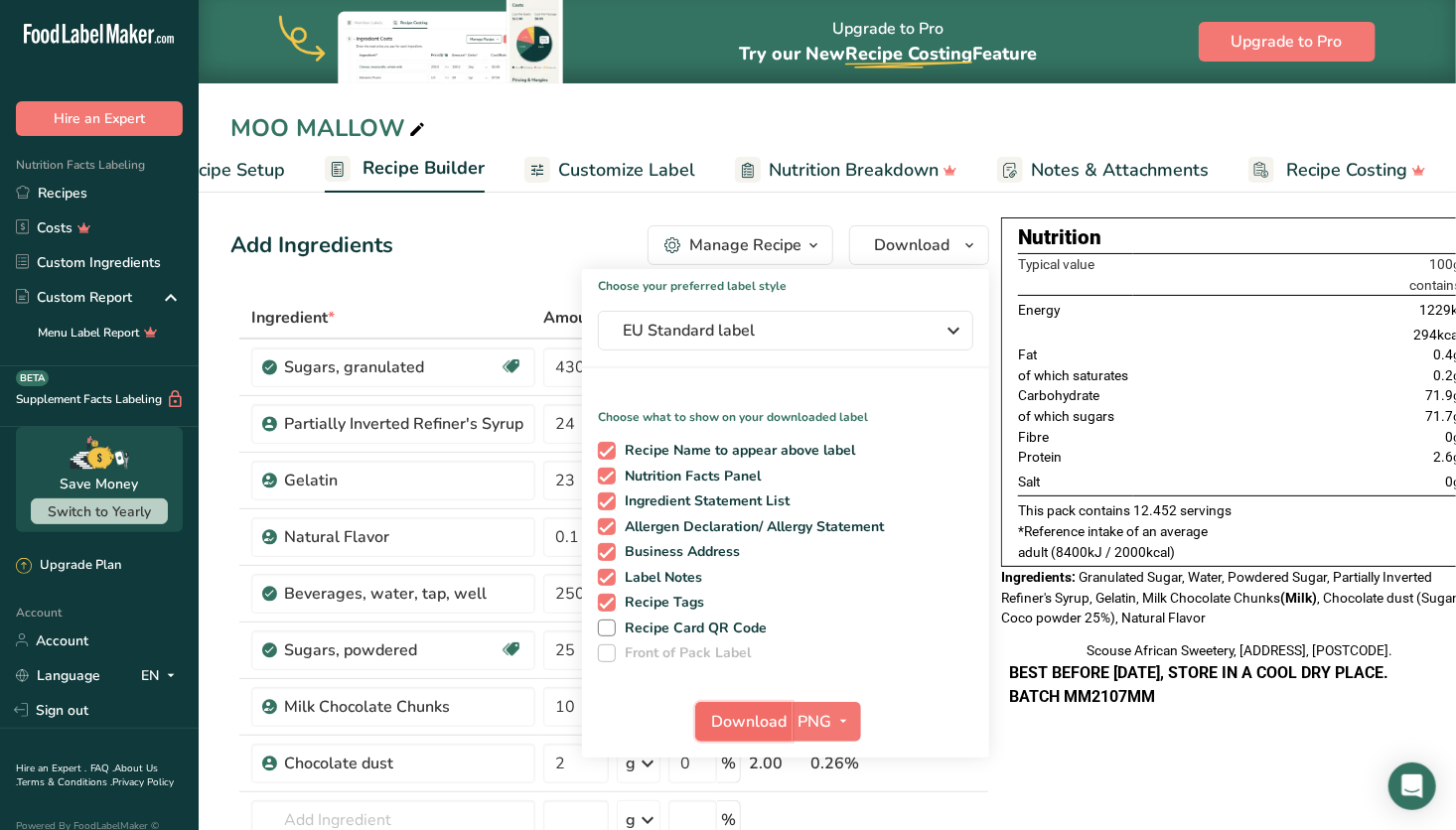 click on "Download" at bounding box center (750, 722) 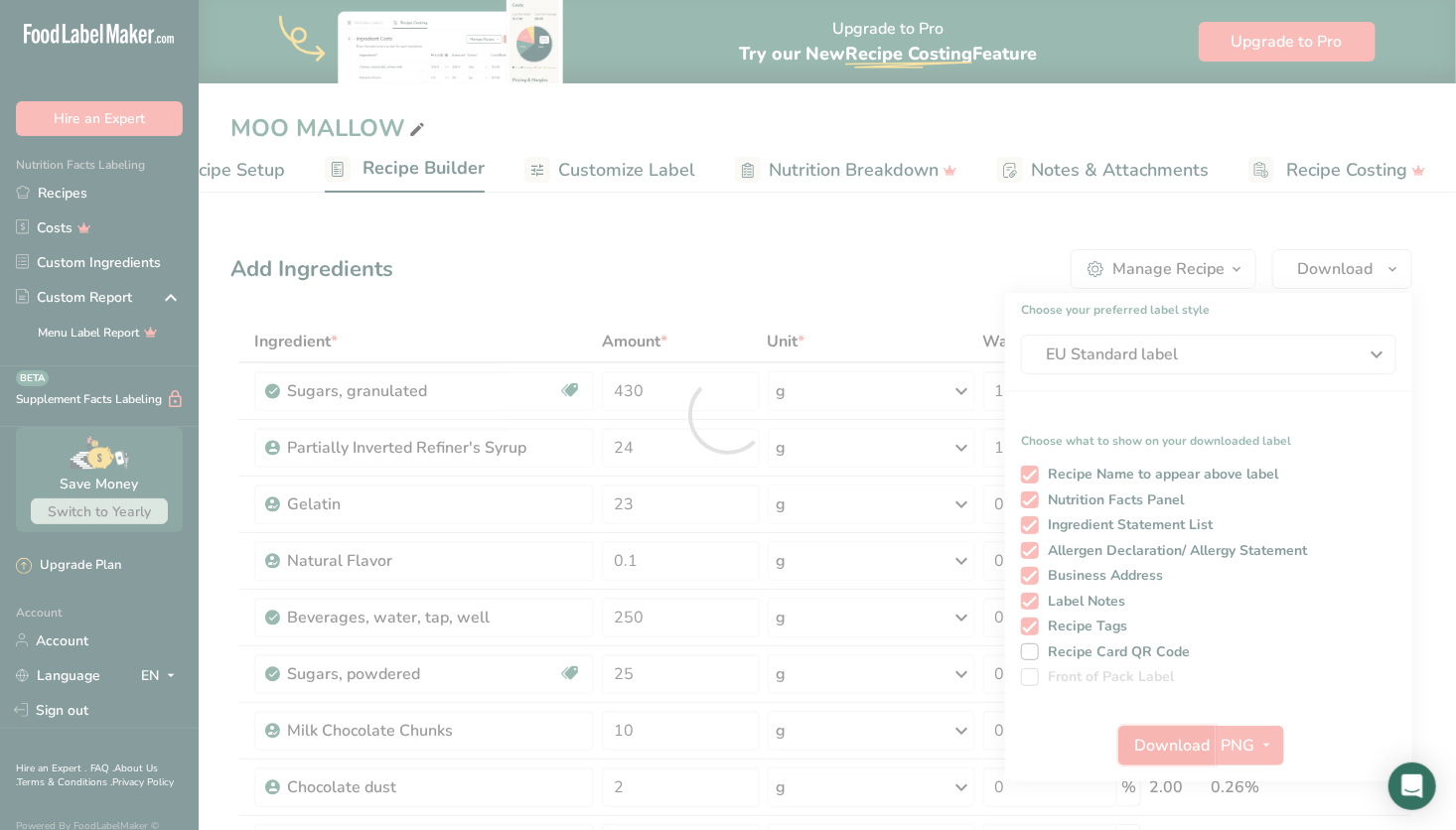 scroll, scrollTop: 0, scrollLeft: 0, axis: both 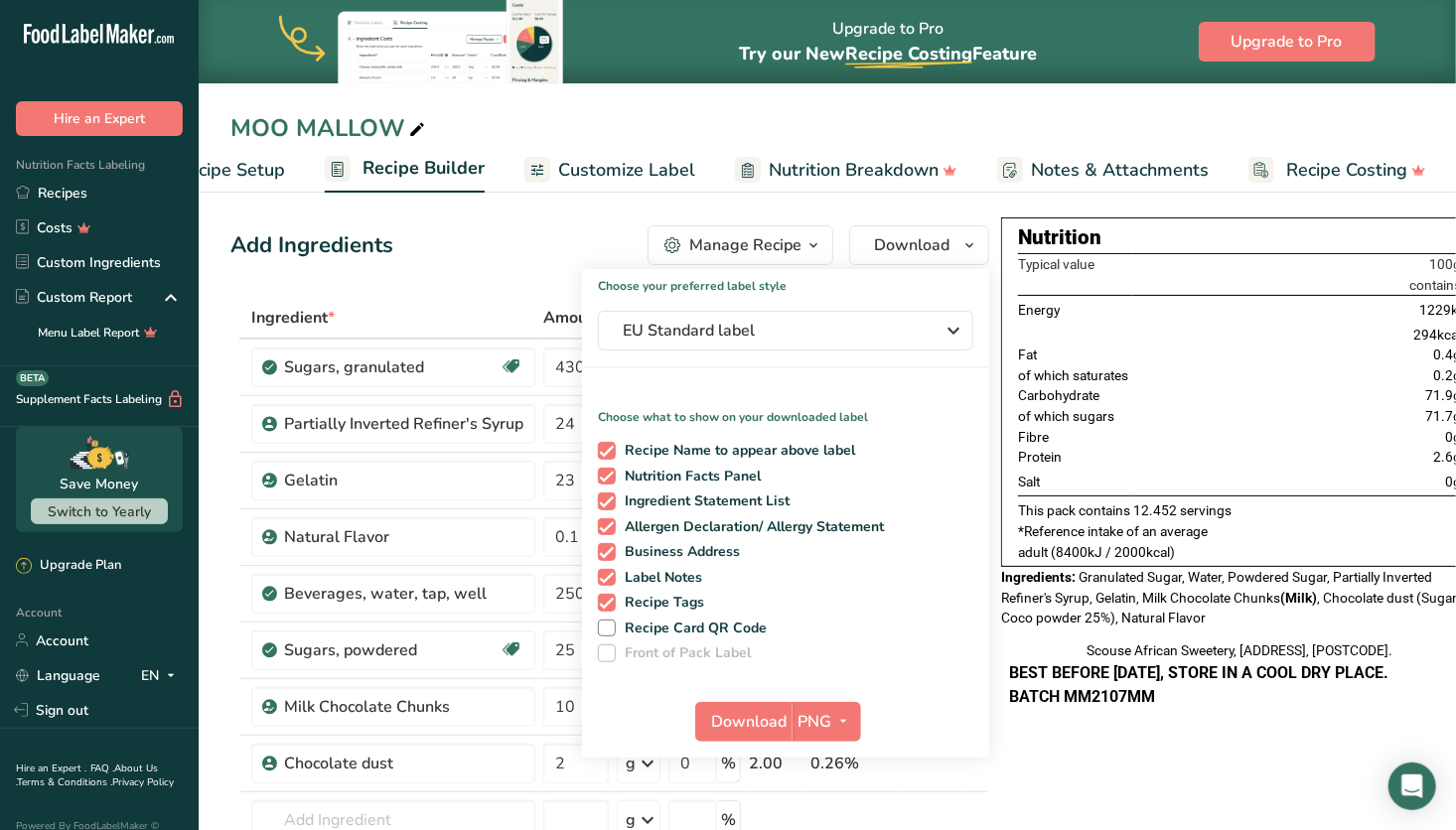 click on "Add Ingredients
Manage Recipe         Delete Recipe           Duplicate Recipe             Scale Recipe             Save as Sub-Recipe   .a-a{fill:#347362;}.b-a{fill:#fff;}                               Nutrition Breakdown                   Recipe Card
NEW
Amino Acids Pattern Report             Activity History
Download
Choose your preferred label style
EU Standard label
Standard FDA label
The most common format for nutrition facts labels in compliance with the FDA's typeface, style and requirements
Tabular FDA label
A label format compliant with the FDA regulations presented in a tabular (horizontal) display.
Linear FDA label
A simple linear display for small sized packages.
Simplified FDA label" at bounding box center (610, 245) 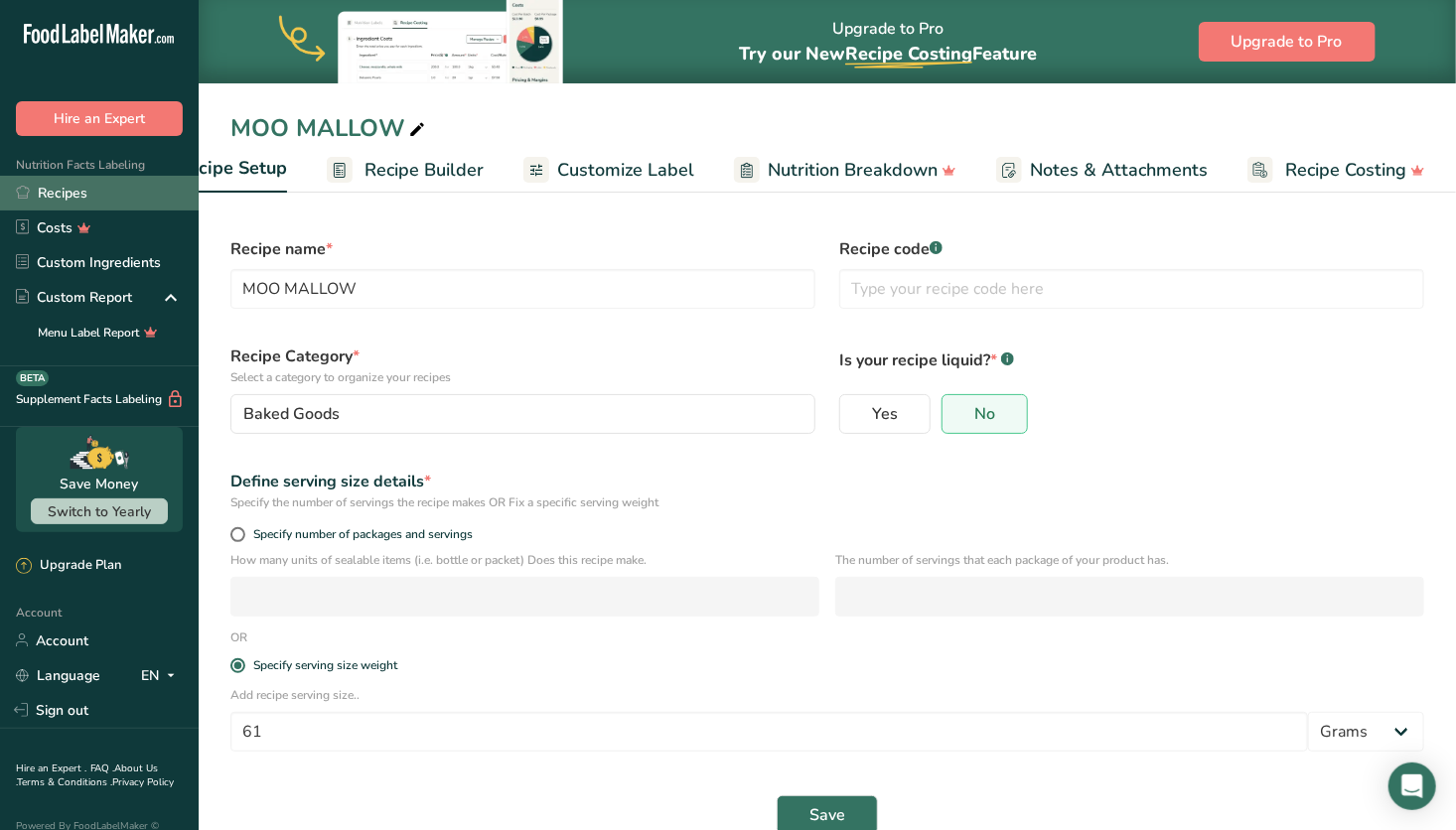 click on "Recipes" at bounding box center [99, 193] 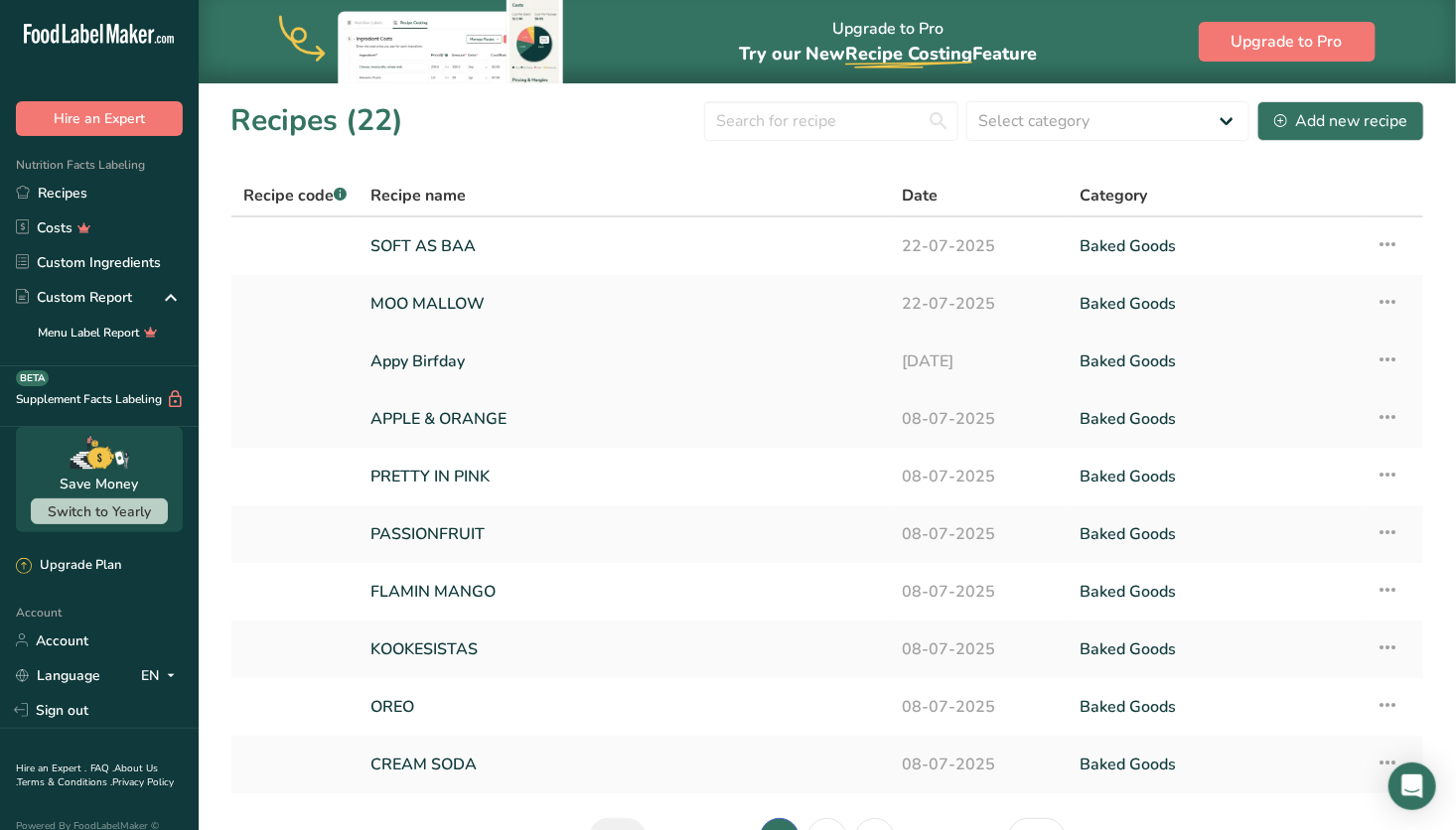 click on "Appy Birfday" at bounding box center (624, 361) 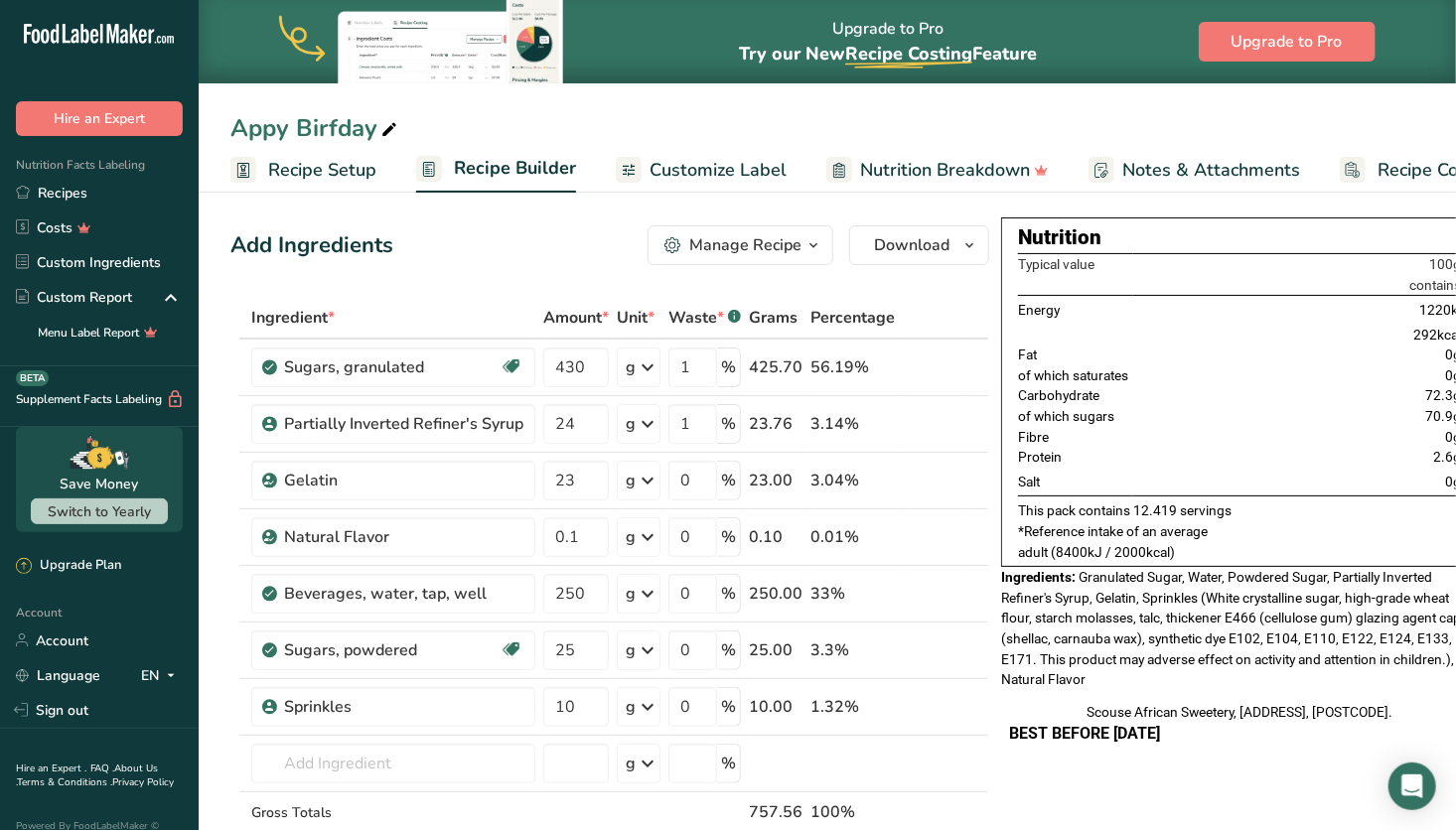 click on "Customize Label" at bounding box center [718, 170] 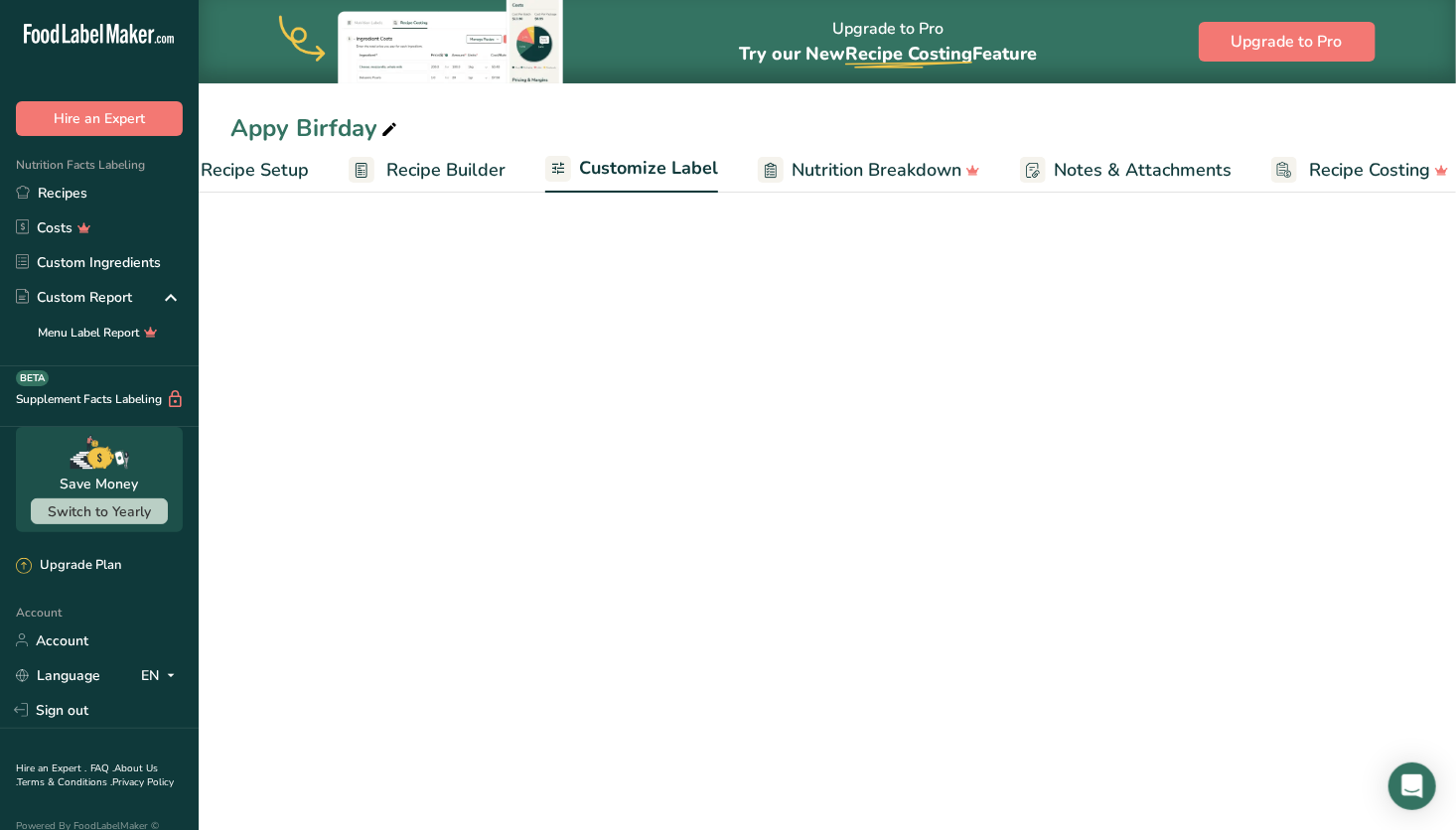 scroll, scrollTop: 0, scrollLeft: 91, axis: horizontal 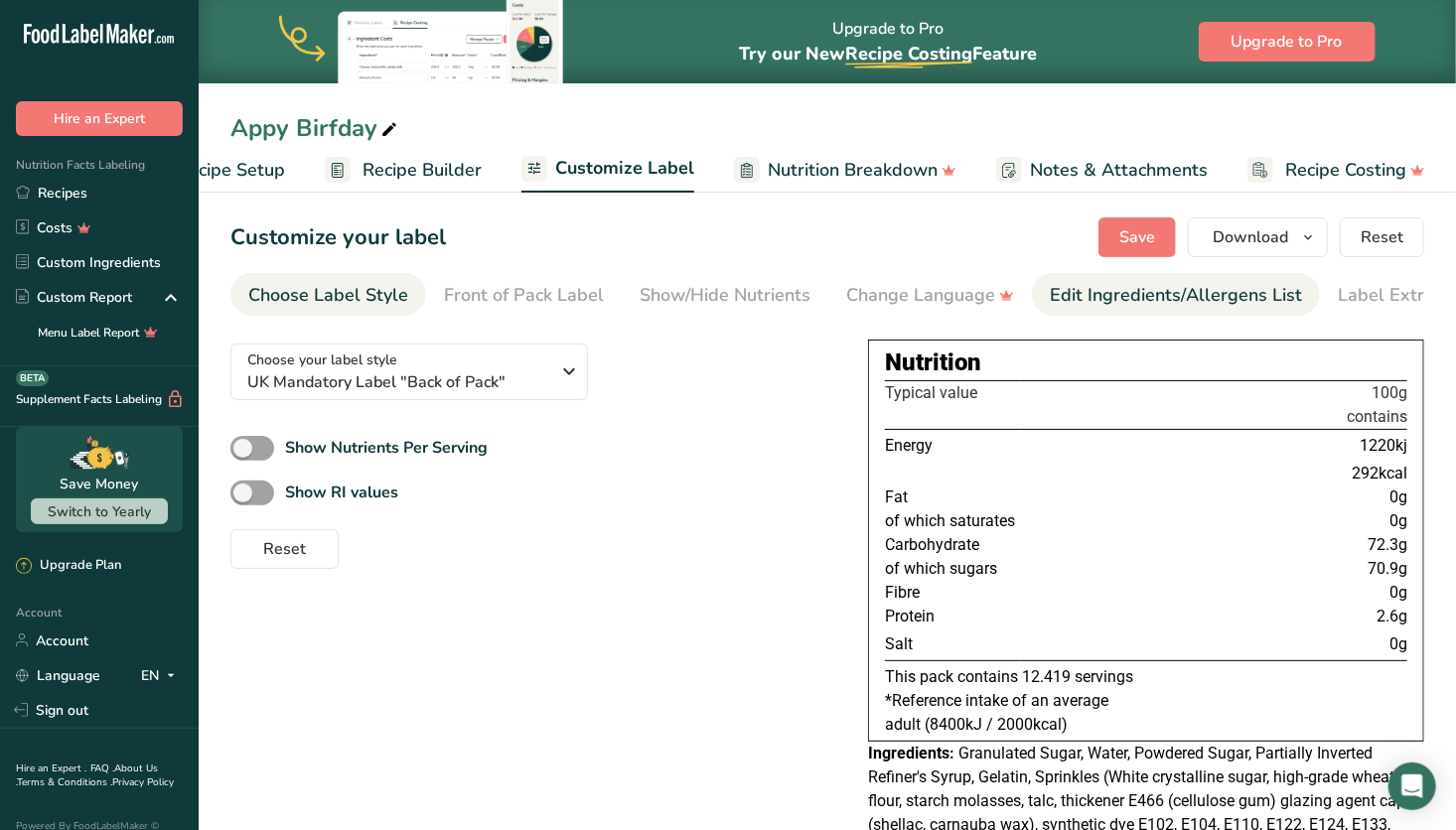 click on "Edit Ingredients/Allergens List" at bounding box center [1176, 295] 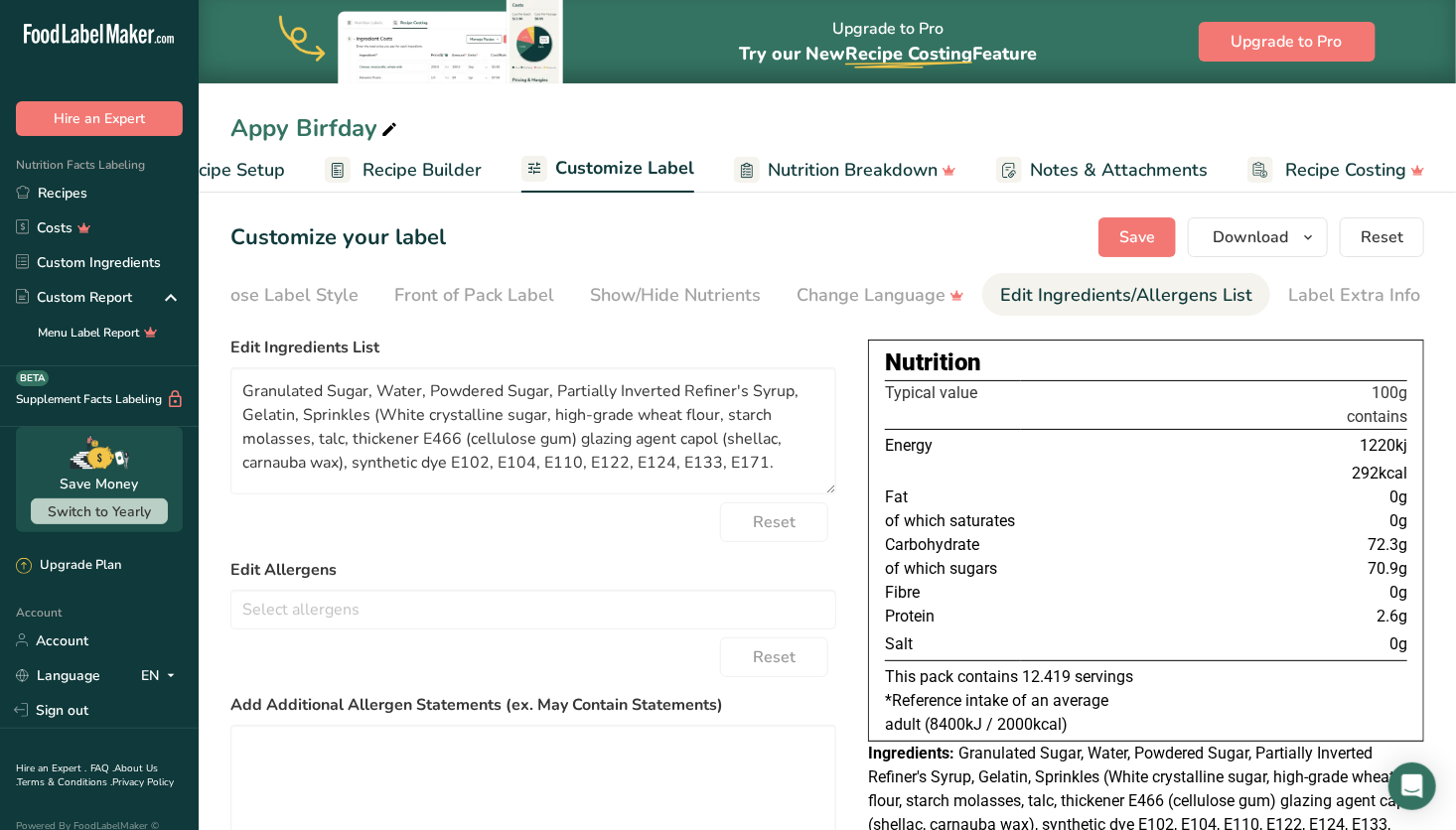 scroll, scrollTop: 0, scrollLeft: 52, axis: horizontal 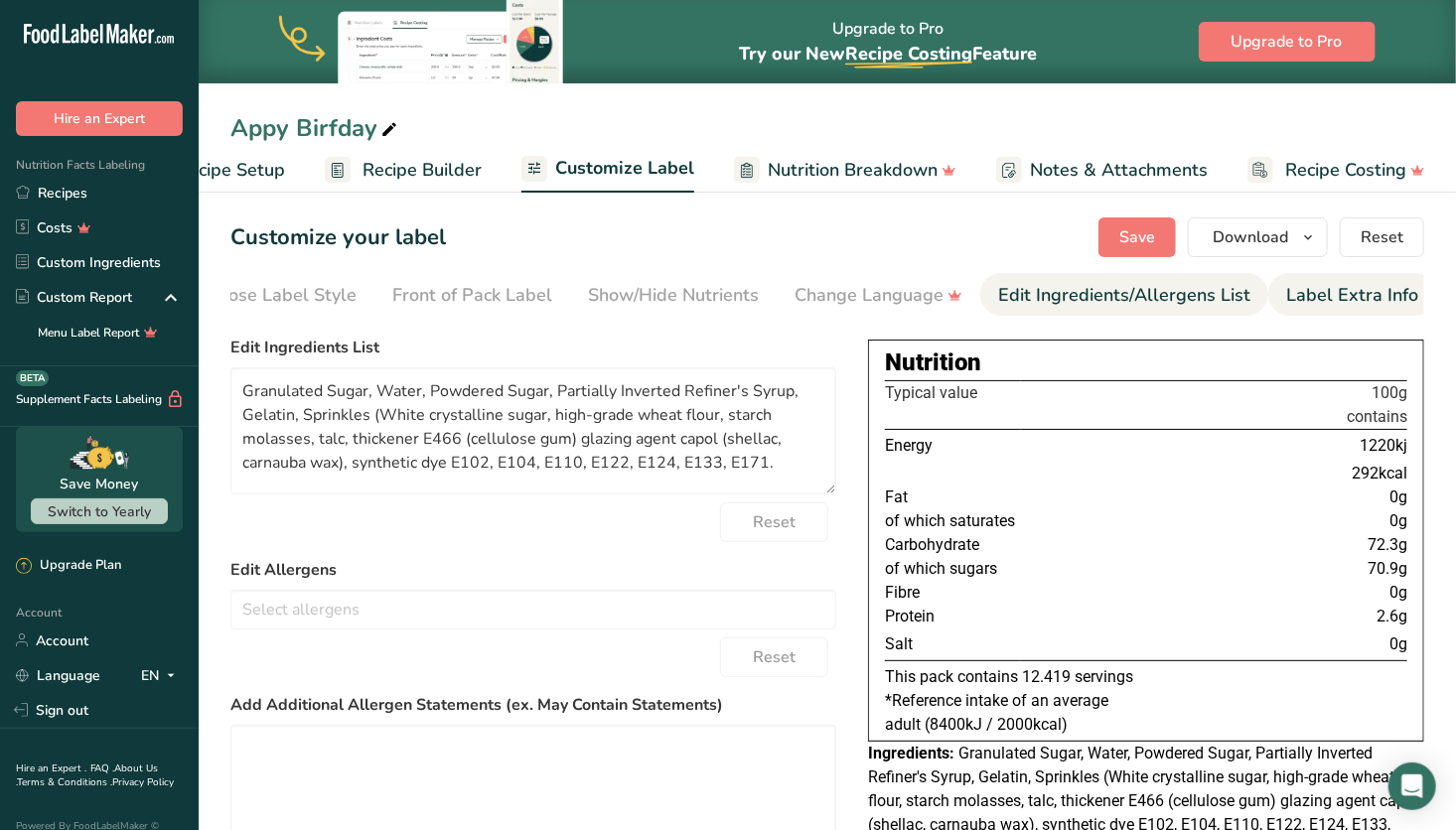 click on "Label Extra Info" at bounding box center (1352, 295) 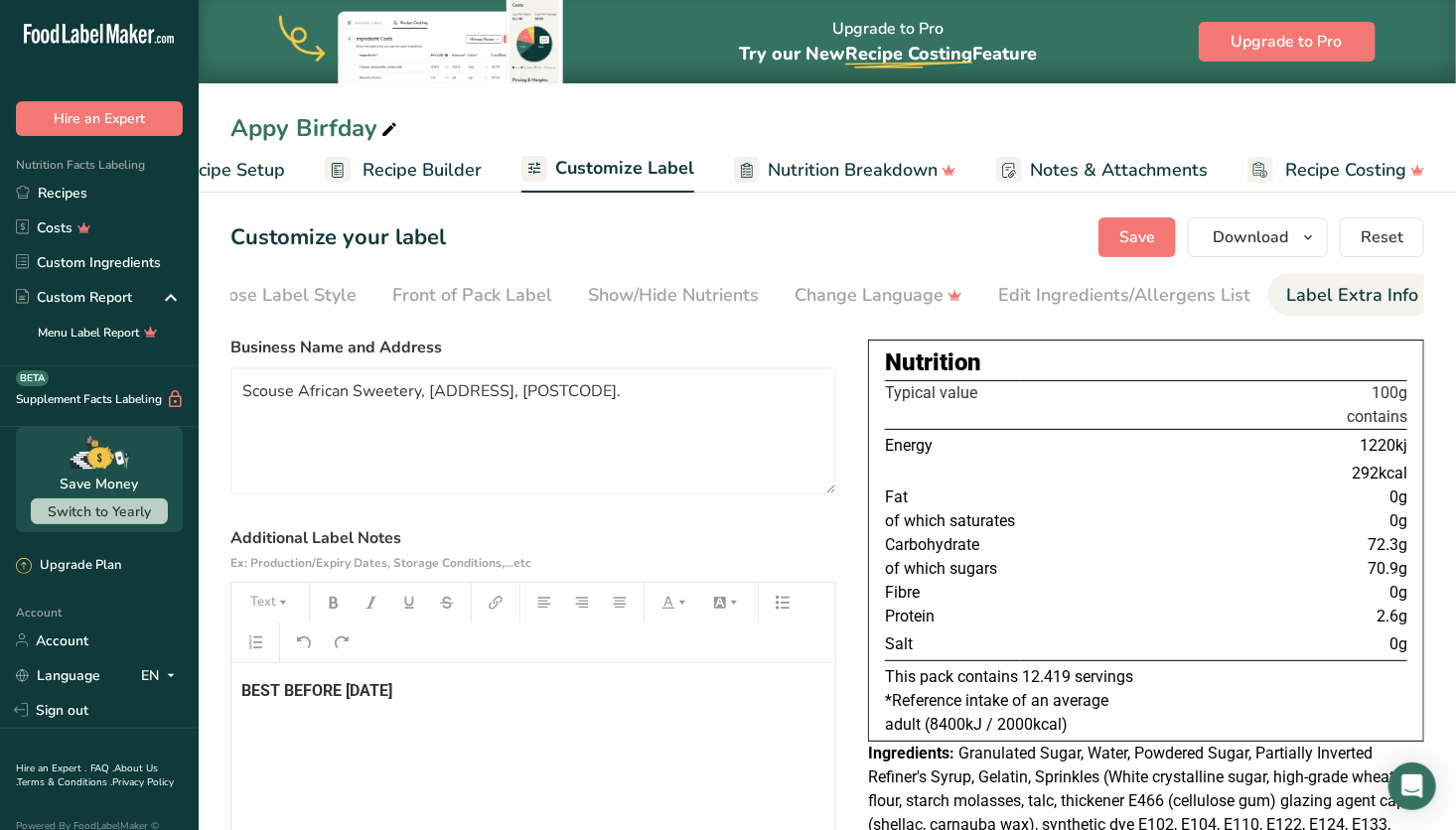click on "BEST BEFORE [DATE]" at bounding box center [533, 691] 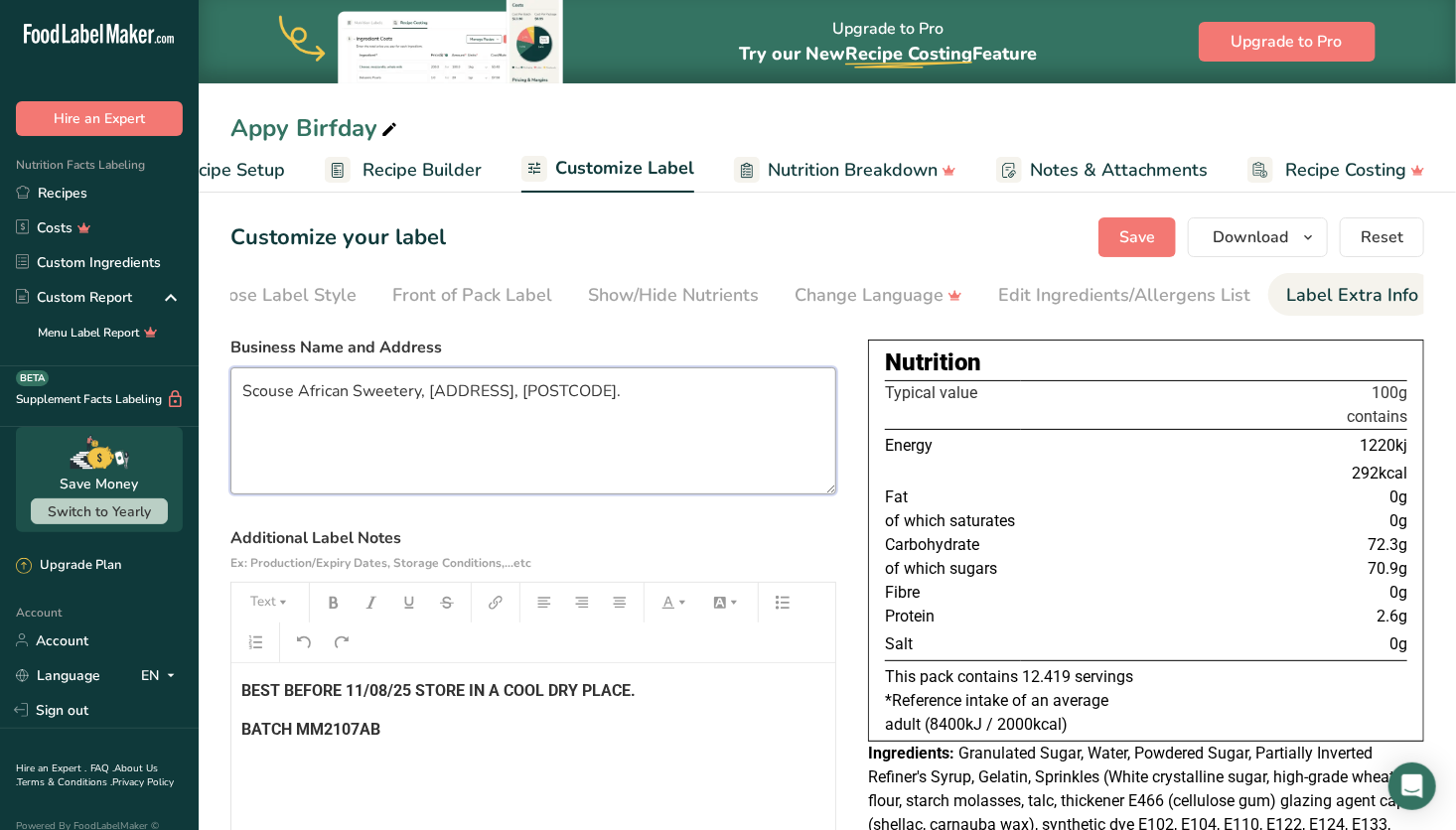 drag, startPoint x: 618, startPoint y: 391, endPoint x: 243, endPoint y: 361, distance: 376.19809 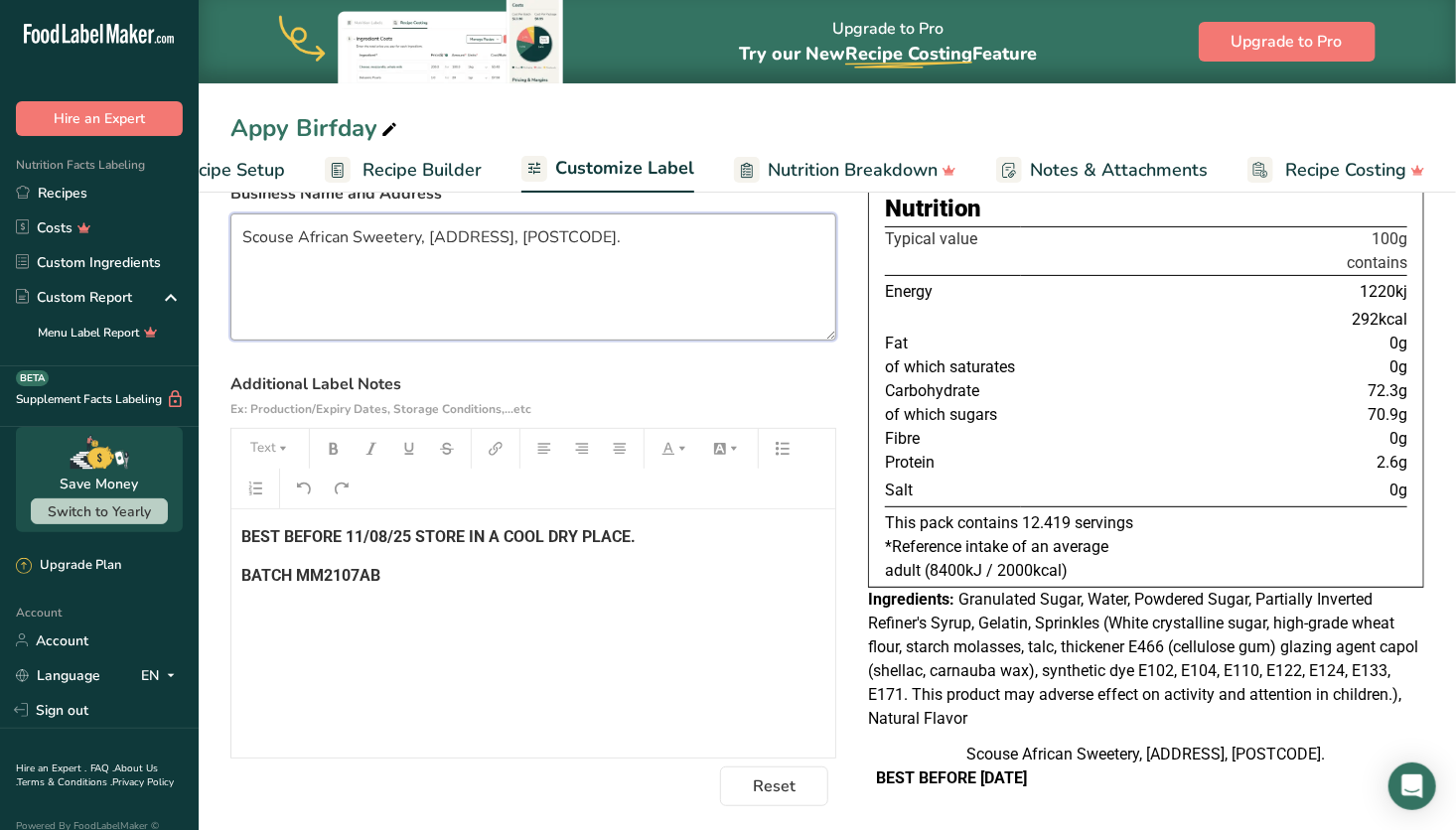 scroll, scrollTop: 175, scrollLeft: 0, axis: vertical 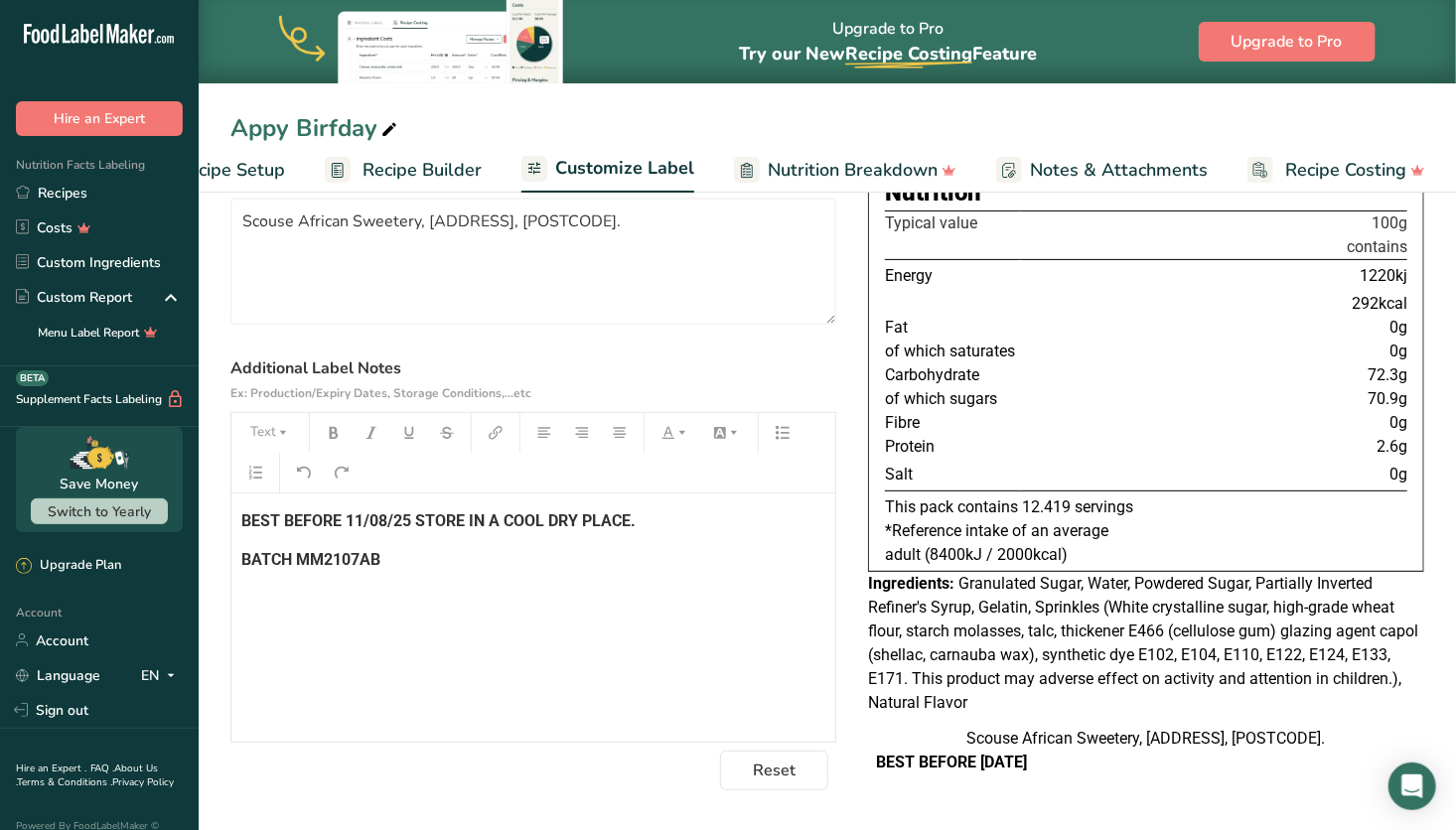 click on "BATCH MM2107AB" at bounding box center (533, 560) 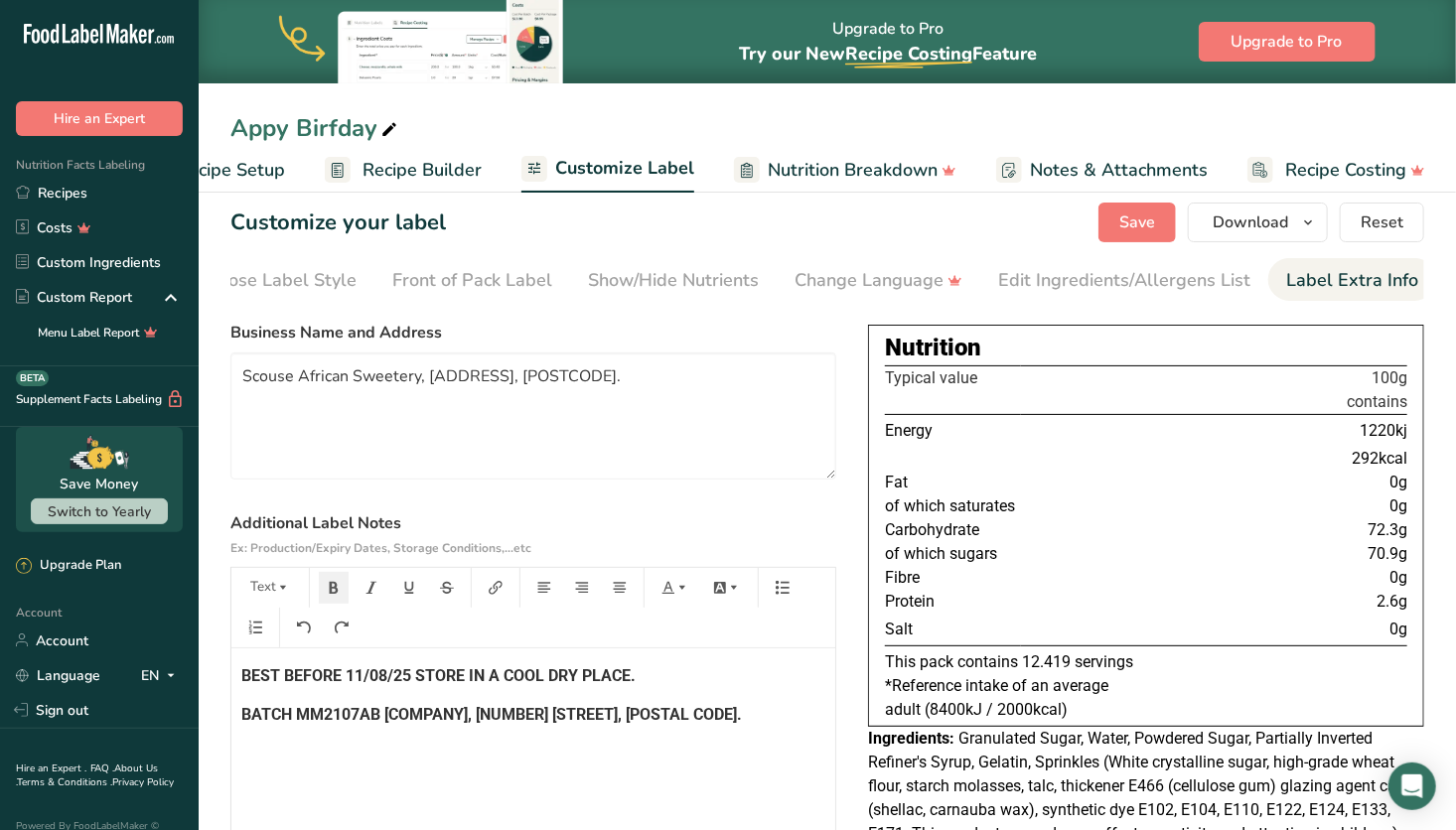scroll, scrollTop: 14, scrollLeft: 0, axis: vertical 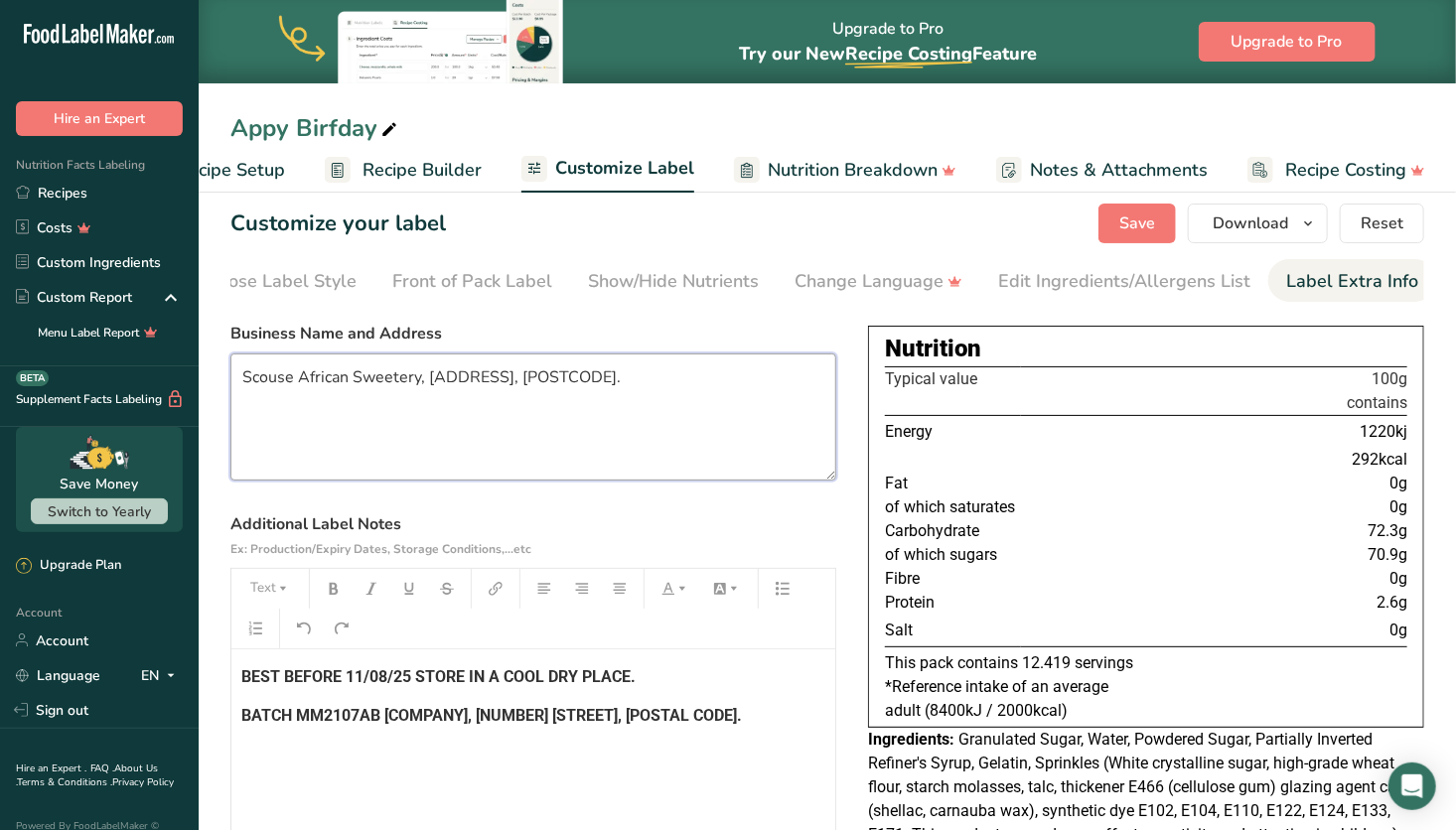 drag, startPoint x: 622, startPoint y: 381, endPoint x: 208, endPoint y: 353, distance: 414.946 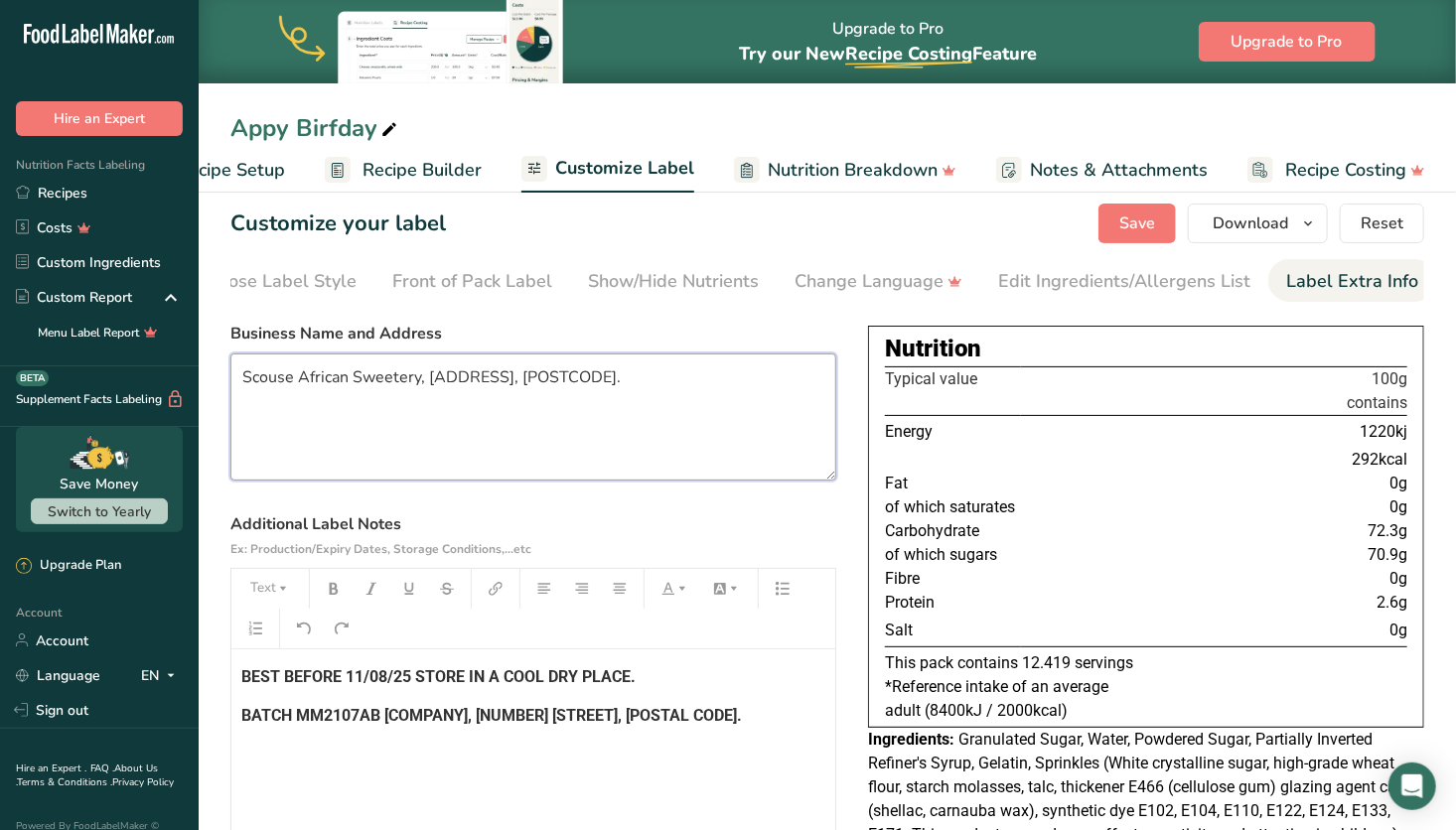 click on "Customize your label
Save
Download
Choose what to show on your downloaded label
Recipe Name to appear above label
Nutrition Facts Panel
Ingredient Statement List
Allergen Declaration/ Allergy Statement
Business Address
Label Notes
Recipe Tags
Recipe Card QR Code
Front of Pack Label
Download
PNG
PNG
BMP
SVG
PDF
Reset
Choose Label Style
Front of Pack Label
Show/Hide Nutrients
Change Language
Manual Label Override
Edit Ingredients/Allergens List
Label Extra Info" at bounding box center [827, 579] 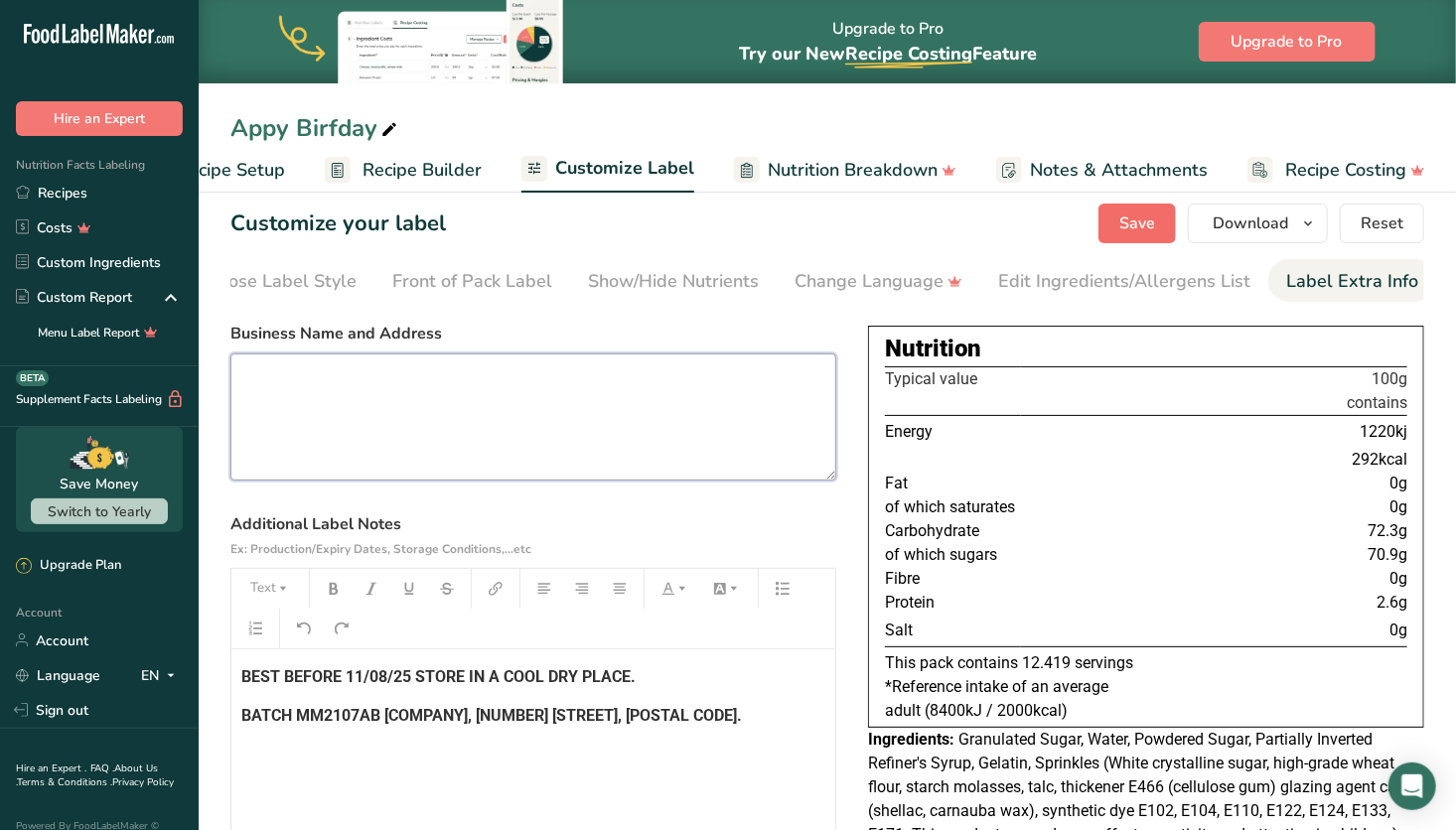 type 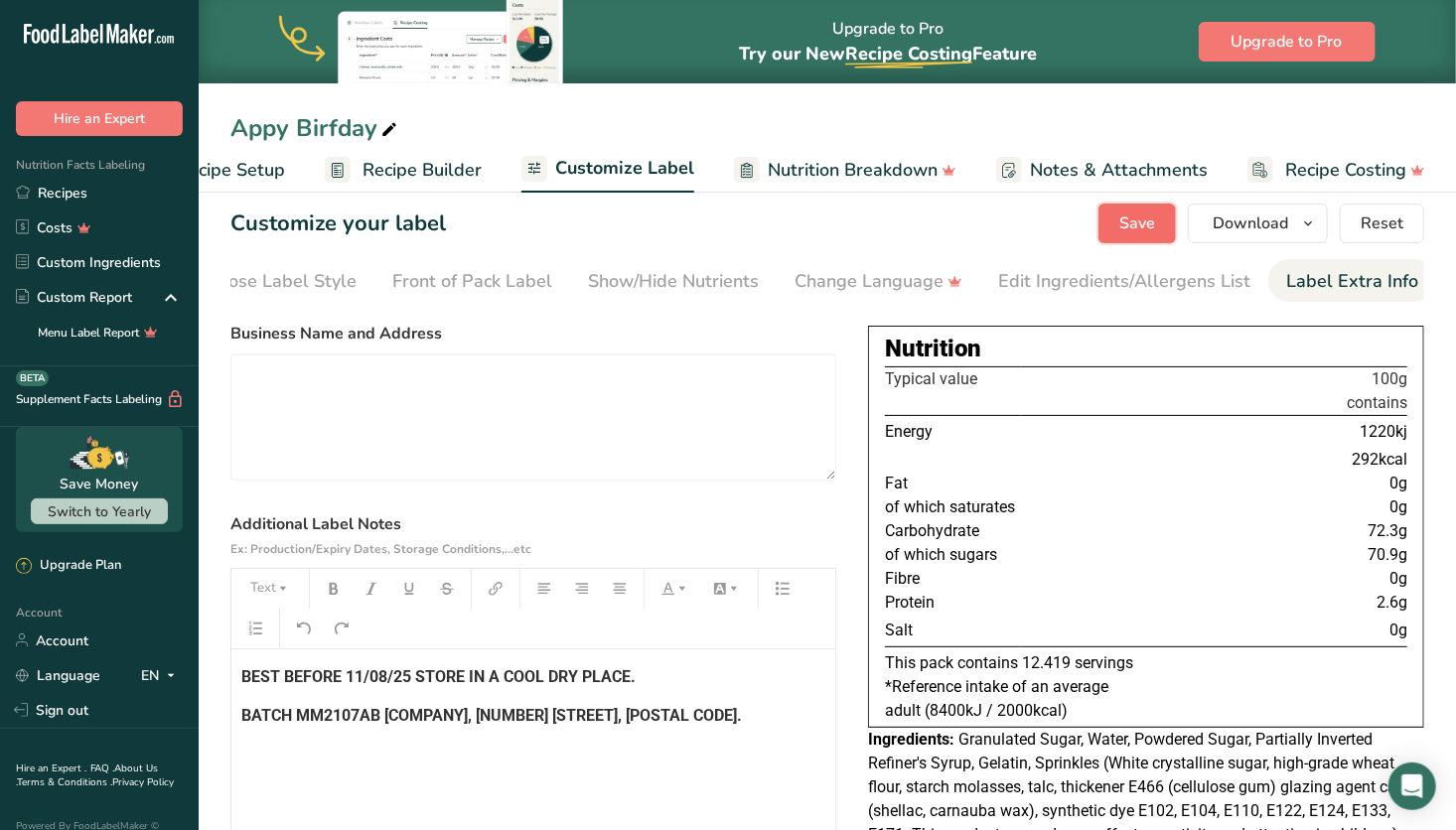 click on "Save" at bounding box center [1137, 223] 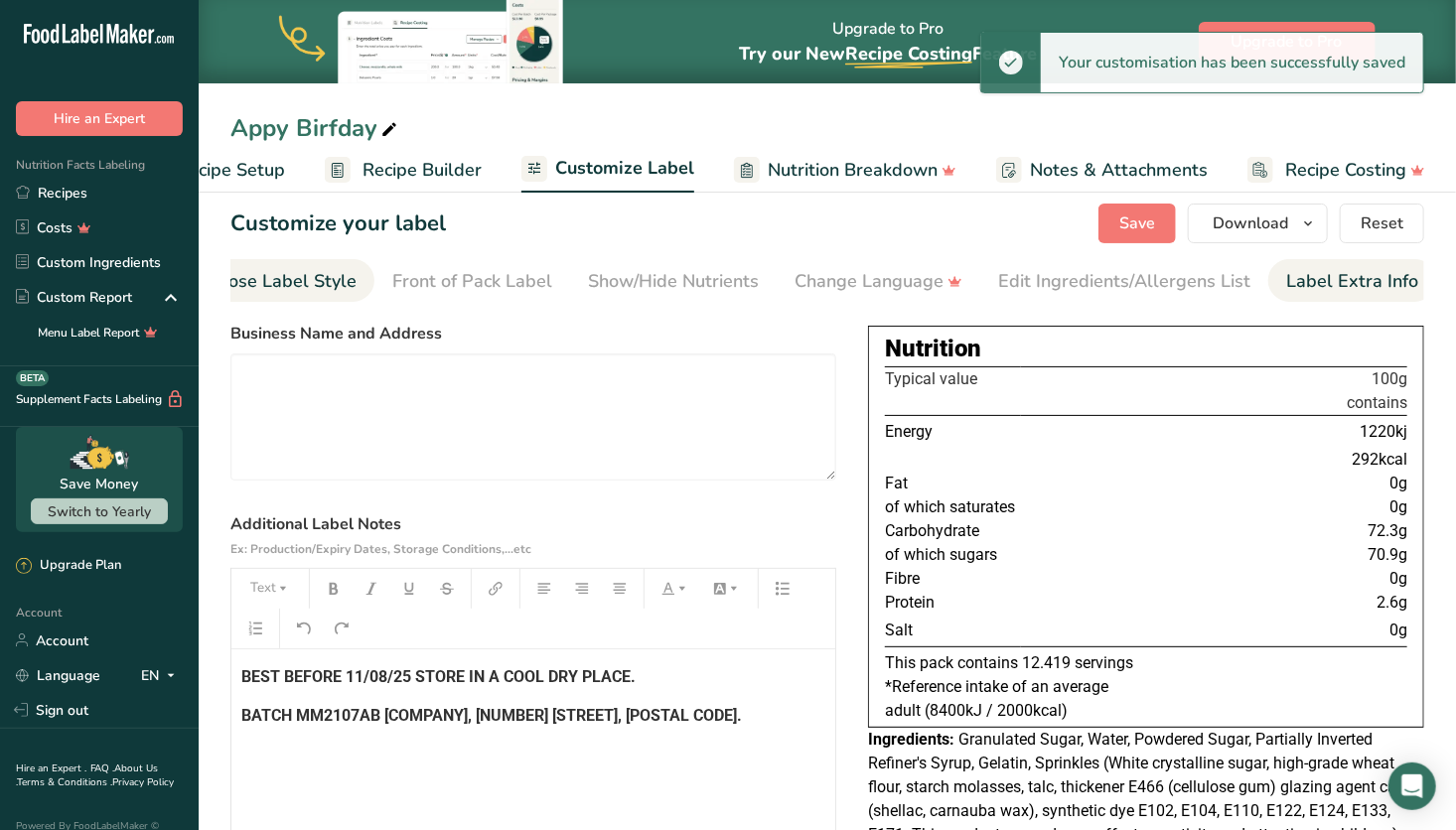 scroll, scrollTop: 0, scrollLeft: 0, axis: both 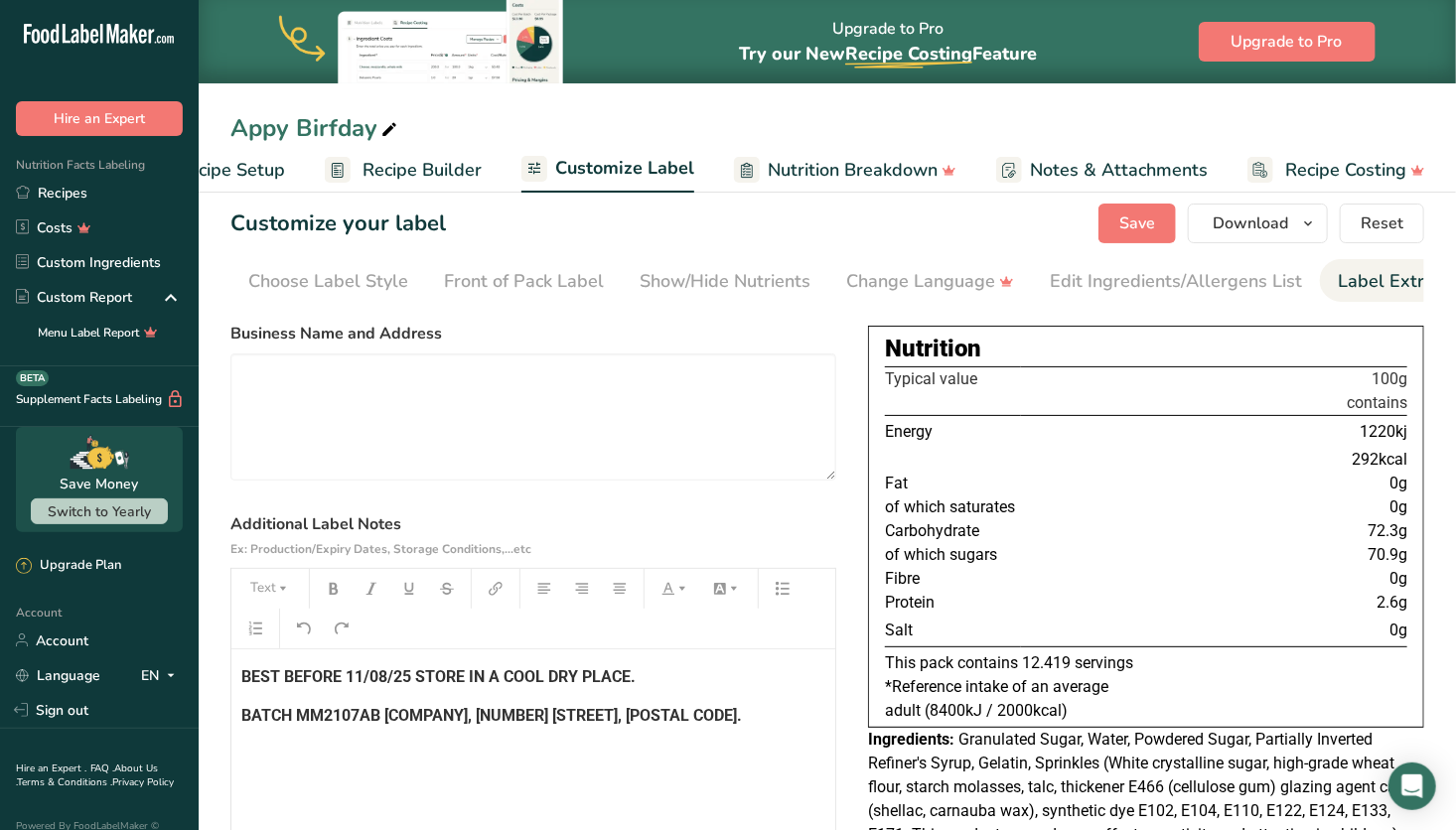 click on "Recipe Builder" at bounding box center (422, 170) 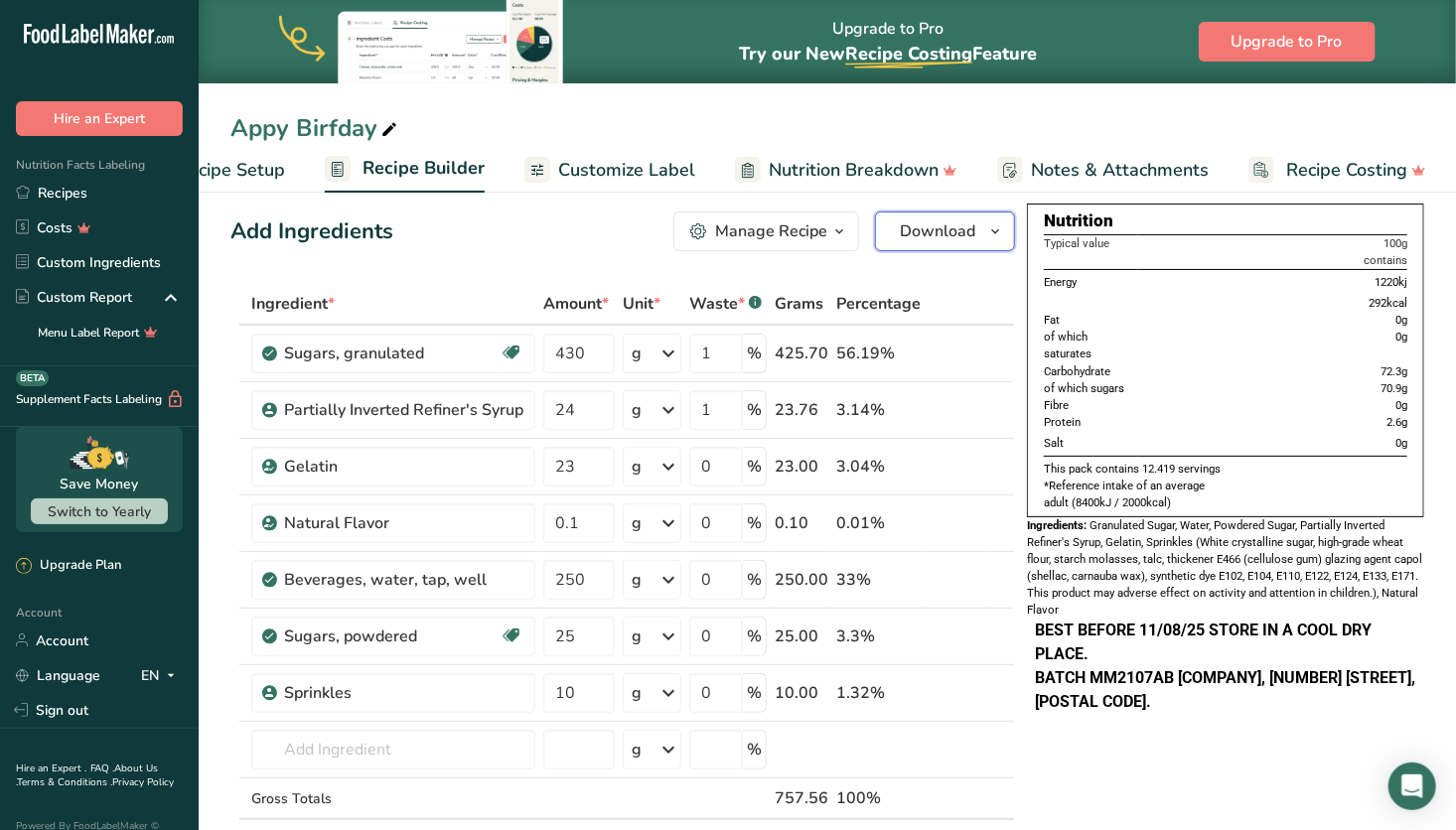 click on "Download" at bounding box center (938, 231) 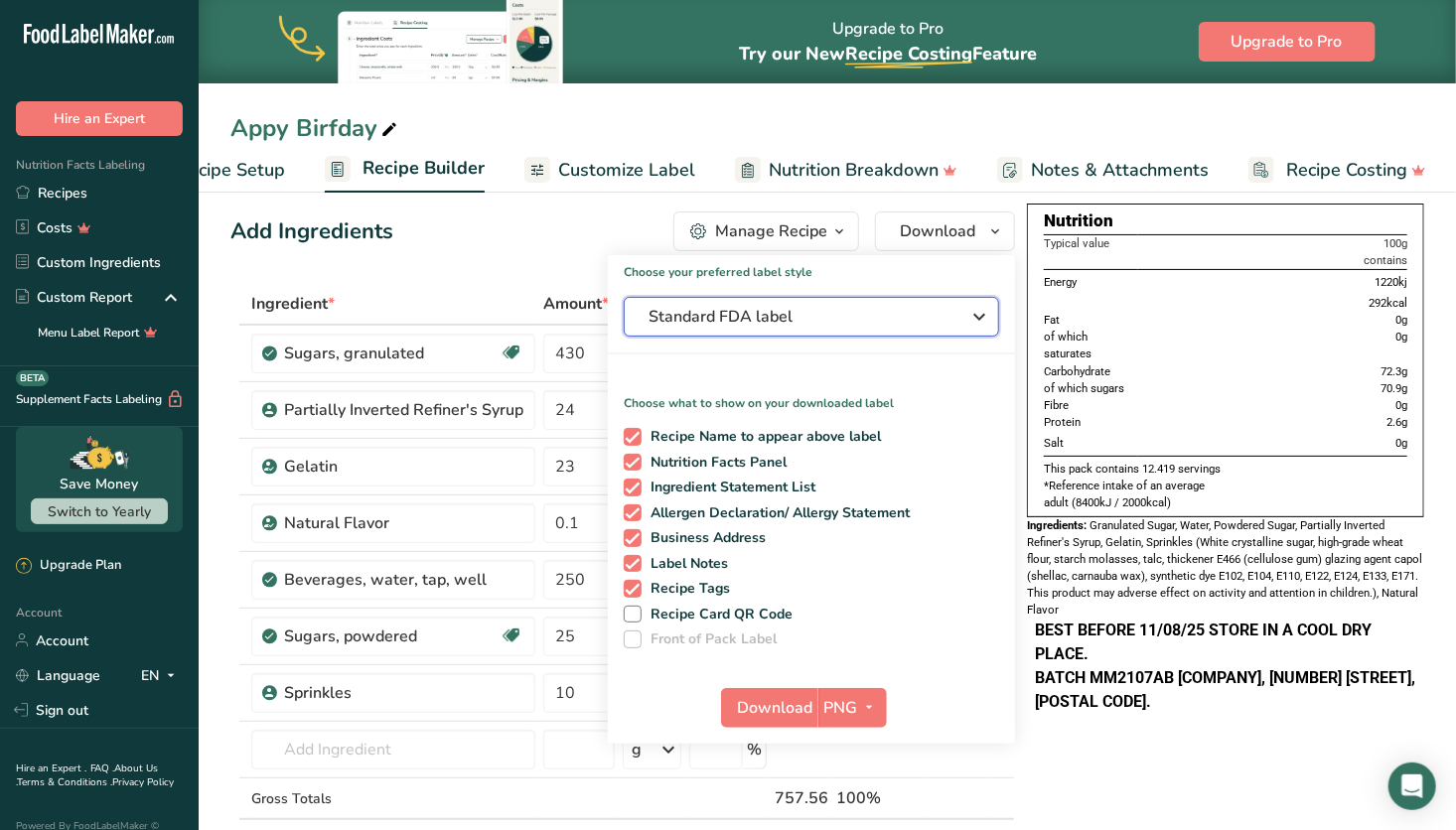 click on "Standard FDA label" at bounding box center (798, 317) 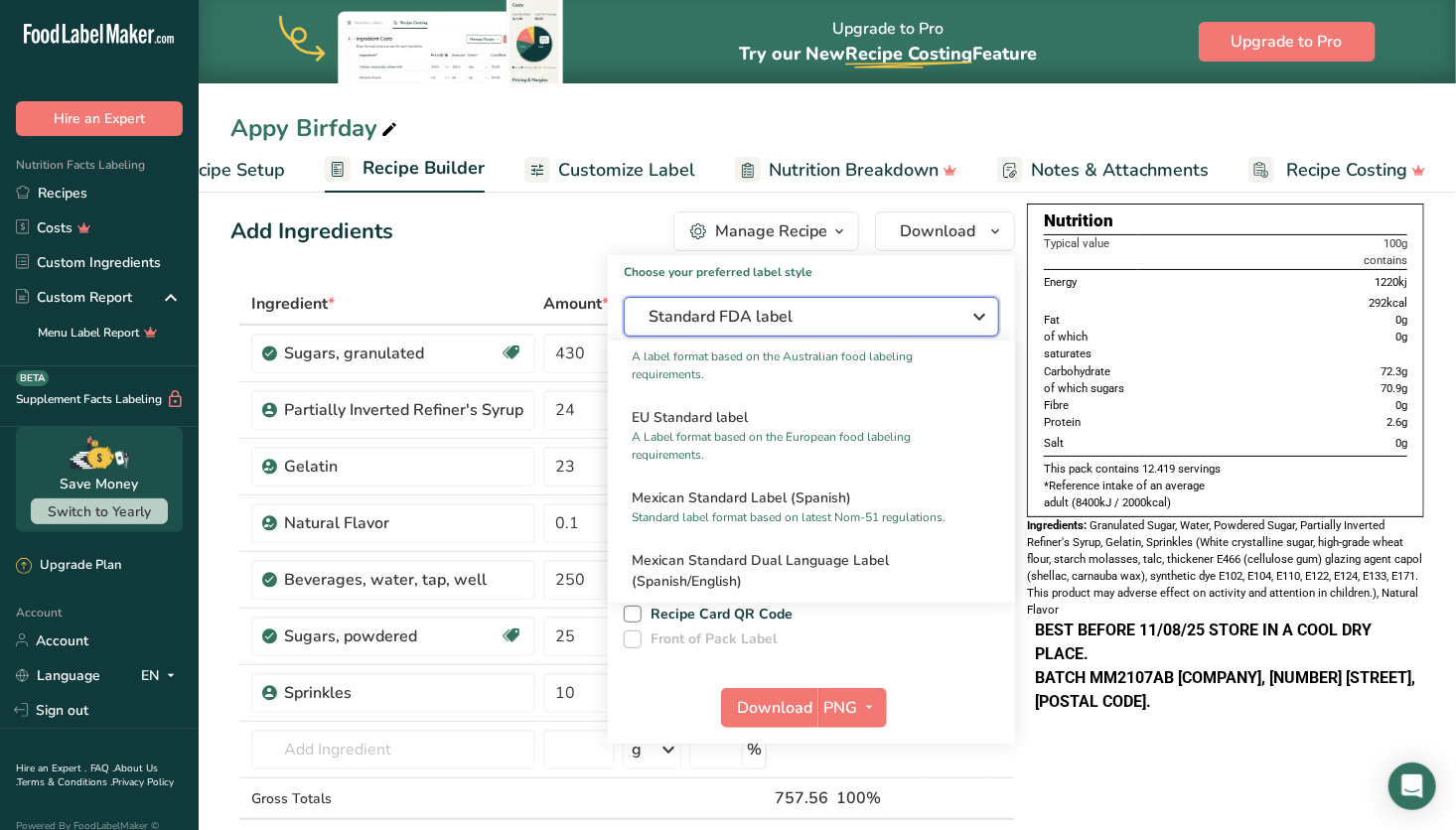 scroll, scrollTop: 991, scrollLeft: 0, axis: vertical 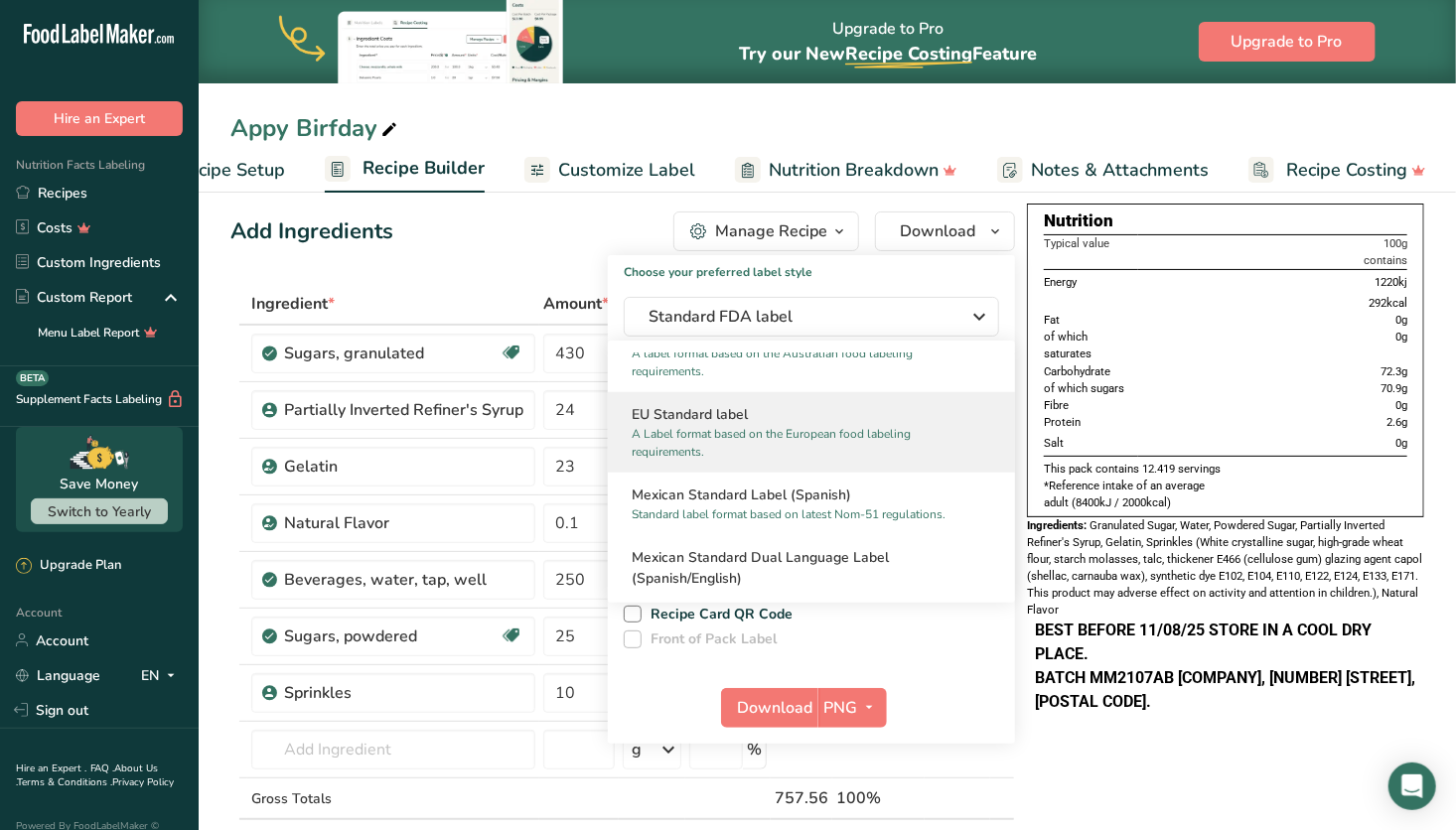 click on "A Label format based on the European food labeling requirements." at bounding box center (802, 443) 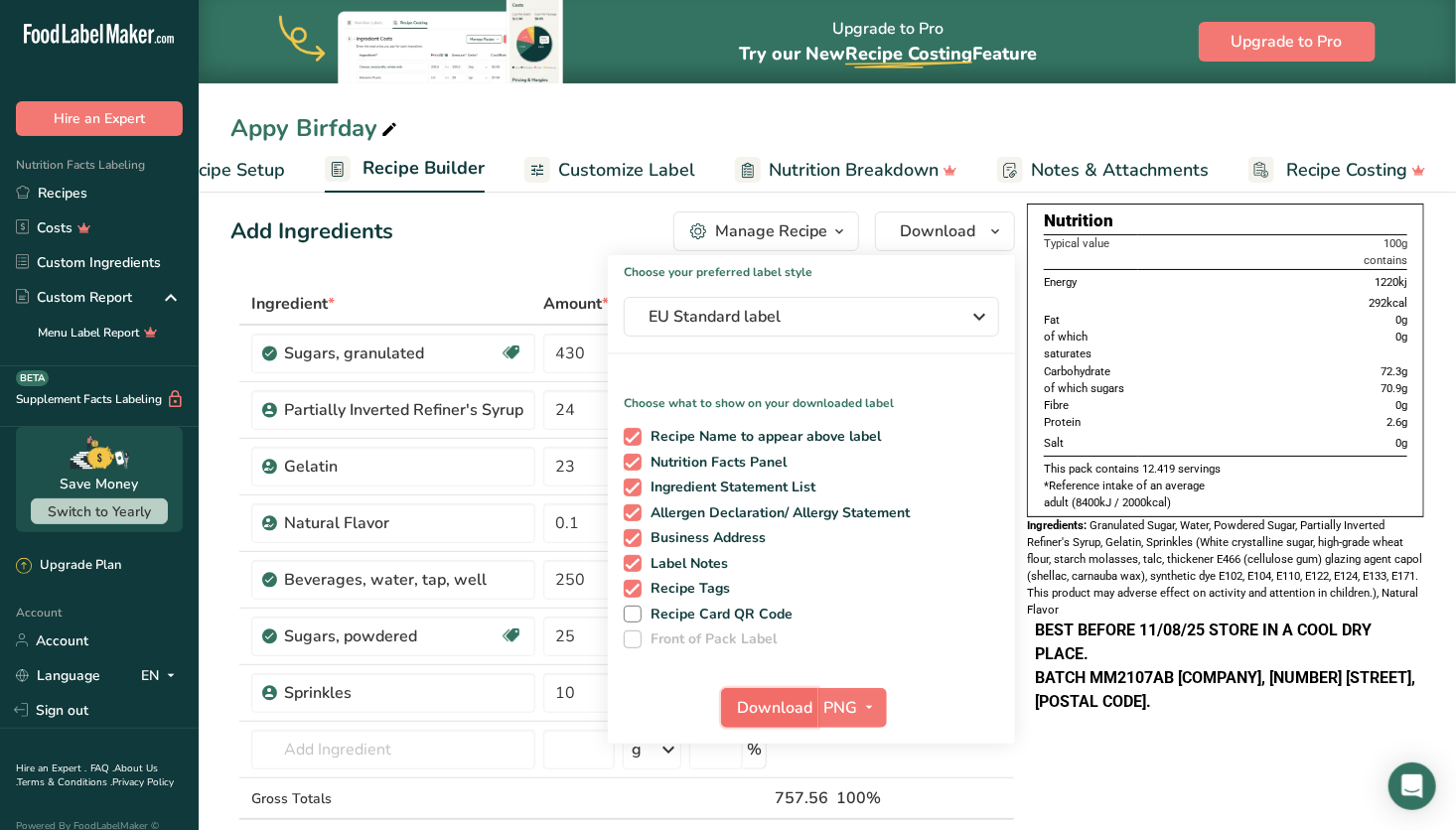 click on "Download" at bounding box center [776, 708] 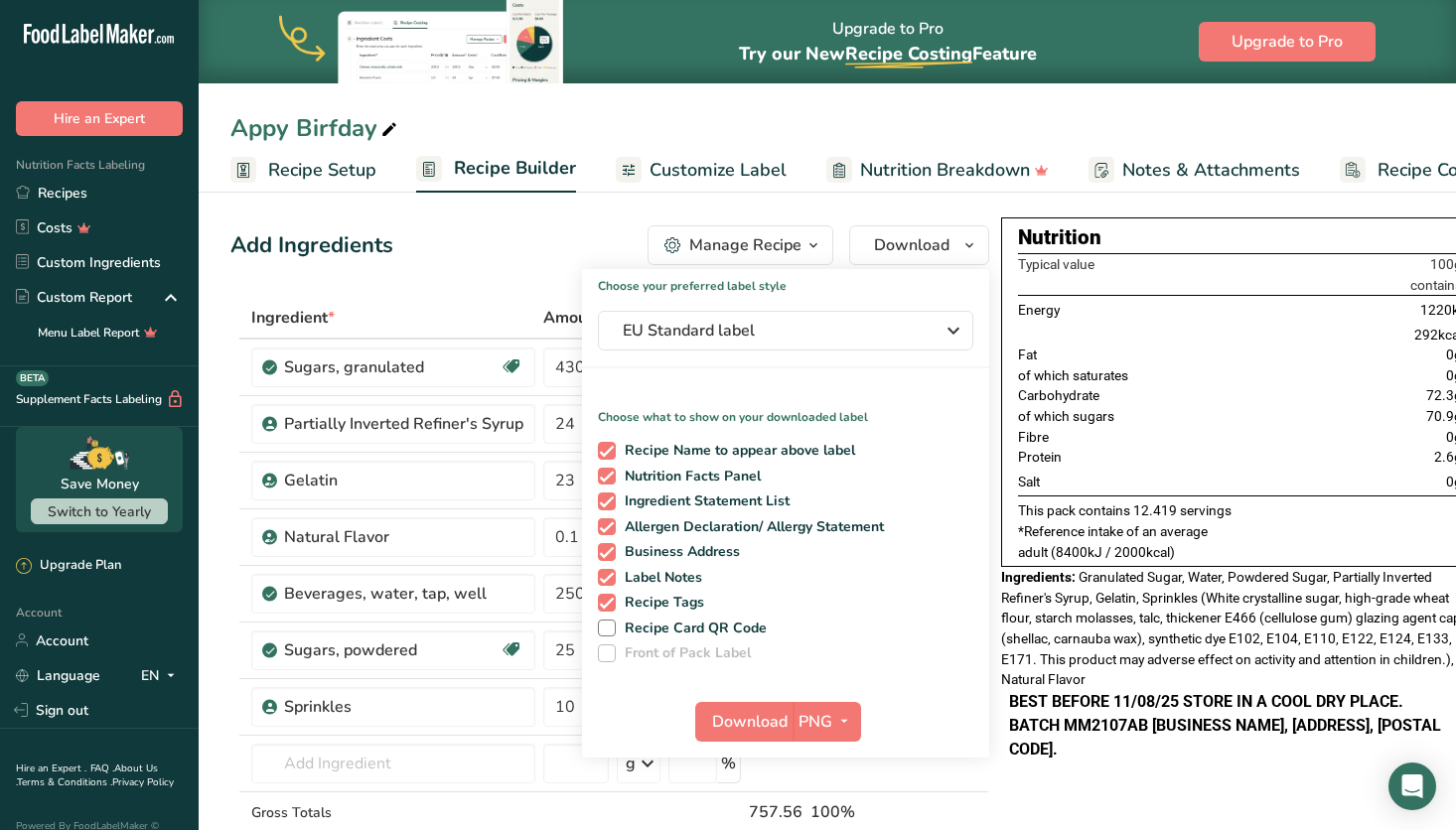 scroll, scrollTop: 14, scrollLeft: 0, axis: vertical 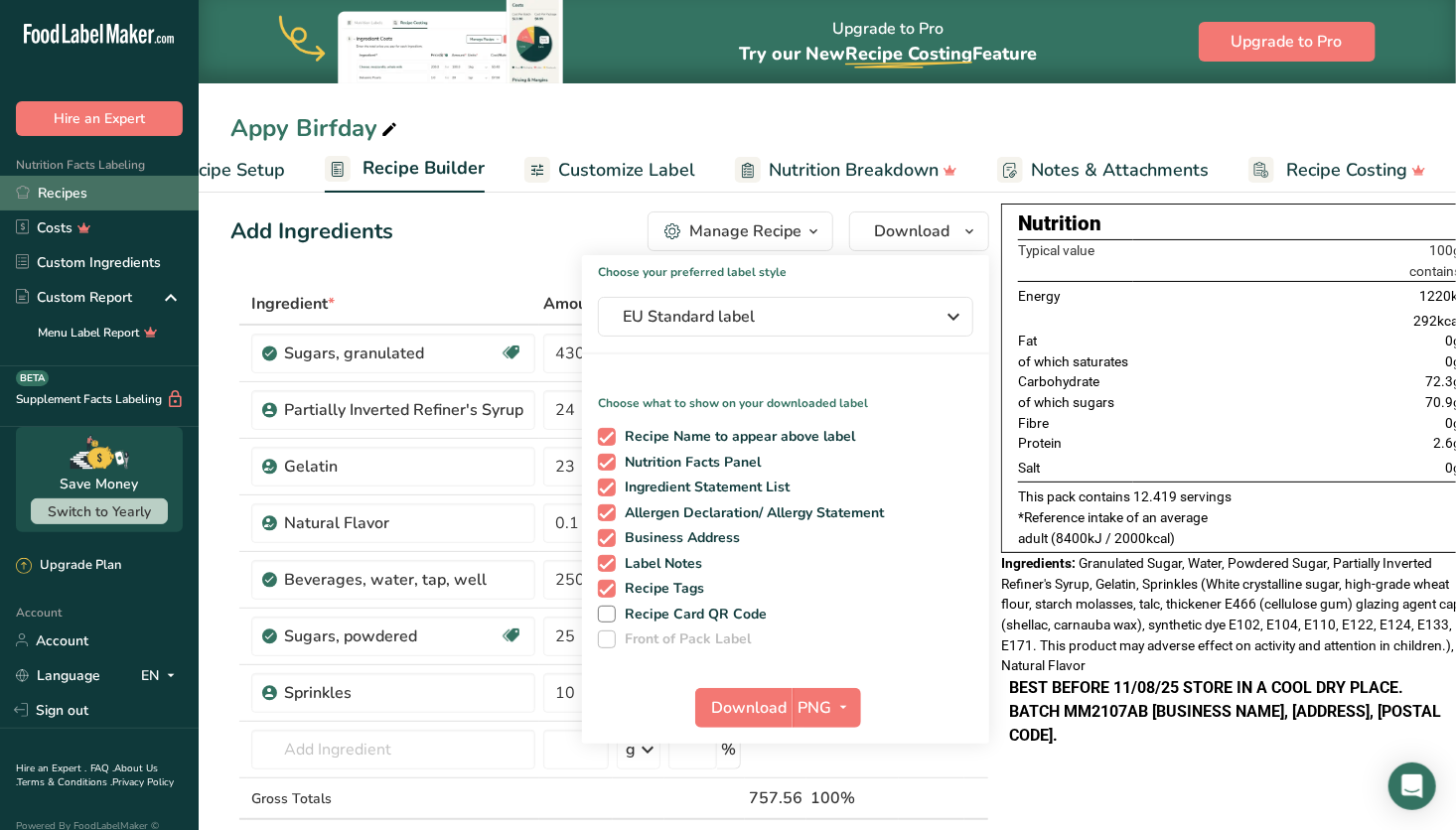 click on "Recipes" at bounding box center (99, 193) 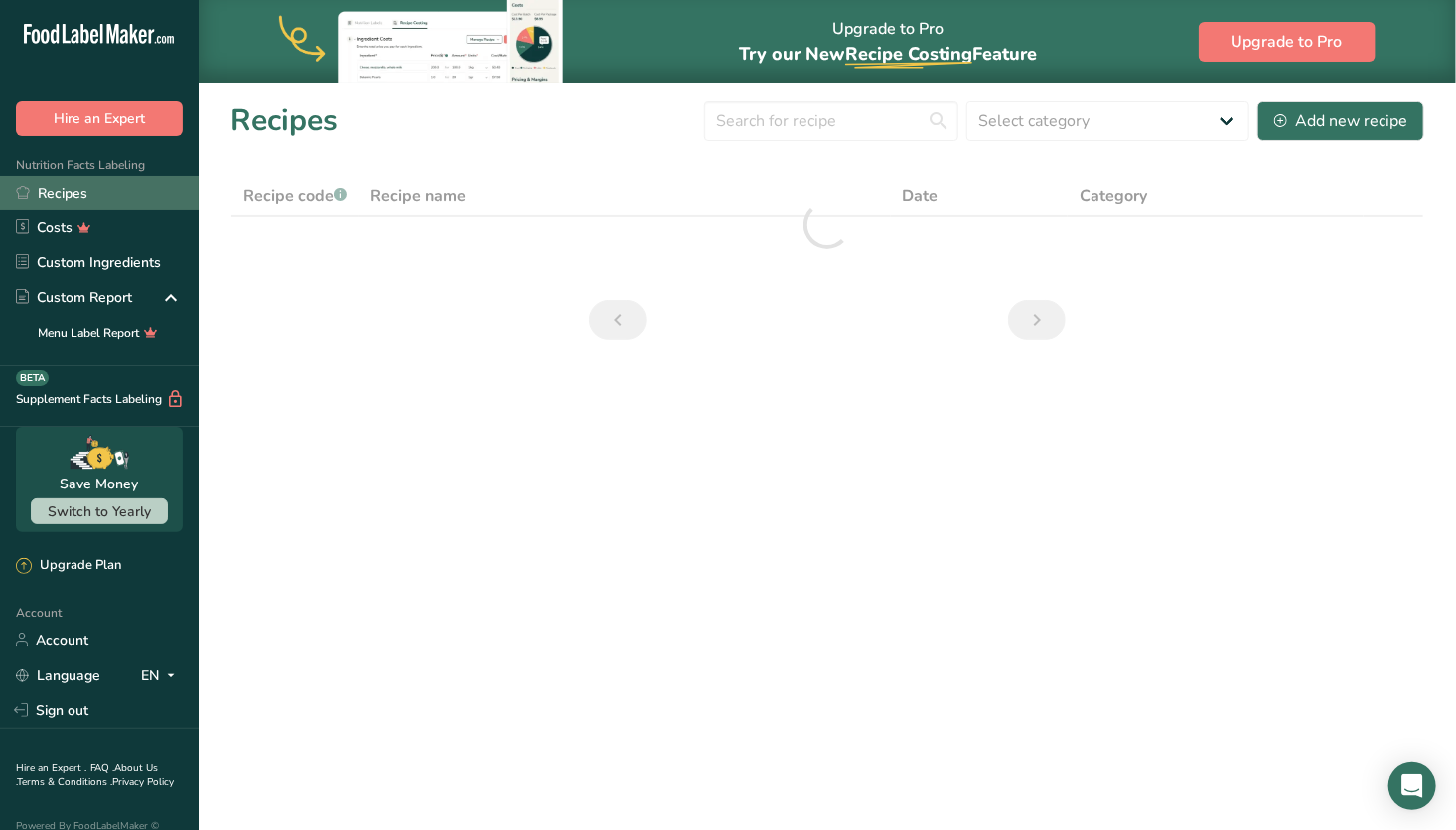 scroll, scrollTop: 0, scrollLeft: 0, axis: both 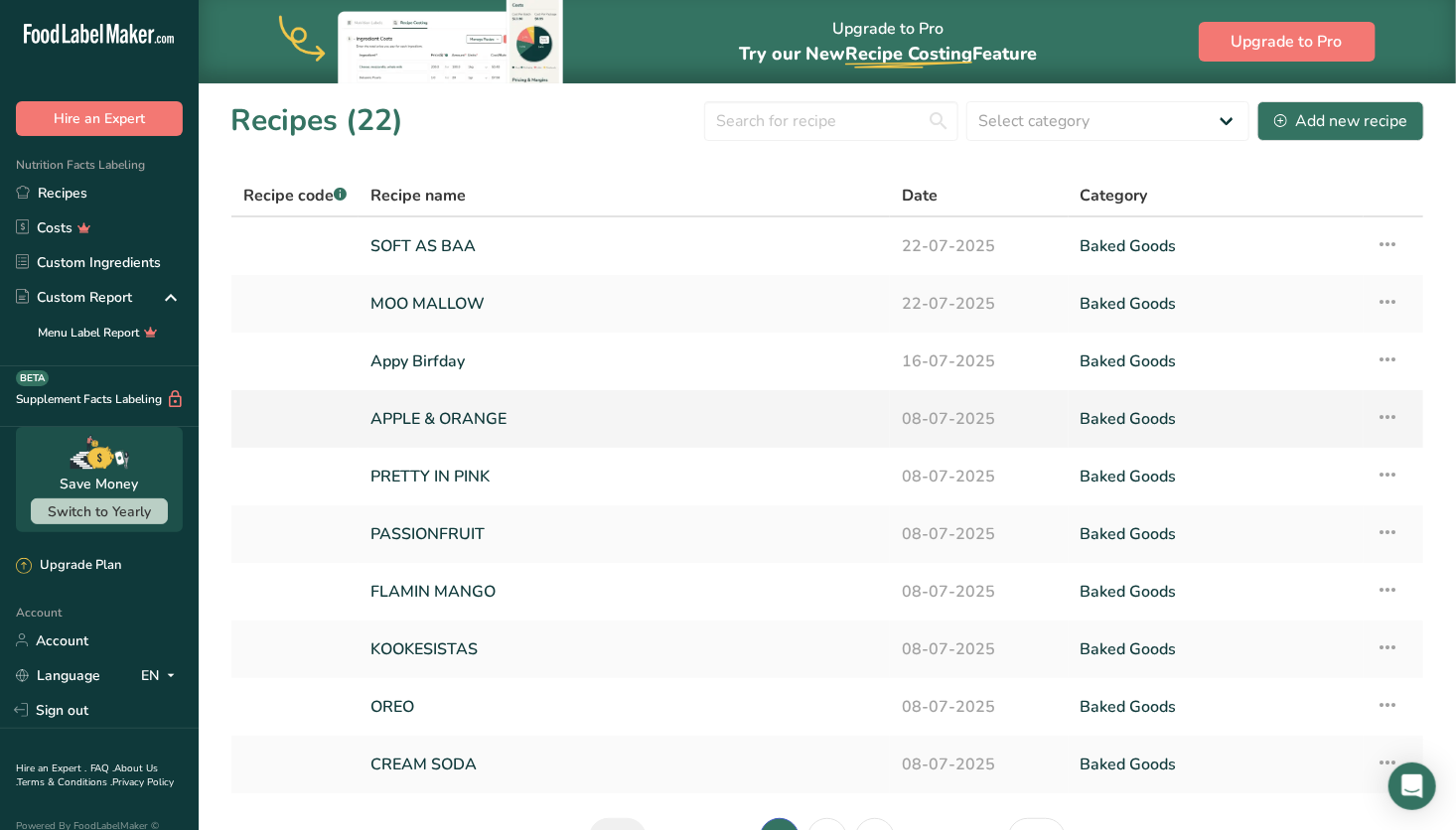 click on "APPLE & ORANGE" at bounding box center [624, 419] 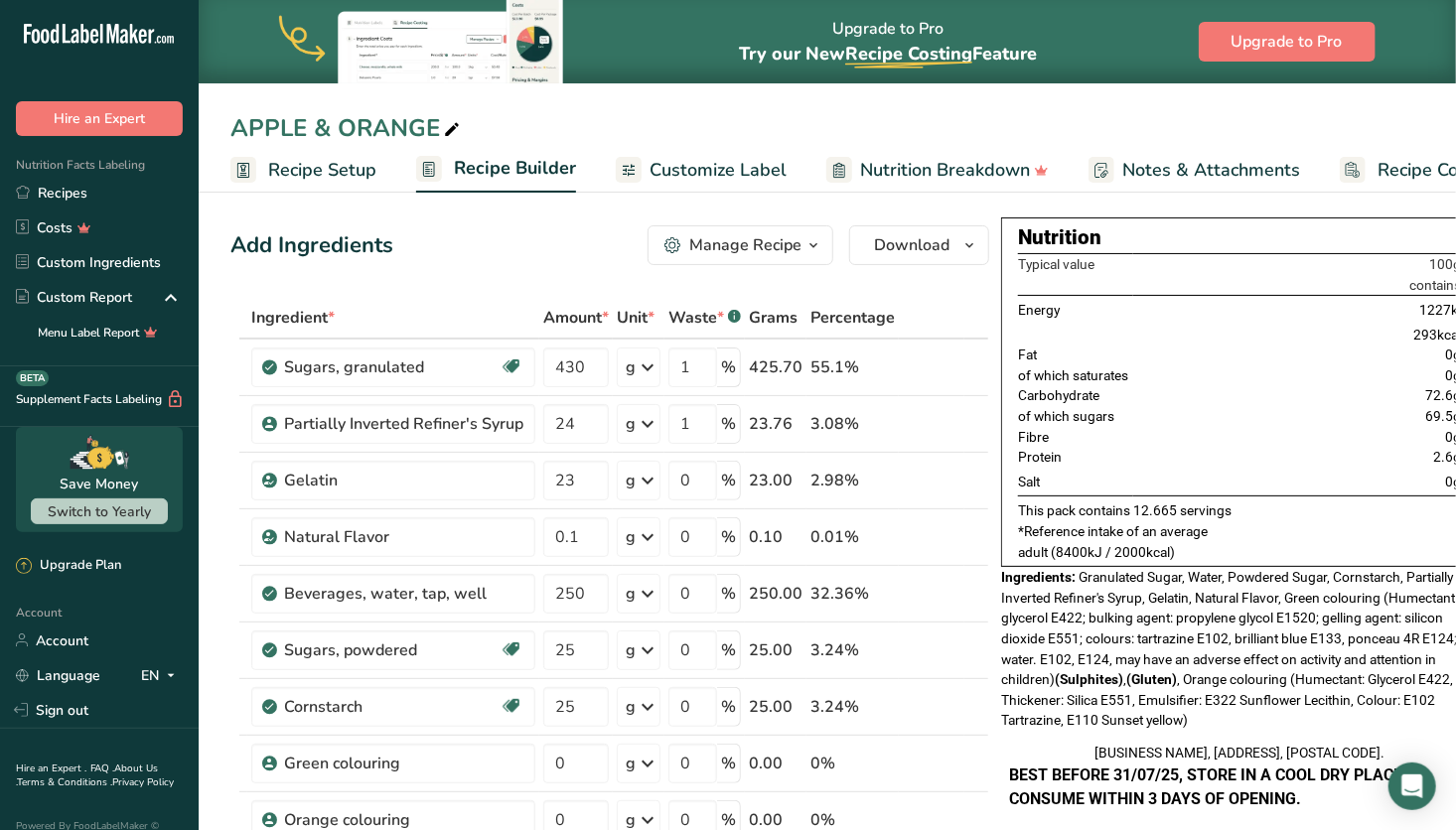 click on "Customize Label" at bounding box center (718, 170) 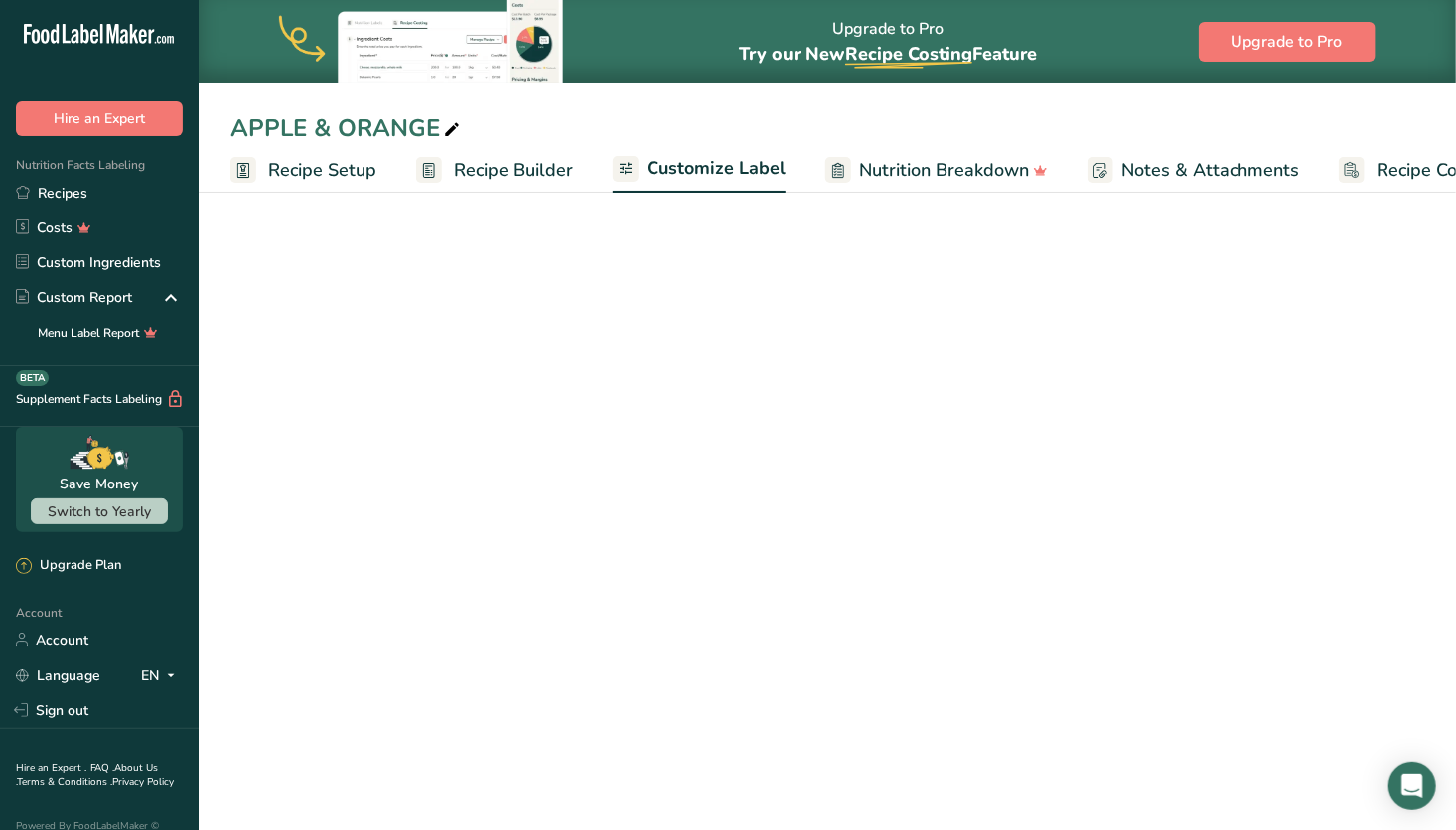 scroll, scrollTop: 0, scrollLeft: 91, axis: horizontal 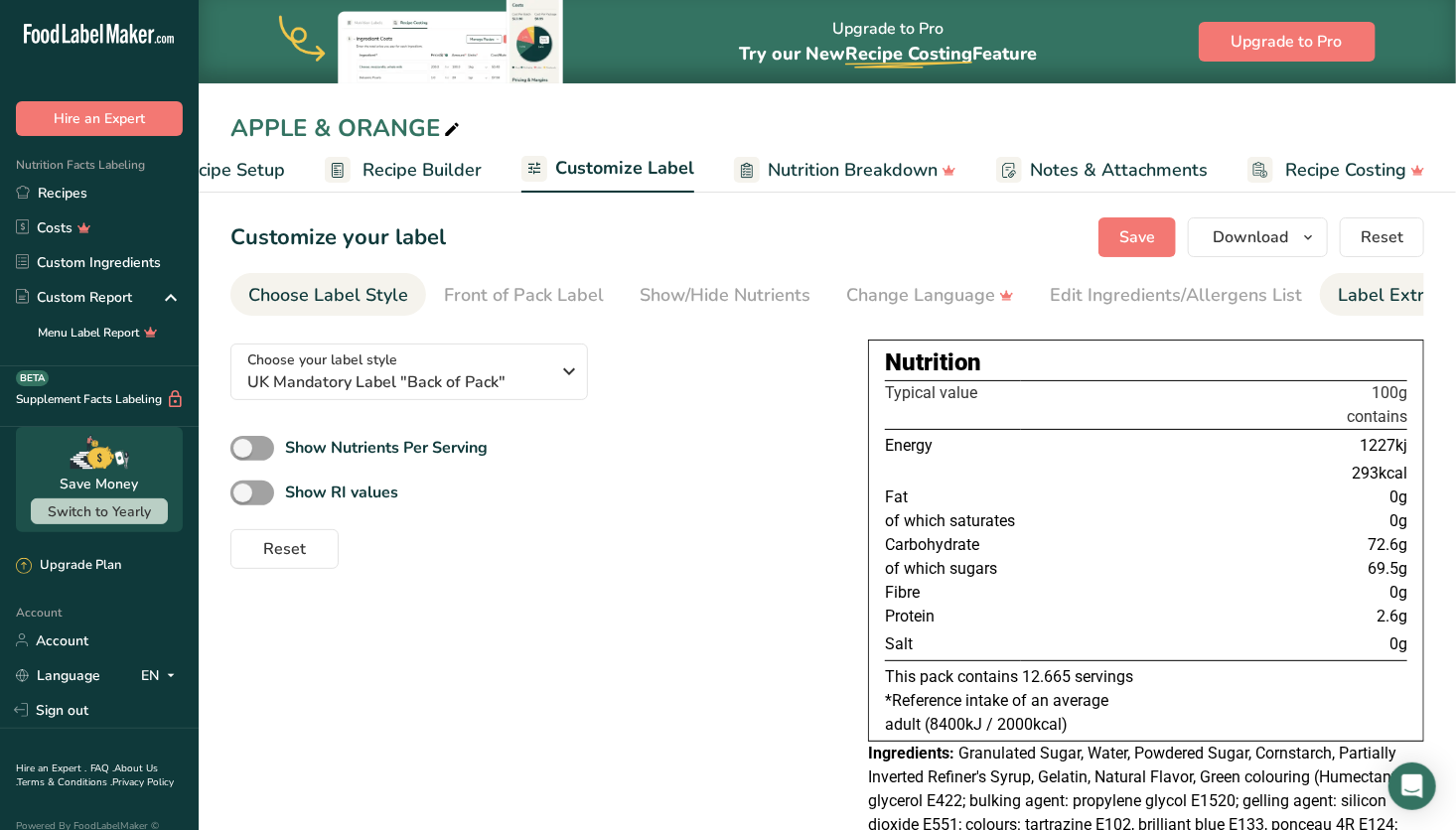 click on "Label Extra Info" at bounding box center (1403, 295) 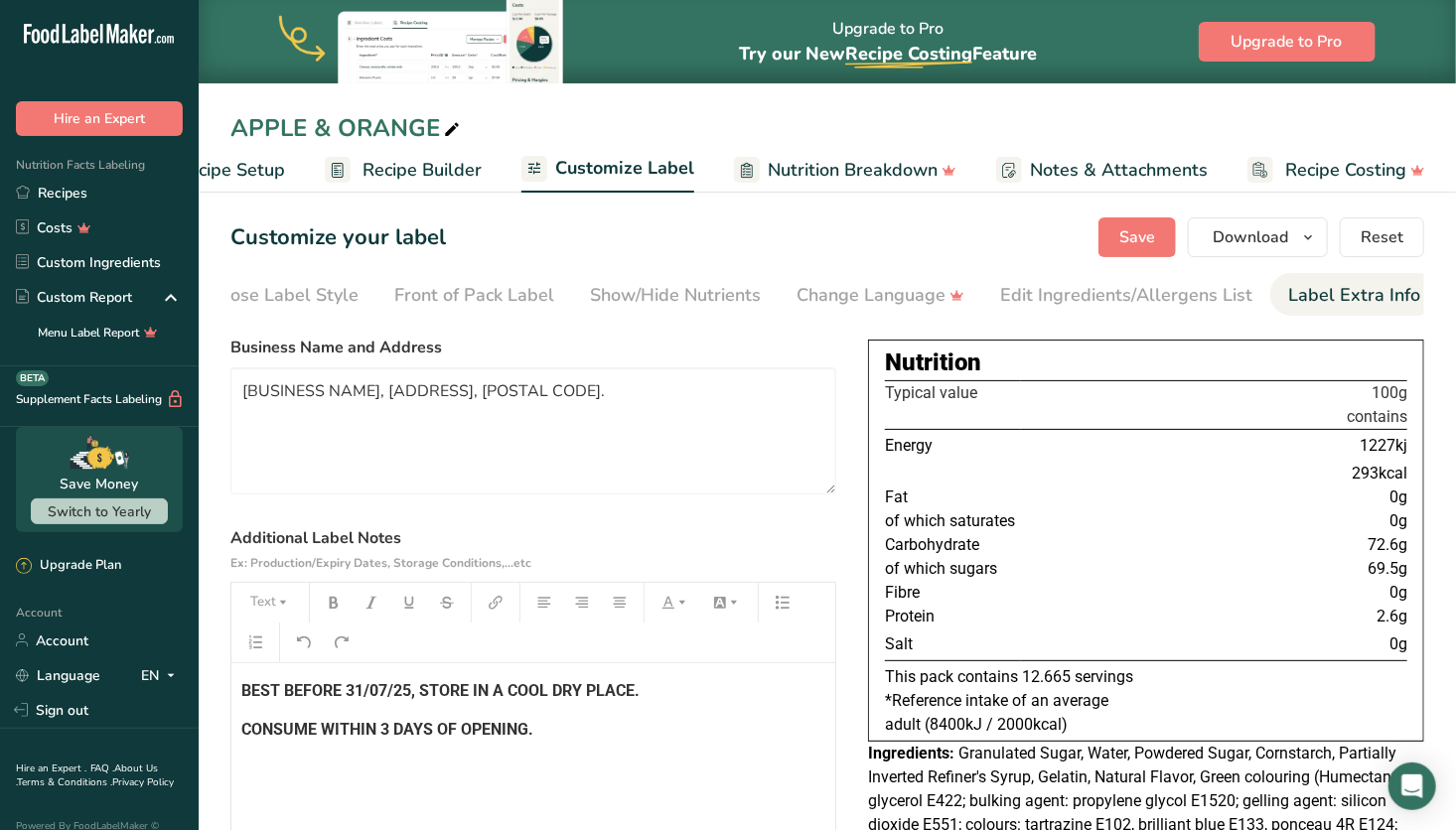 scroll, scrollTop: 0, scrollLeft: 52, axis: horizontal 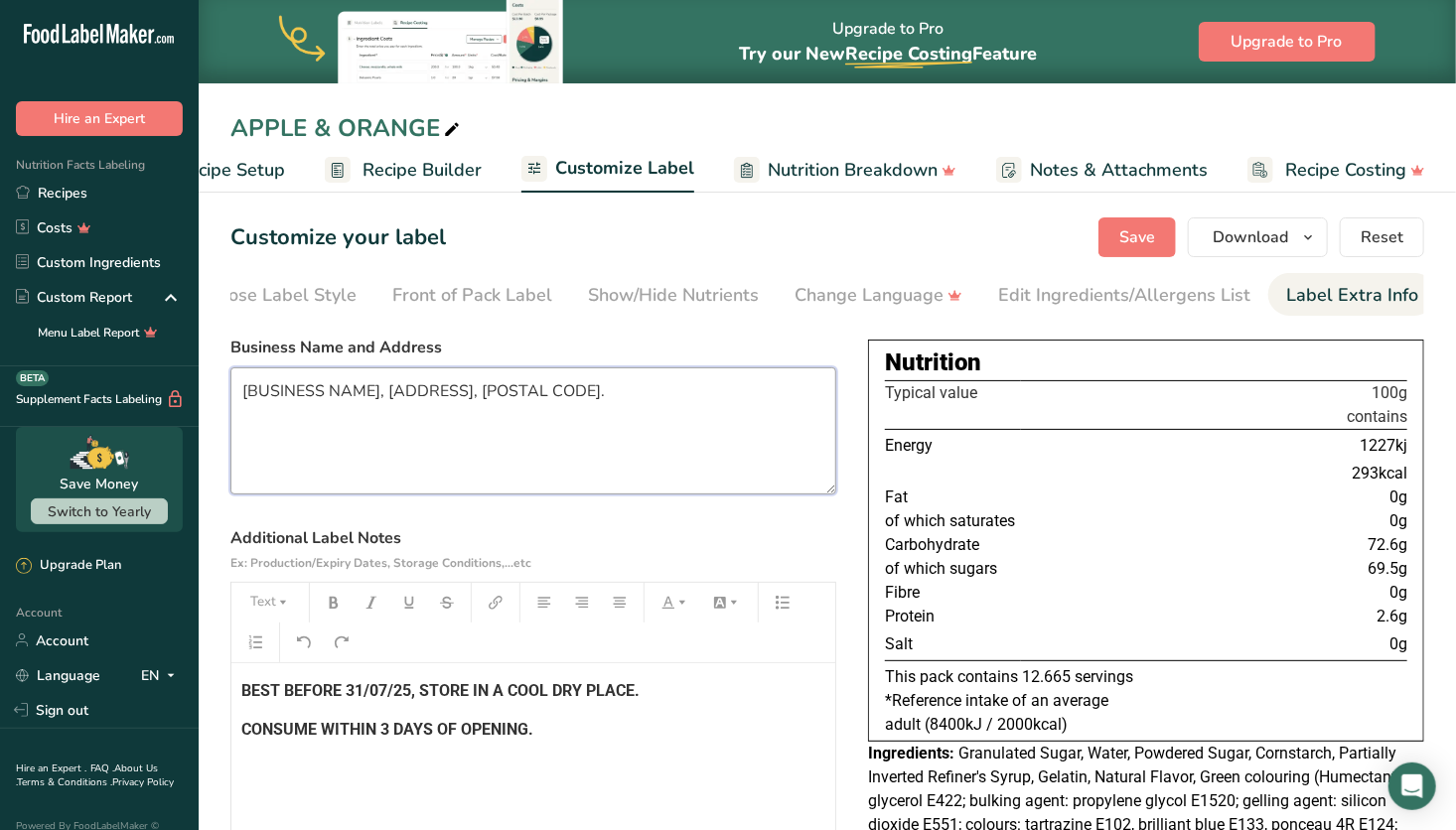 drag, startPoint x: 628, startPoint y: 409, endPoint x: 209, endPoint y: 397, distance: 419.1718 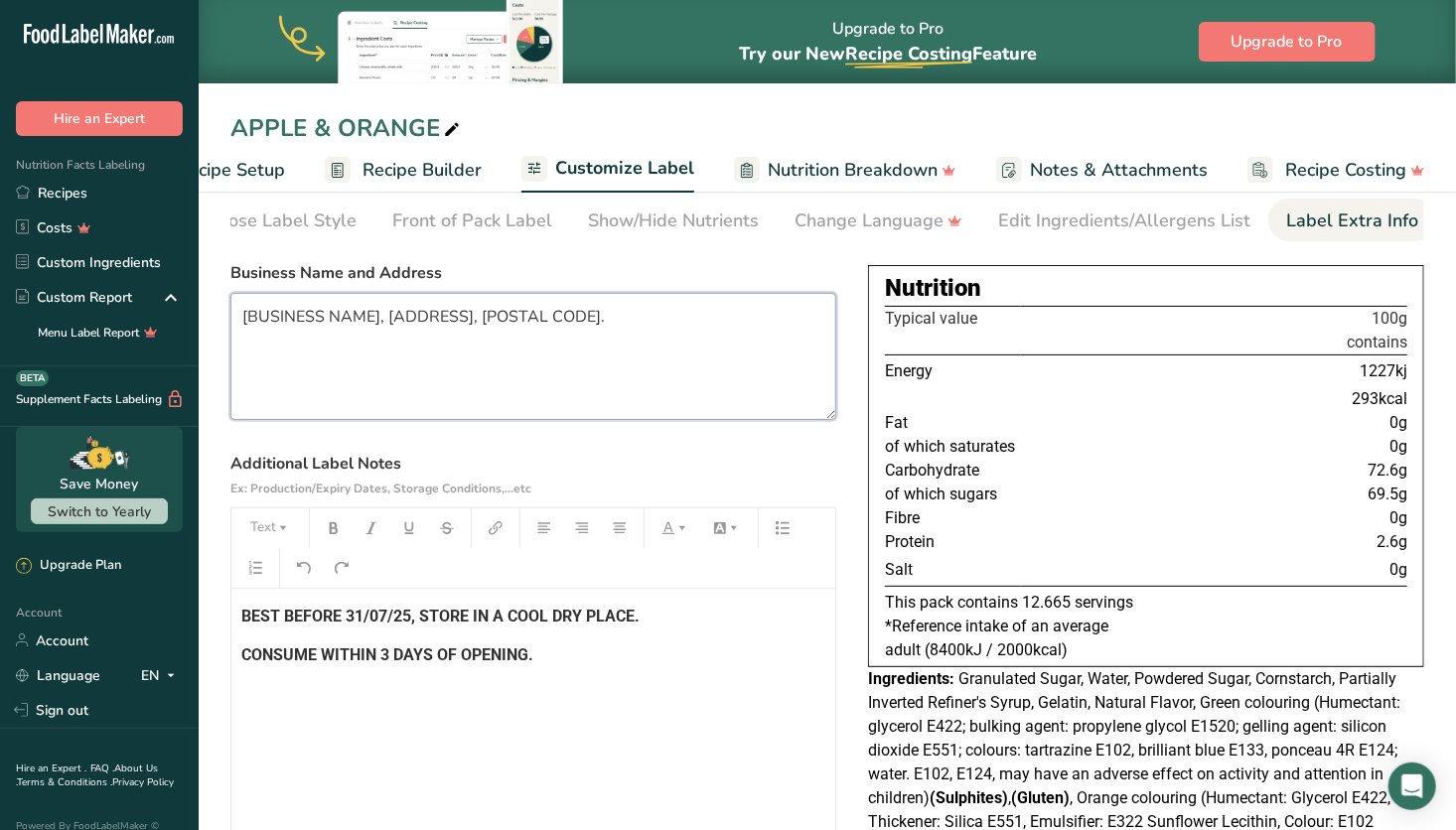 scroll, scrollTop: 75, scrollLeft: 0, axis: vertical 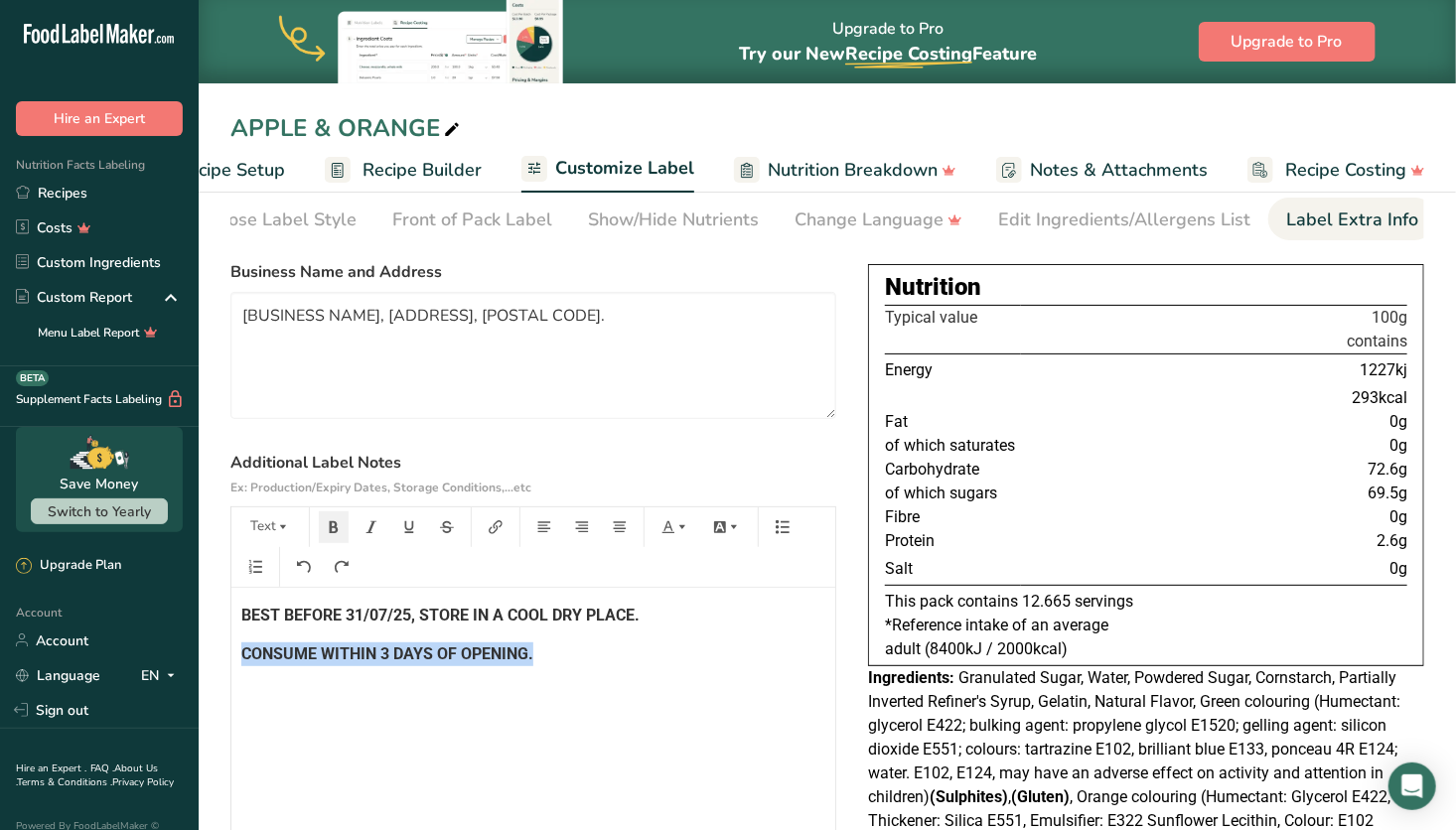 drag, startPoint x: 555, startPoint y: 659, endPoint x: 221, endPoint y: 649, distance: 334.14967 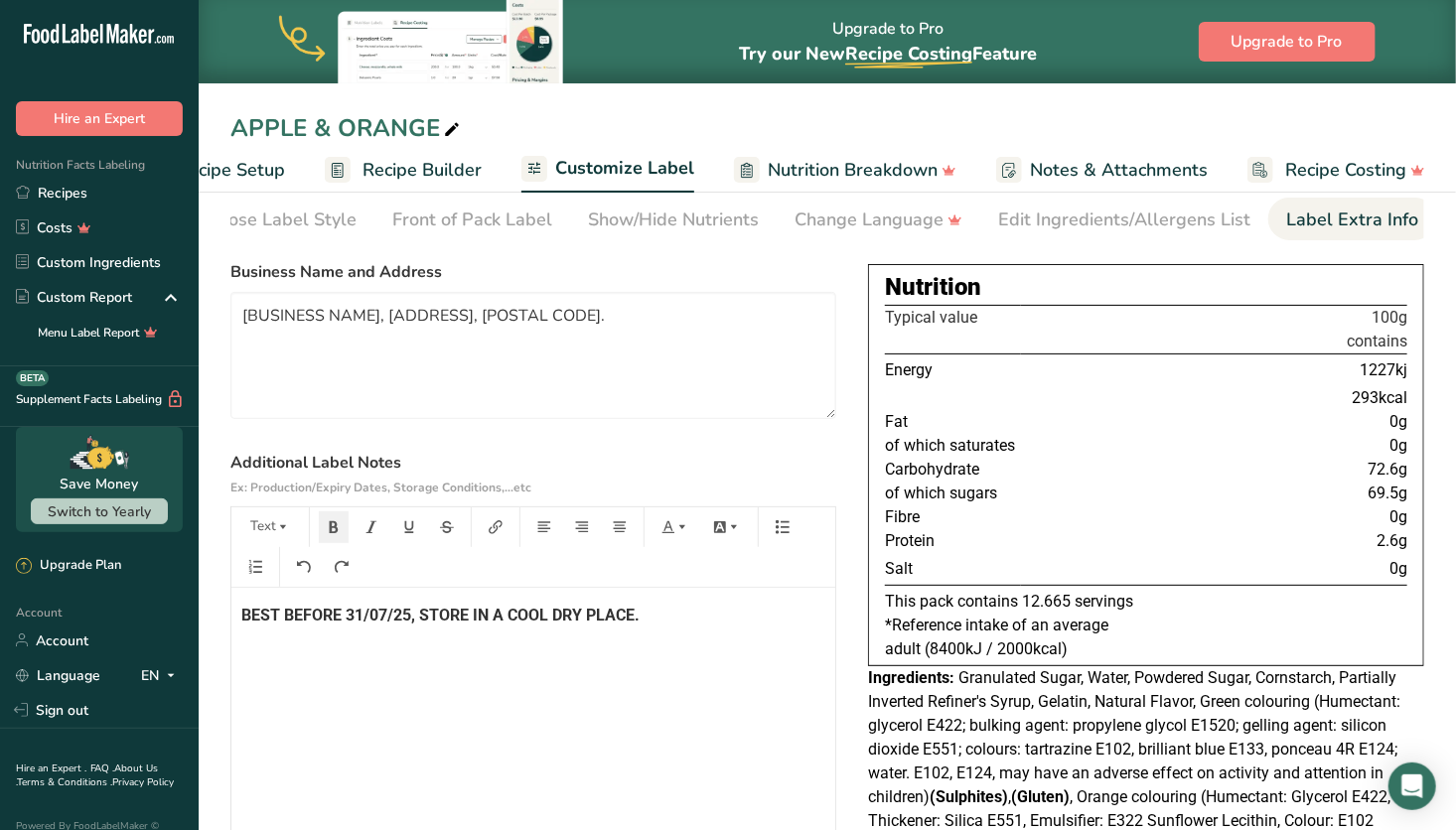 click on "BEST BEFORE 31/07/25, STORE IN A COOL DRY PLACE." at bounding box center (440, 615) 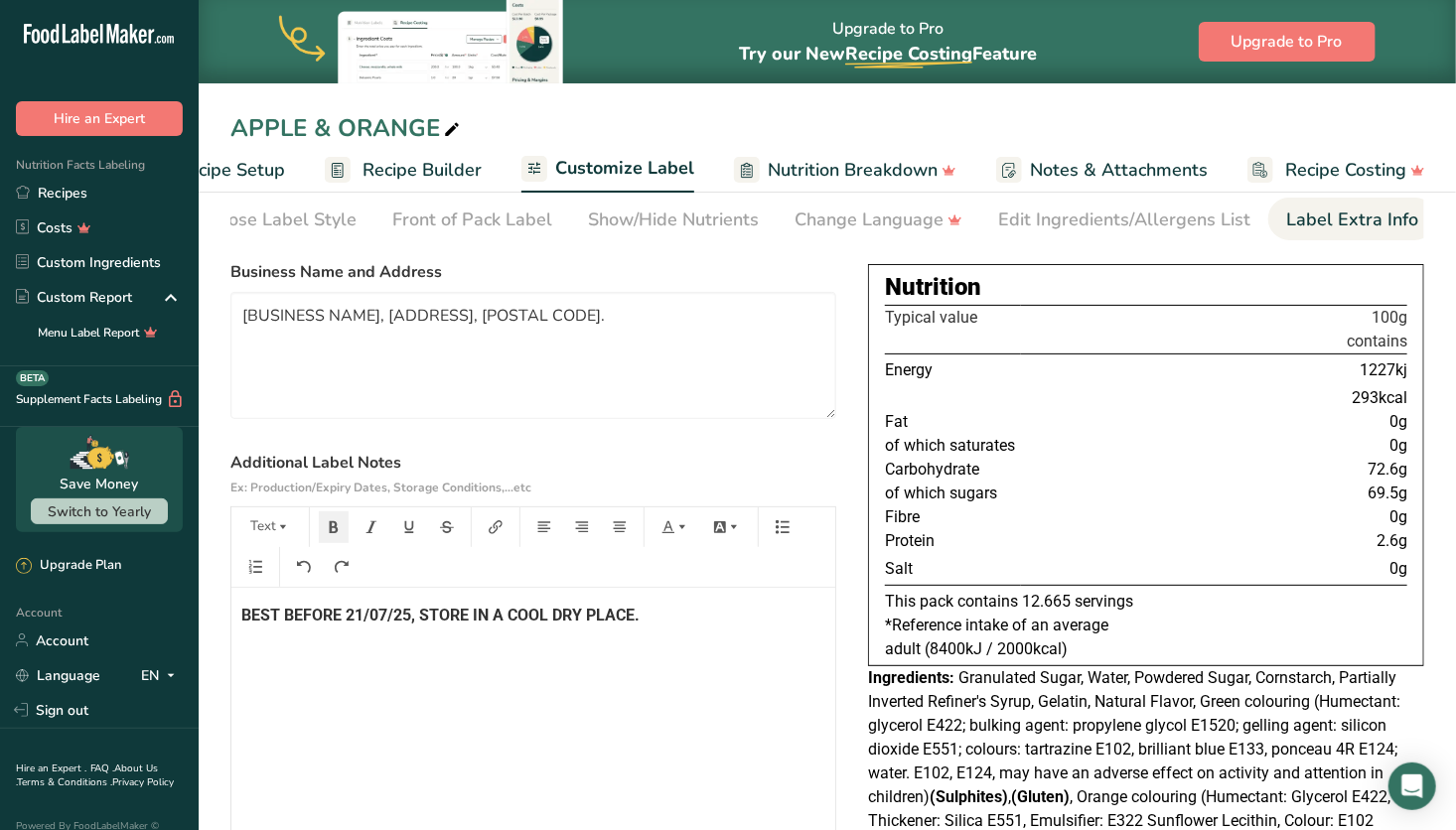 click on "BEST BEFORE 21/07/25, STORE IN A COOL DRY PLACE." at bounding box center [533, 616] 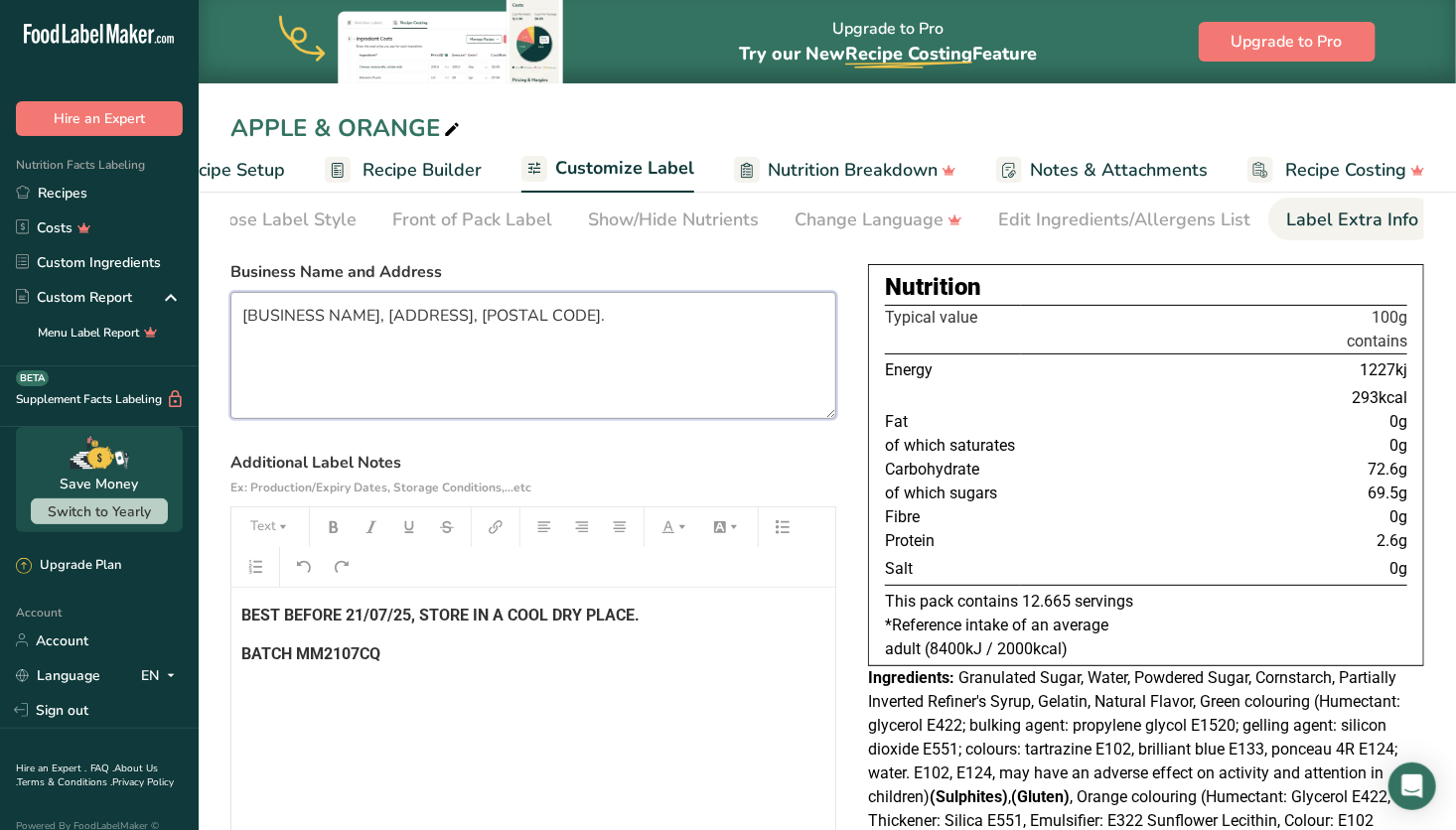 drag, startPoint x: 611, startPoint y: 342, endPoint x: 216, endPoint y: 303, distance: 396.92065 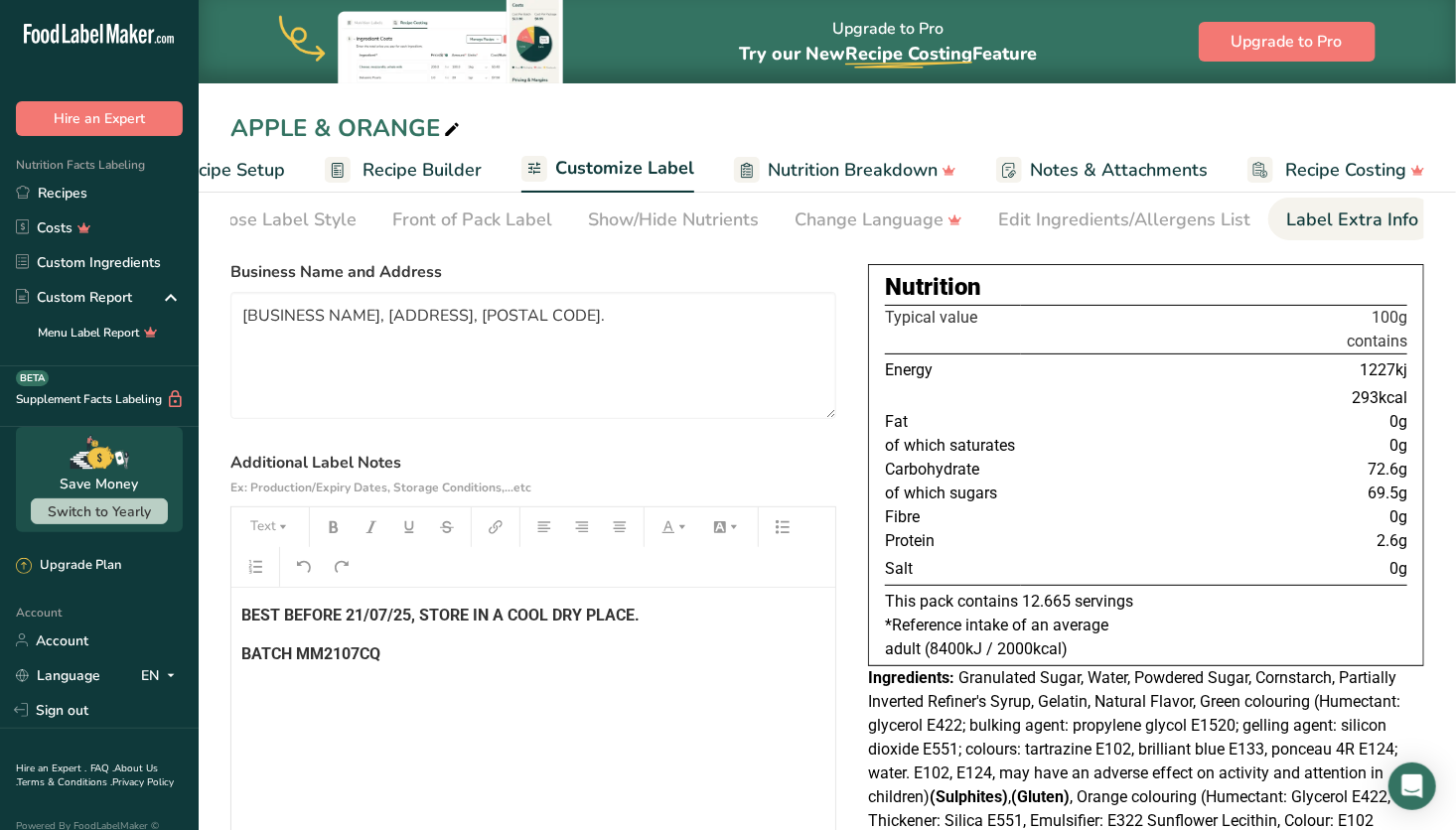 click on "BATCH MM2107CQ" at bounding box center (533, 654) 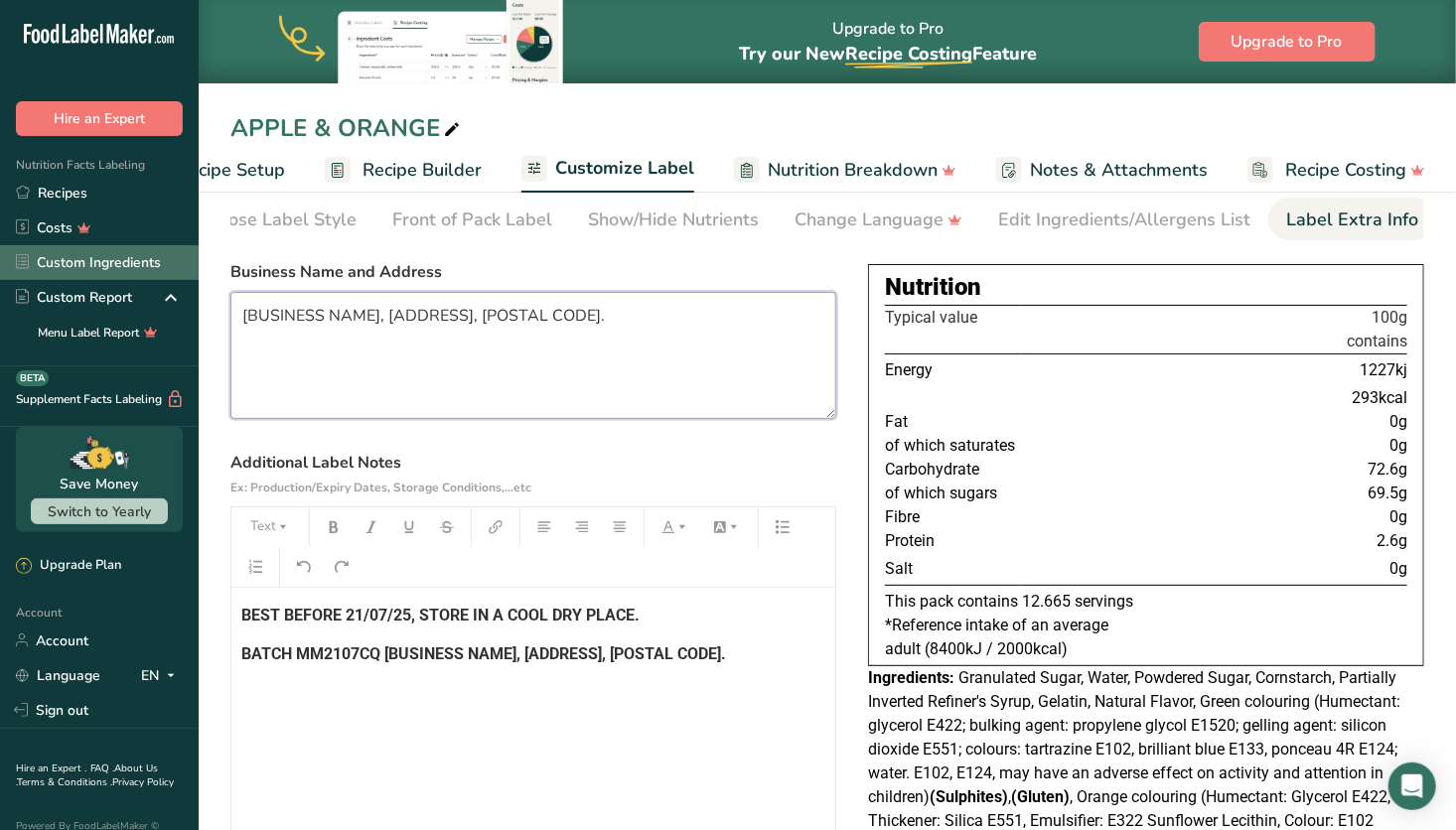 drag, startPoint x: 604, startPoint y: 329, endPoint x: 179, endPoint y: 254, distance: 431.56691 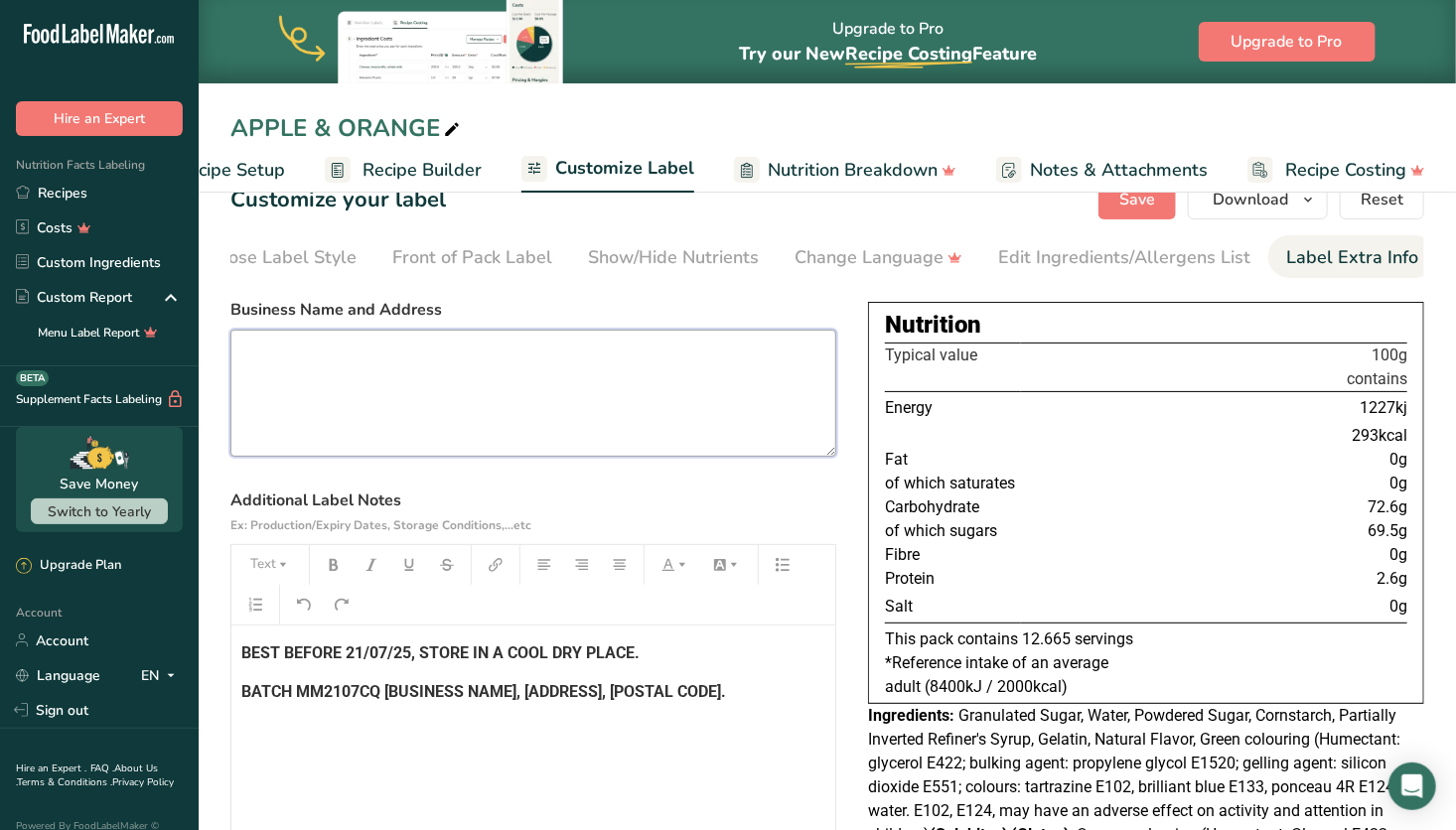 scroll, scrollTop: 0, scrollLeft: 0, axis: both 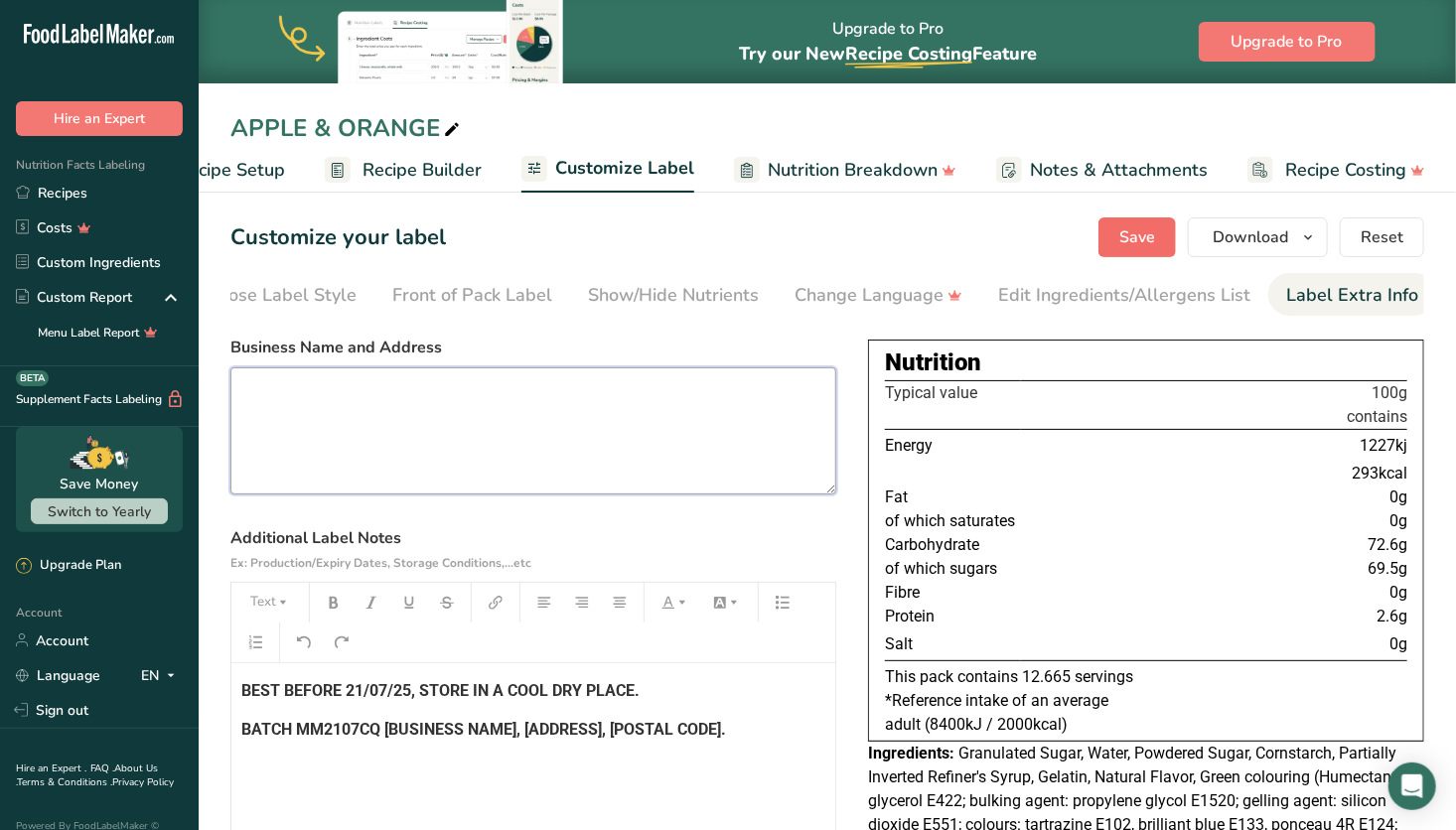 type 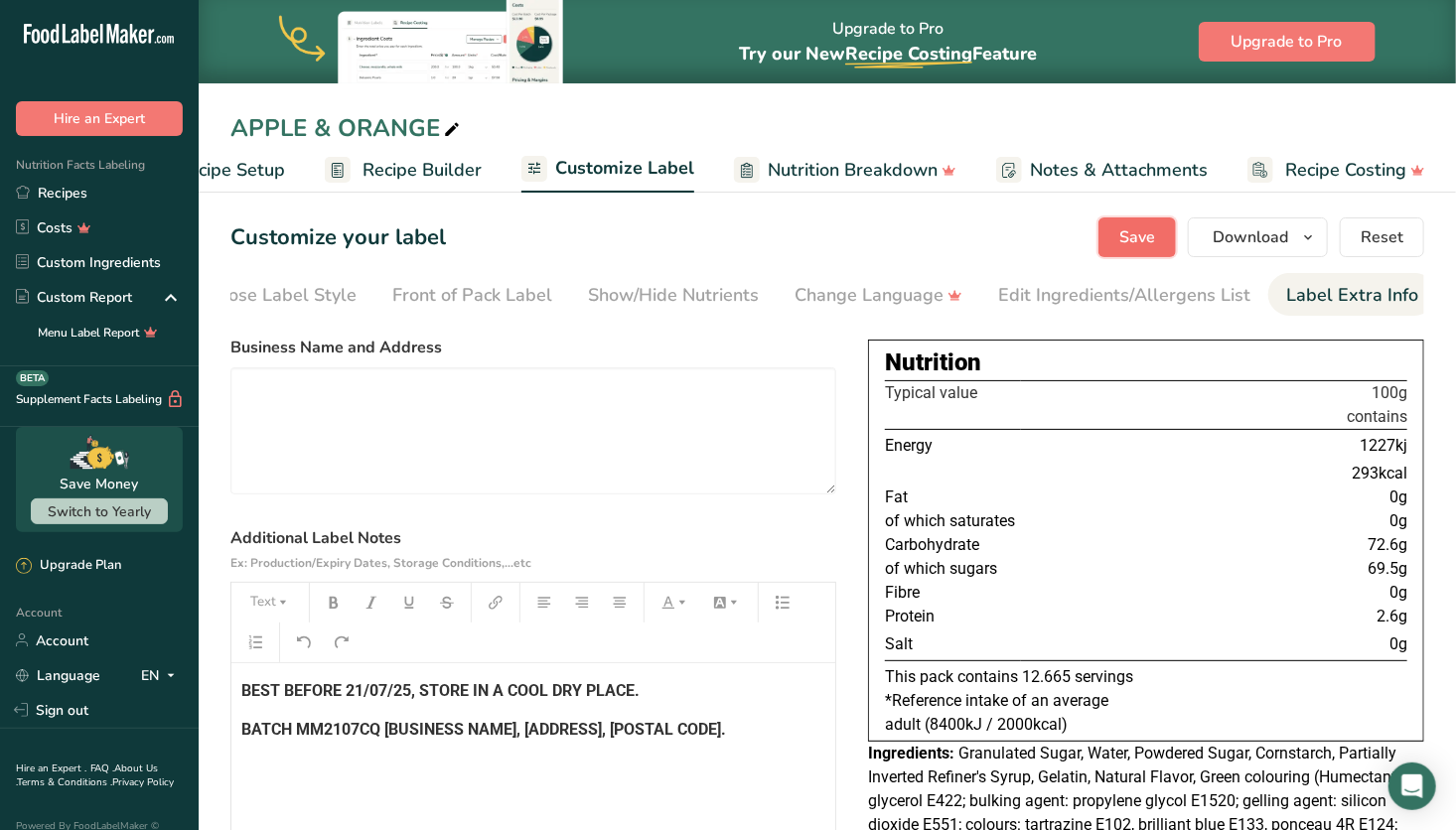 click on "Save" at bounding box center (1137, 237) 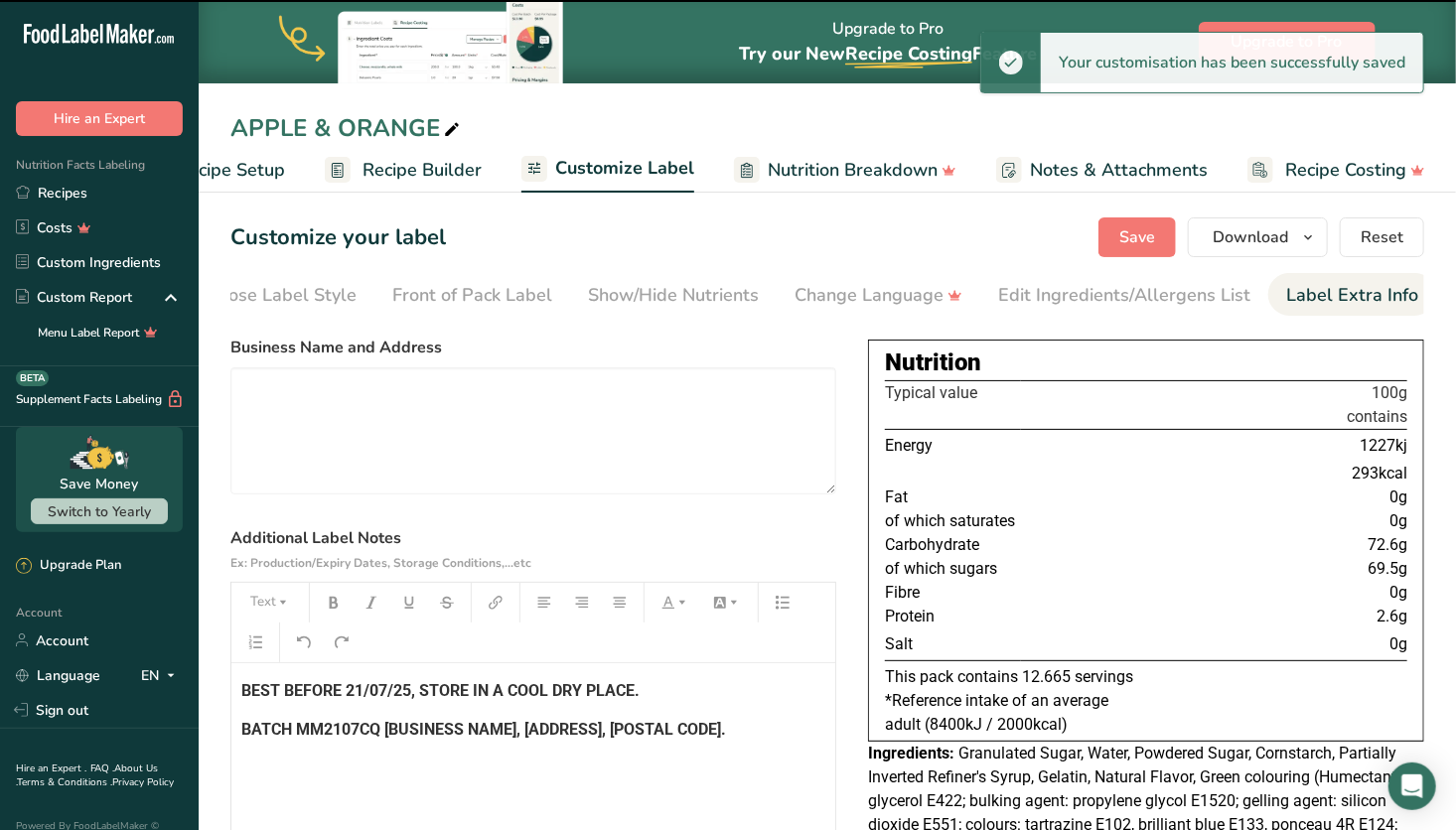 scroll, scrollTop: 0, scrollLeft: 0, axis: both 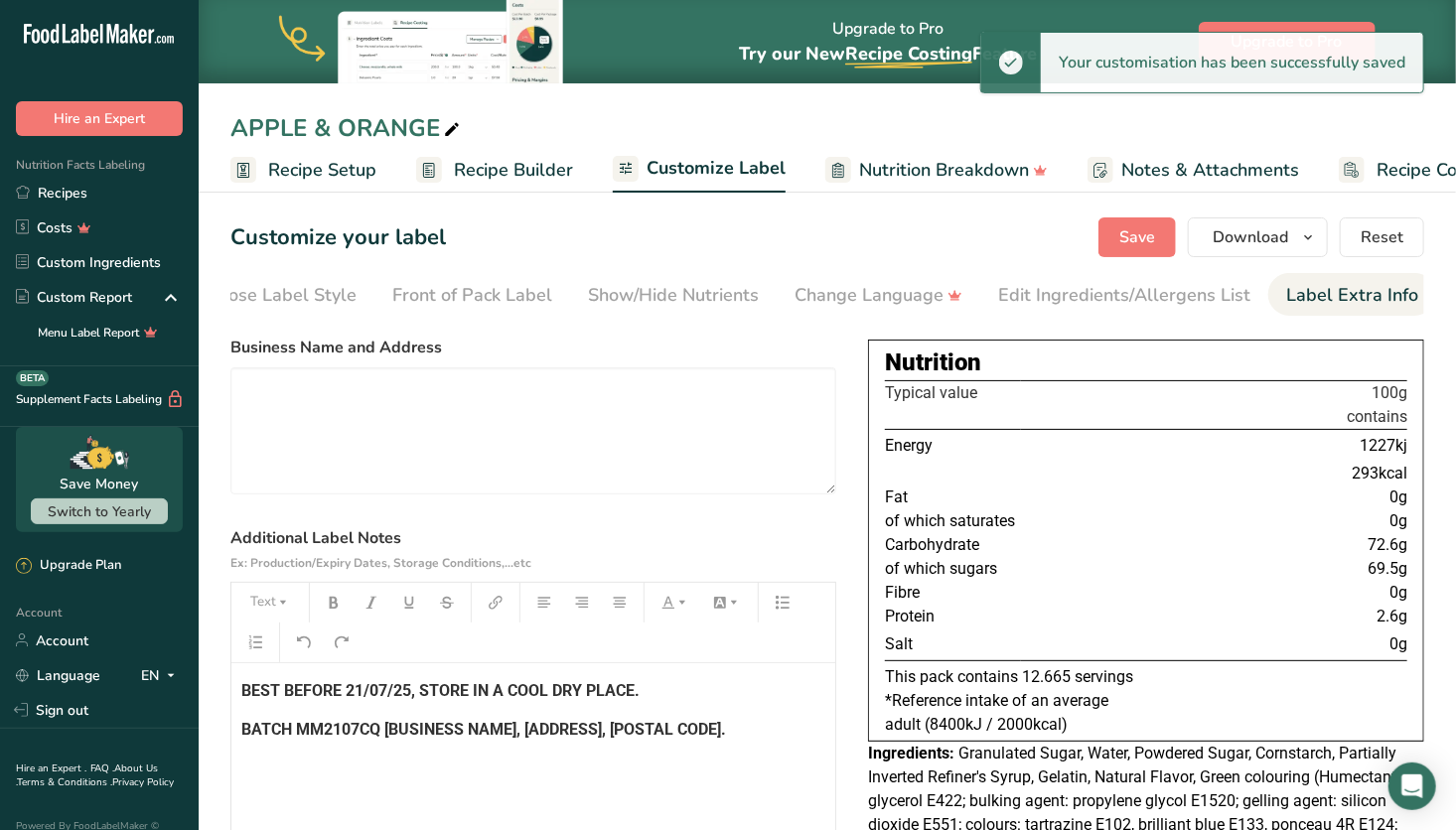 click on "Recipe Setup" at bounding box center (322, 170) 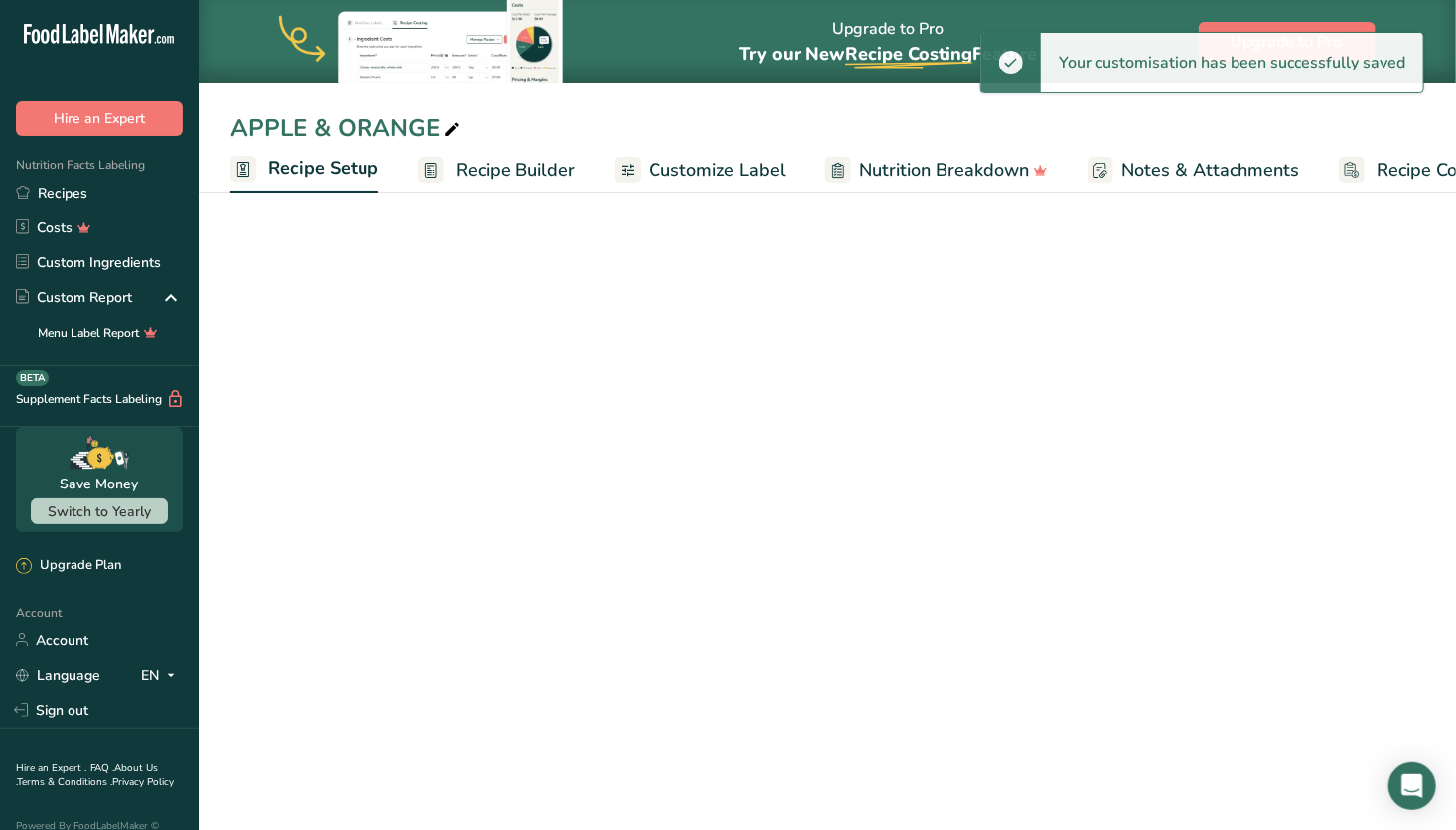 scroll, scrollTop: 0, scrollLeft: 7, axis: horizontal 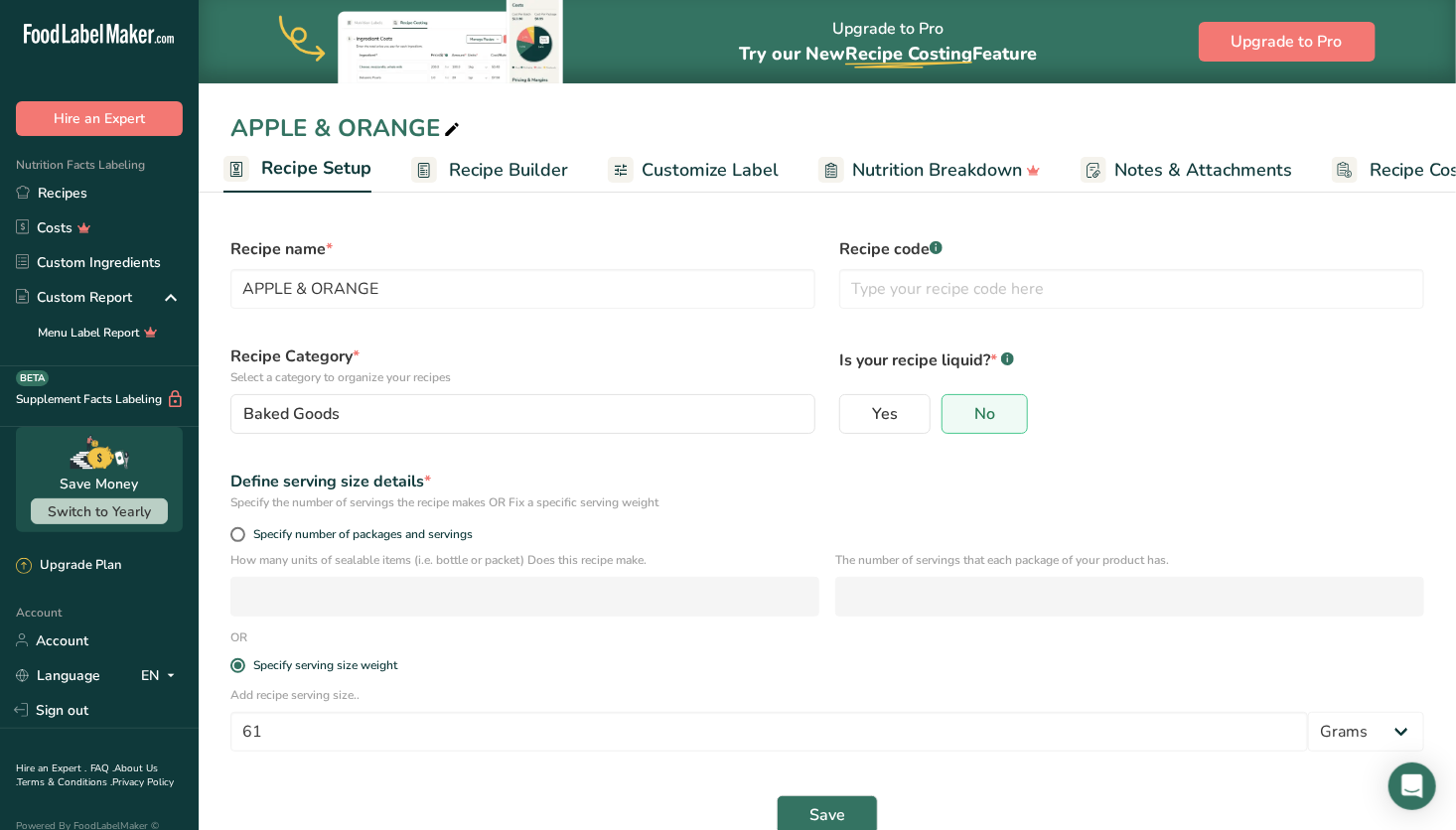 click on "Recipe Builder" at bounding box center (509, 170) 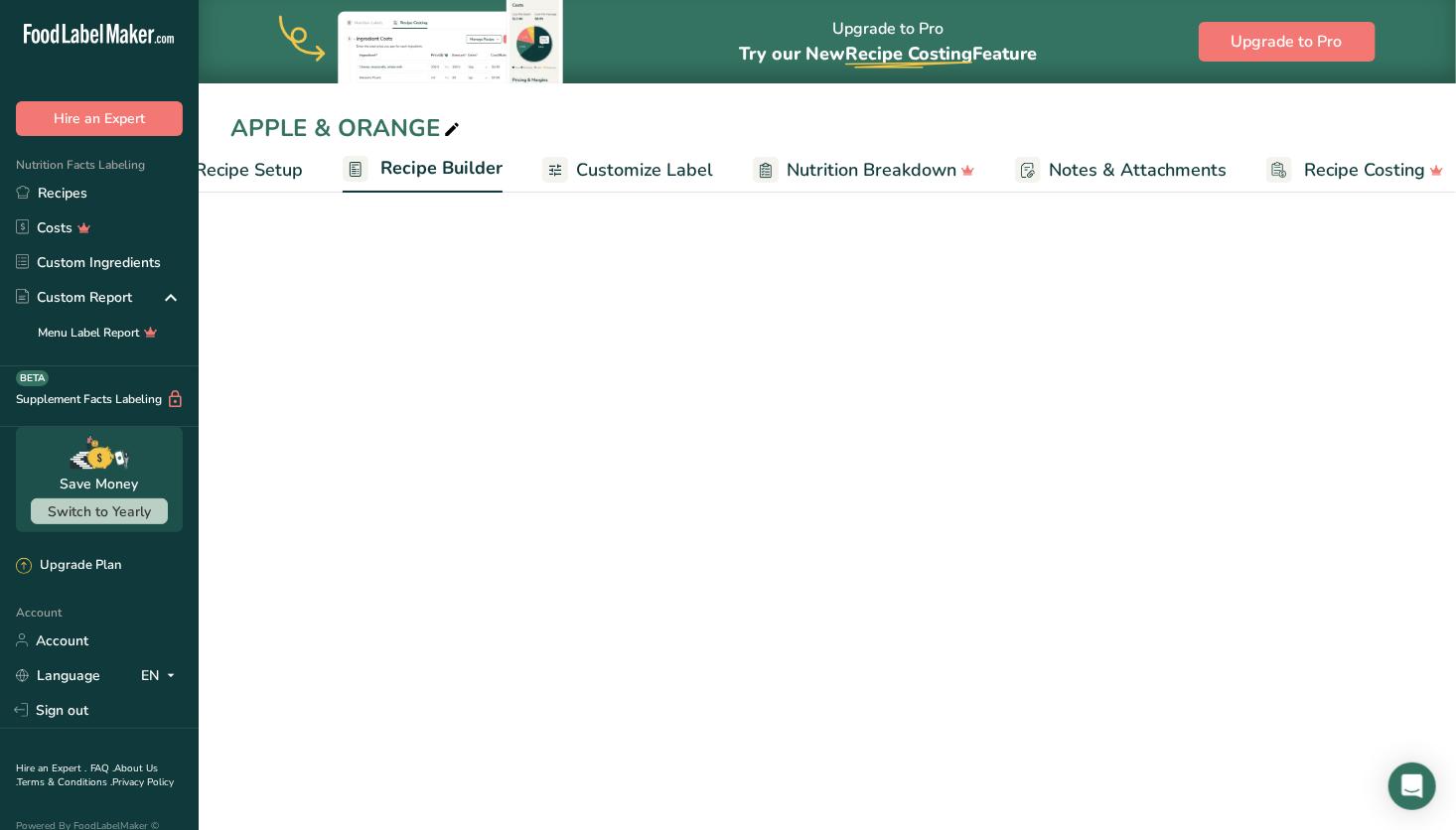 scroll, scrollTop: 0, scrollLeft: 91, axis: horizontal 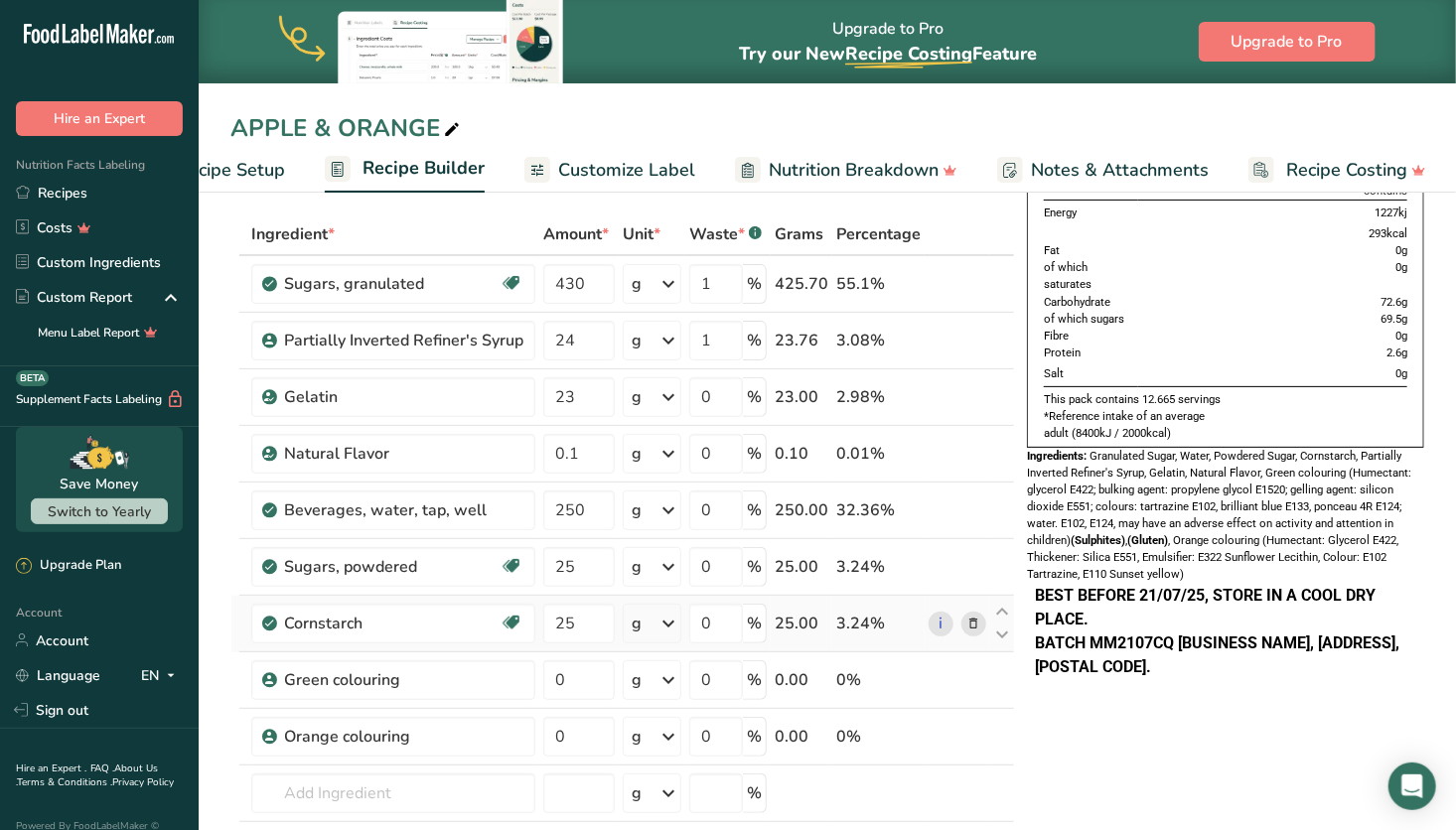 click at bounding box center (973, 623) 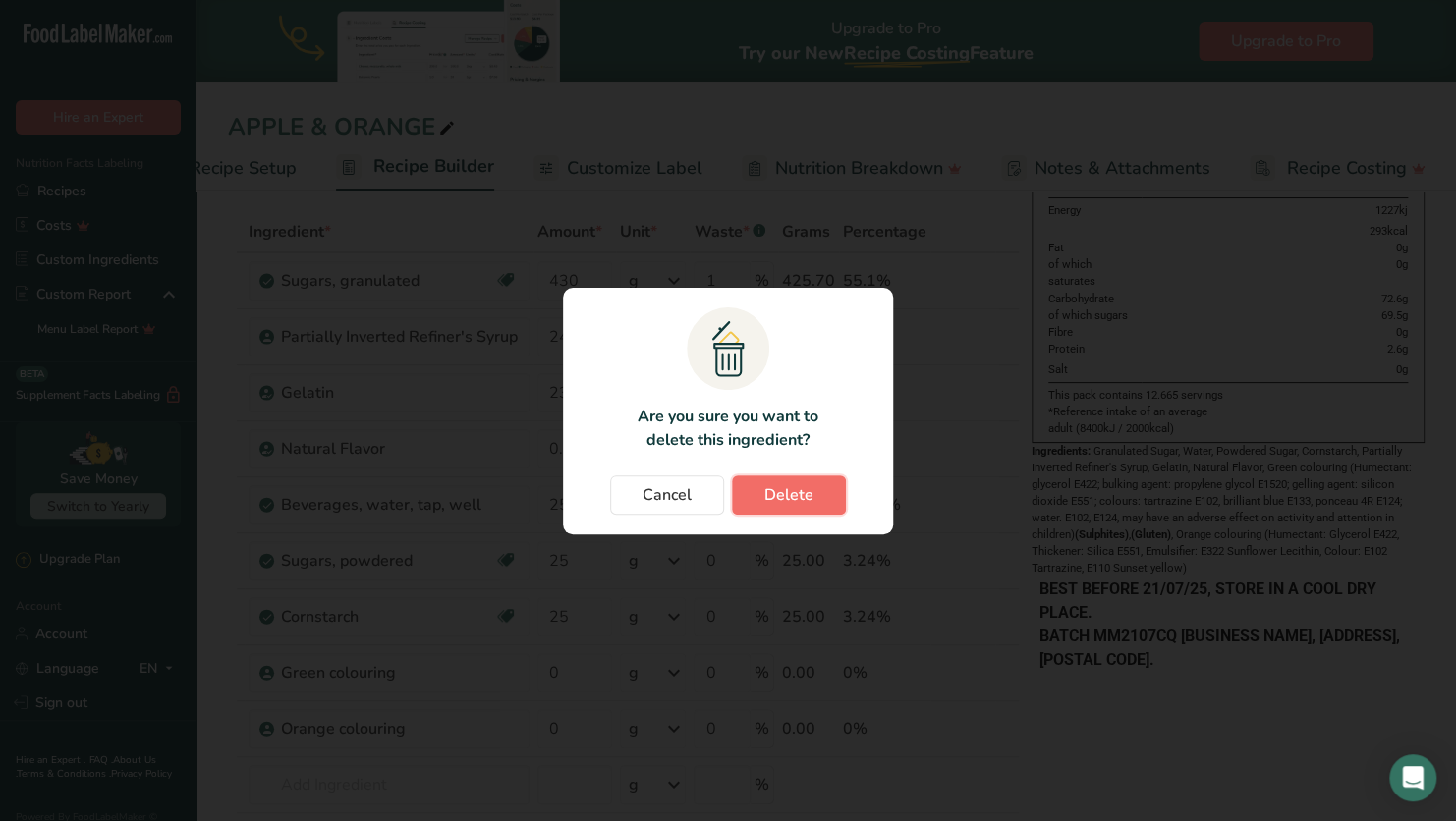 click on "Delete" at bounding box center (789, 495) 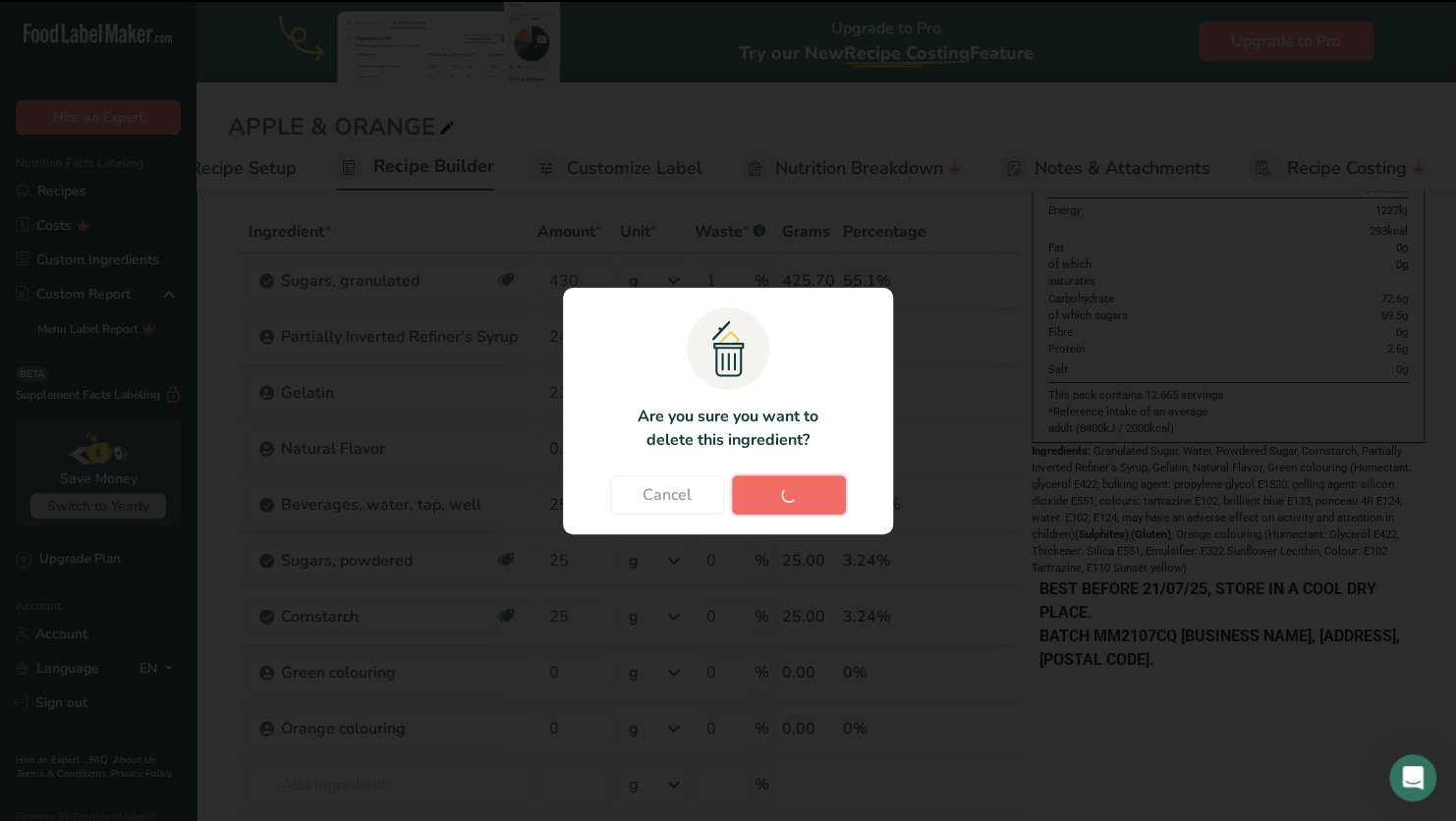 type on "0" 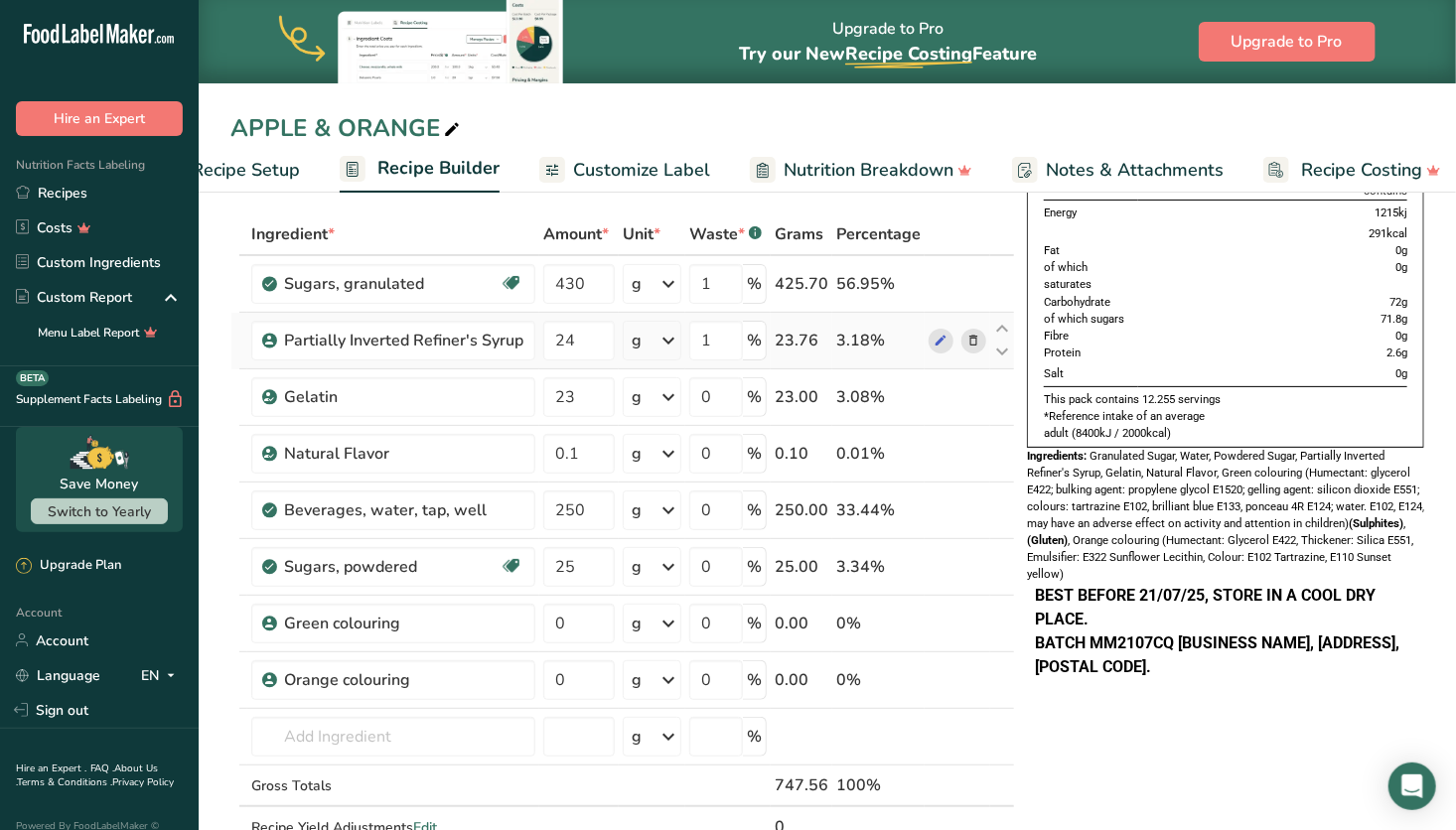 scroll, scrollTop: 0, scrollLeft: 0, axis: both 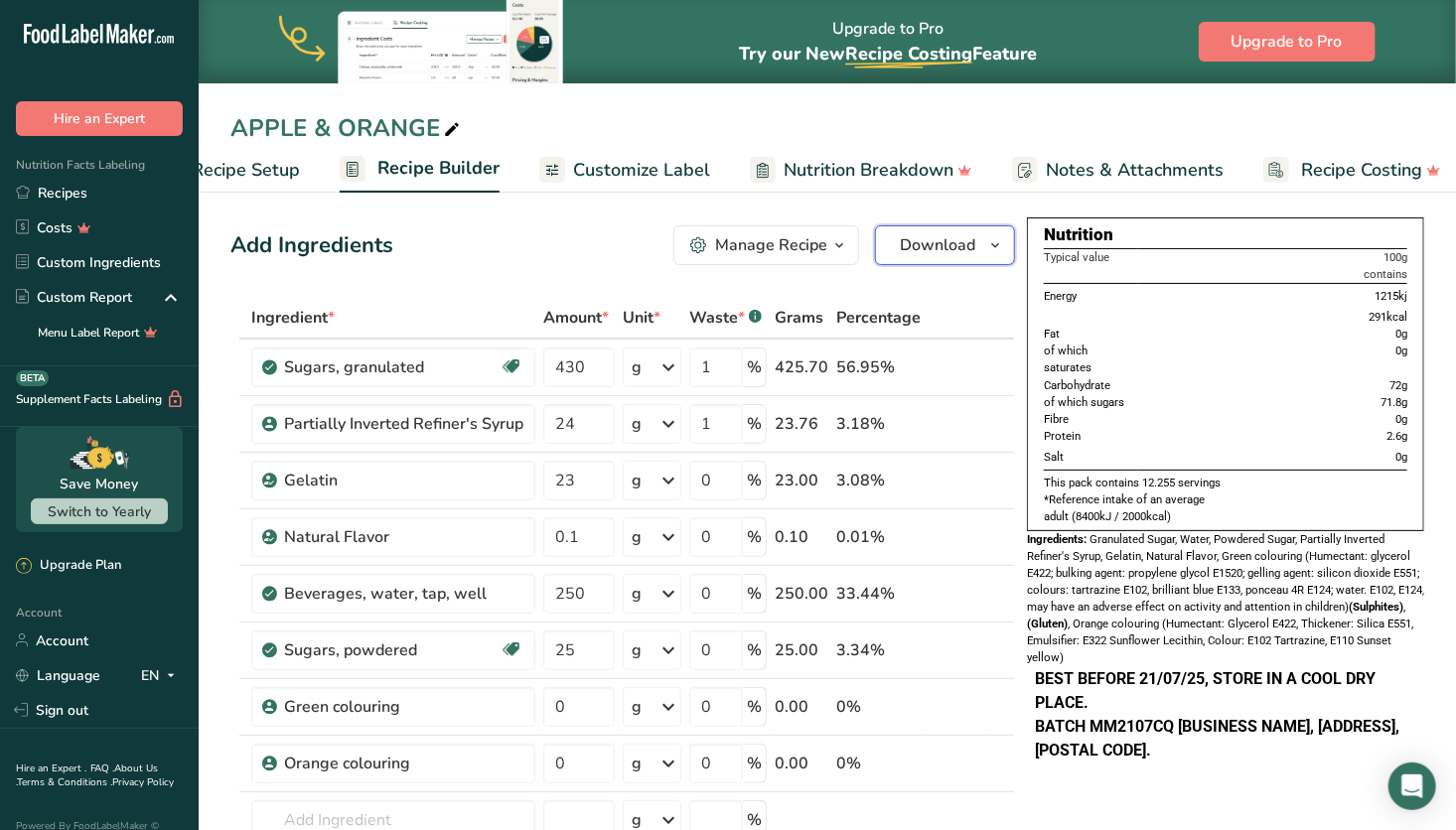 click on "Download" at bounding box center [945, 245] 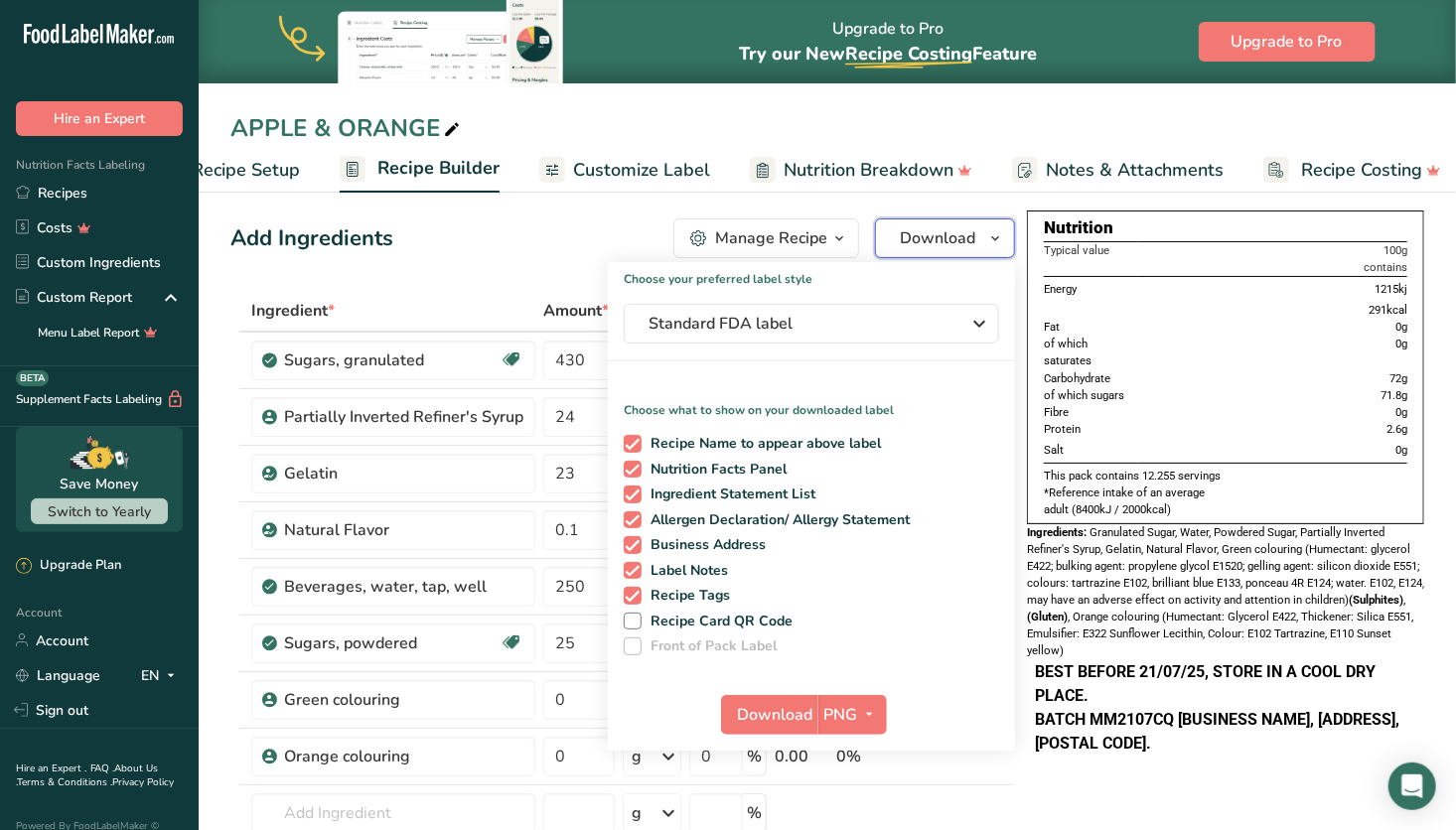 scroll, scrollTop: 8, scrollLeft: 0, axis: vertical 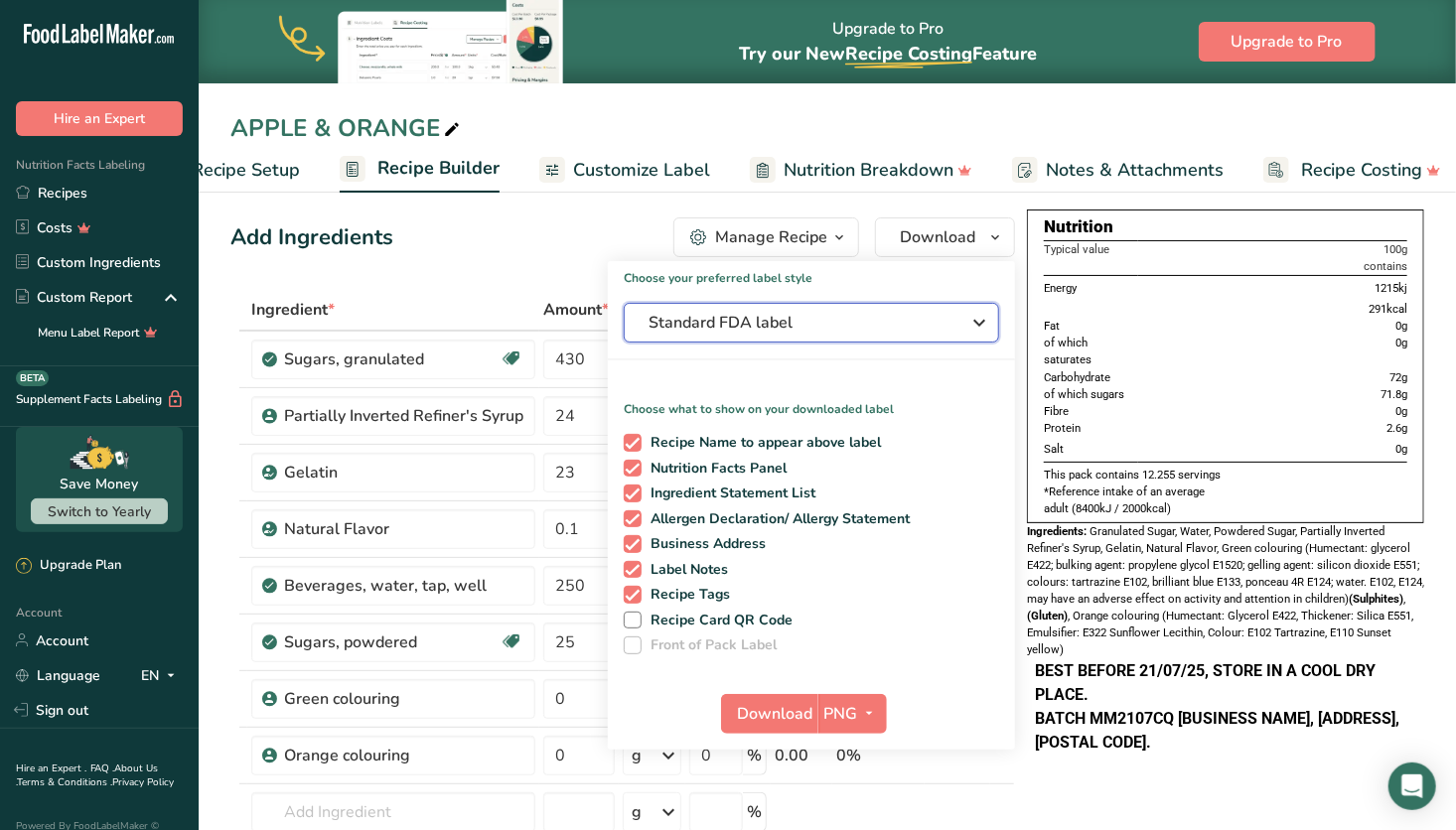 click on "Standard FDA label" at bounding box center (811, 323) 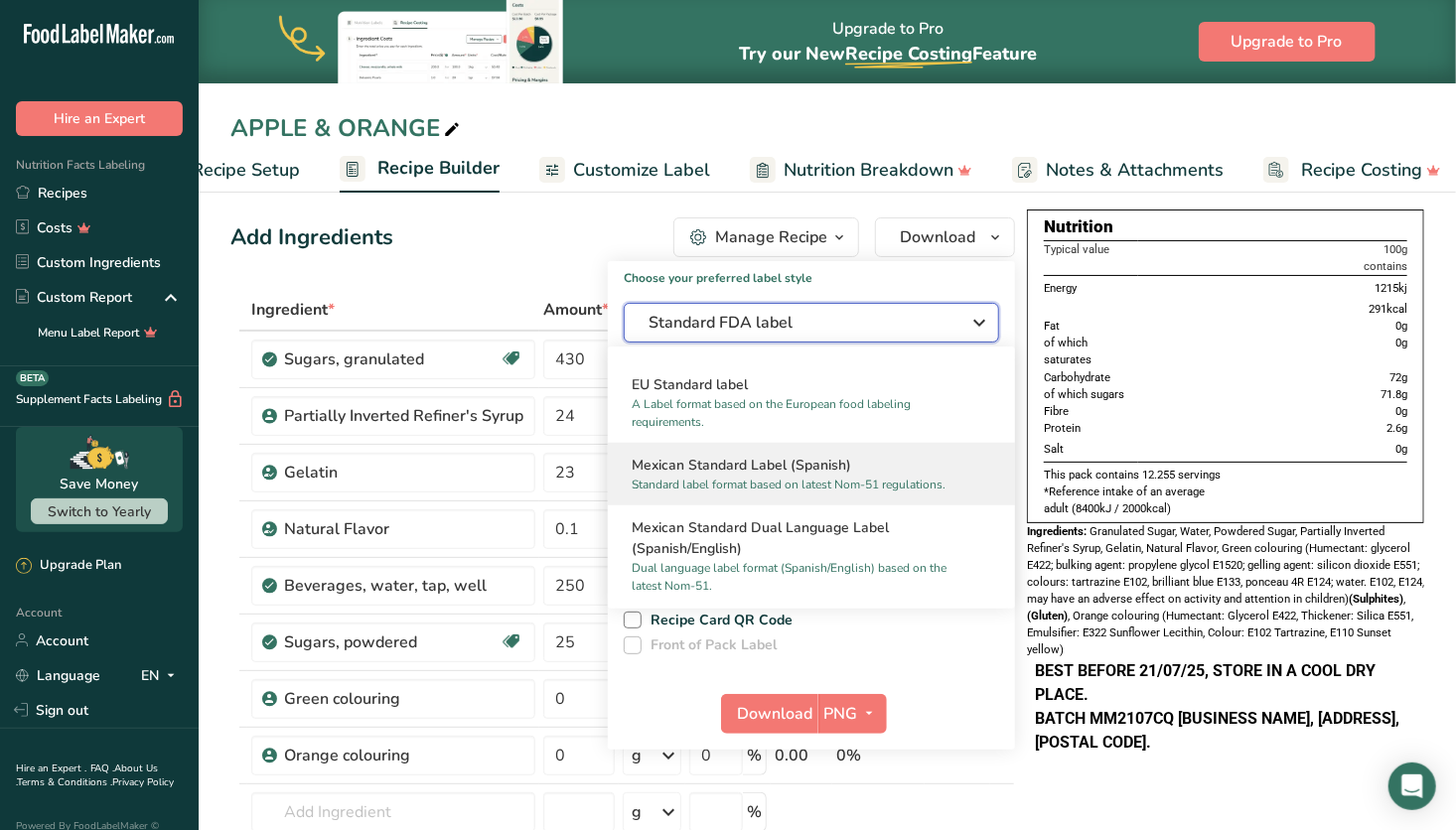scroll, scrollTop: 1021, scrollLeft: 0, axis: vertical 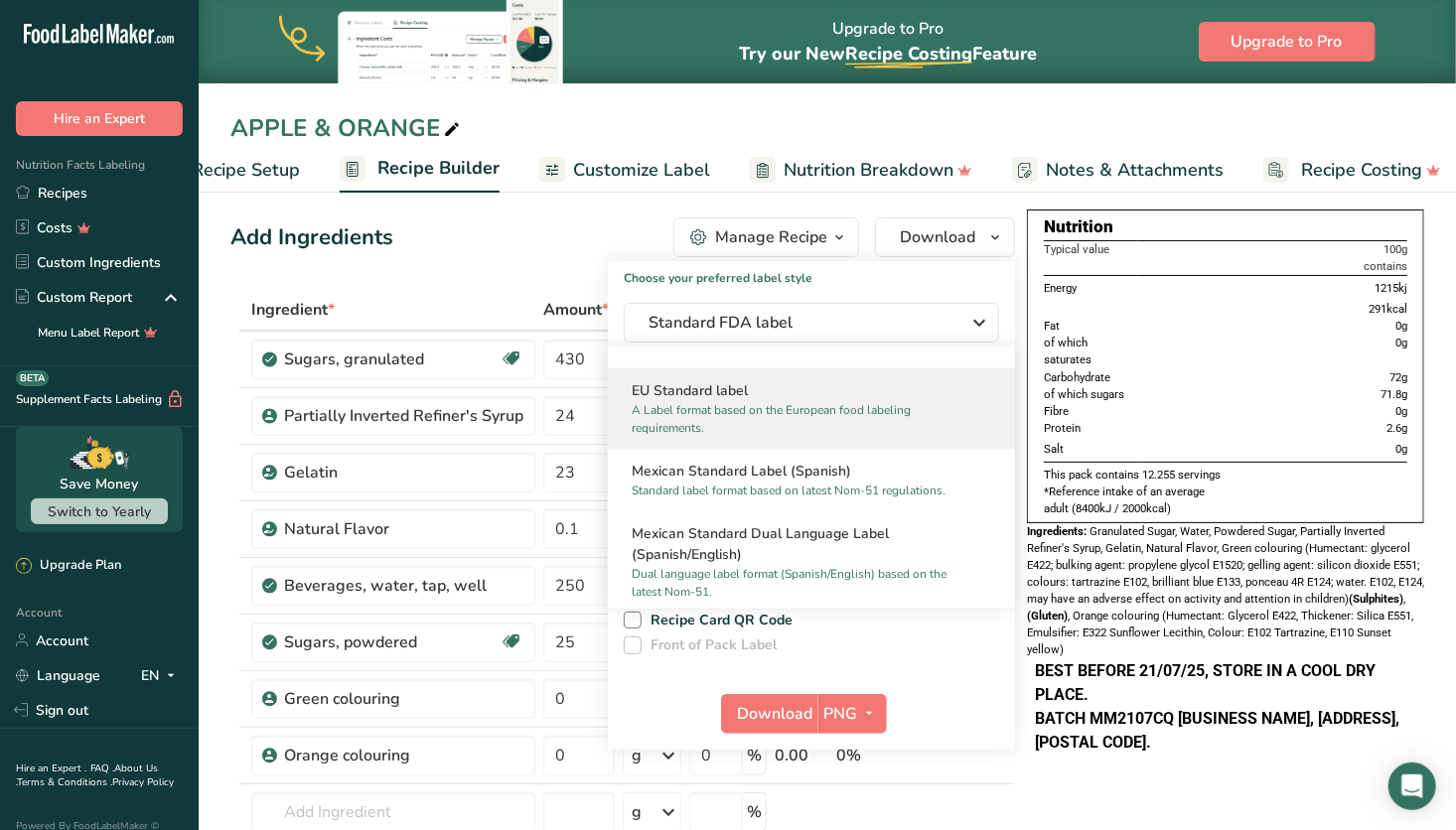 click on "A Label format based on the European food labeling requirements." at bounding box center [802, 419] 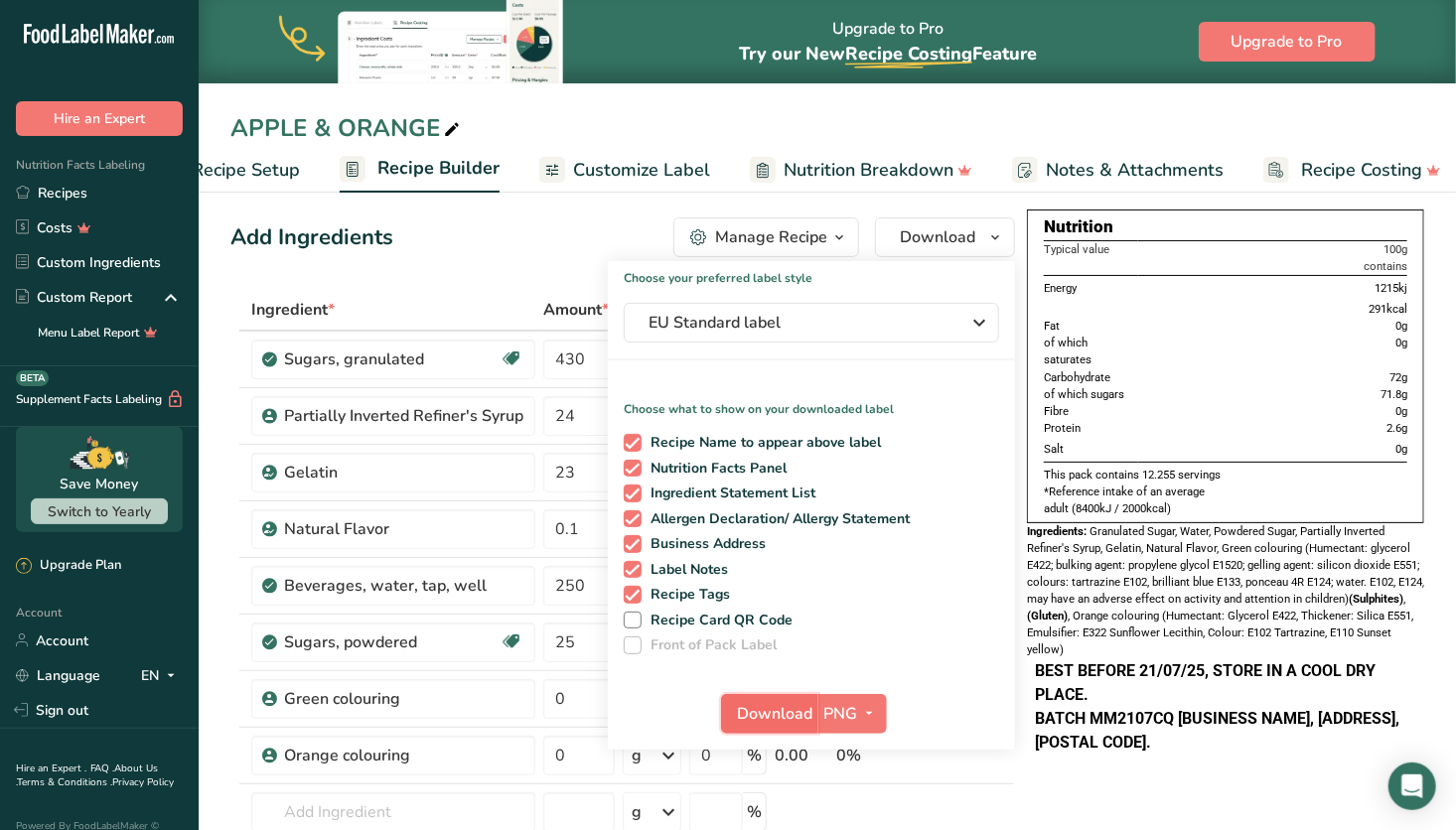 click on "Download" at bounding box center (776, 714) 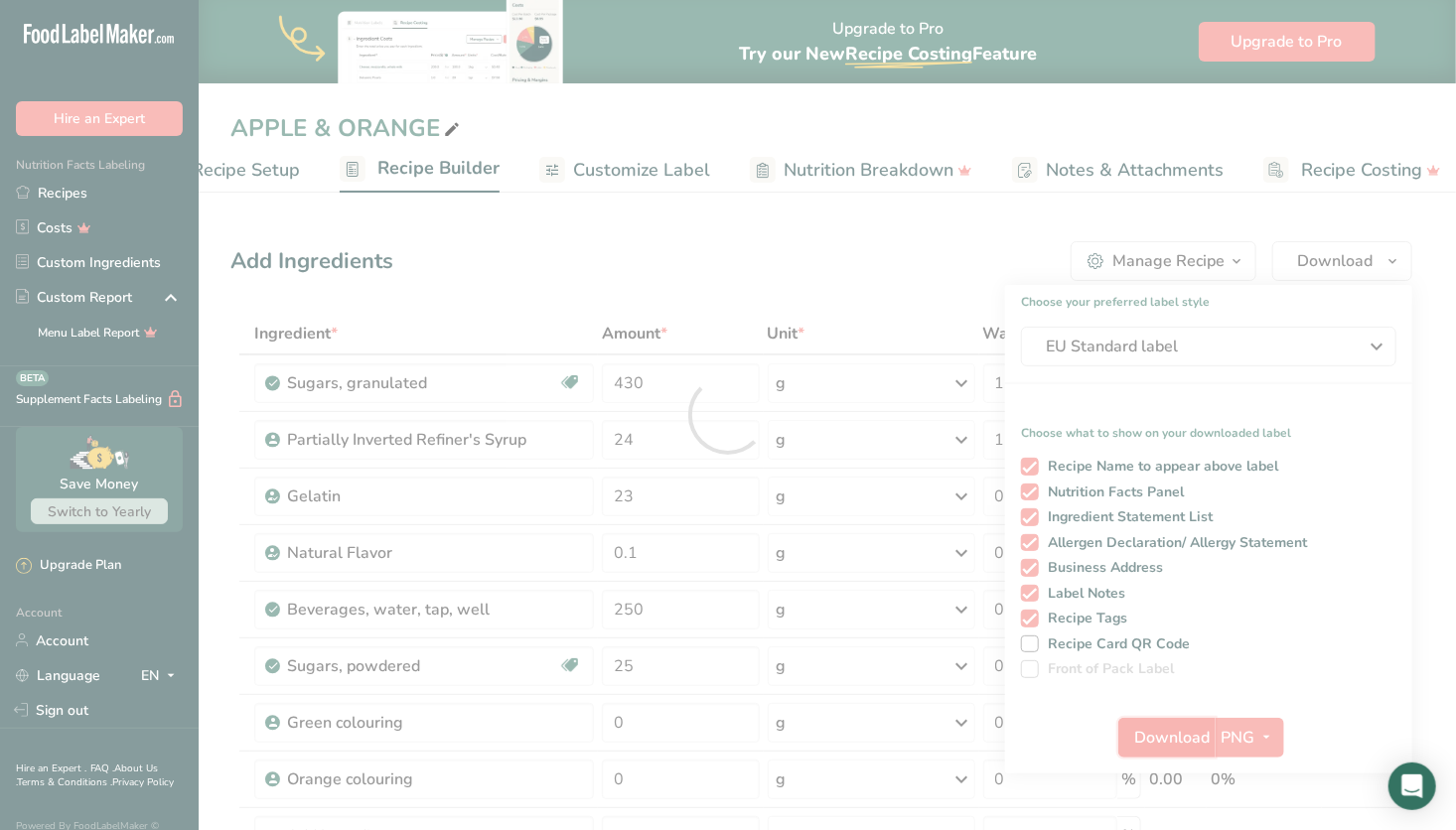 scroll, scrollTop: 0, scrollLeft: 0, axis: both 